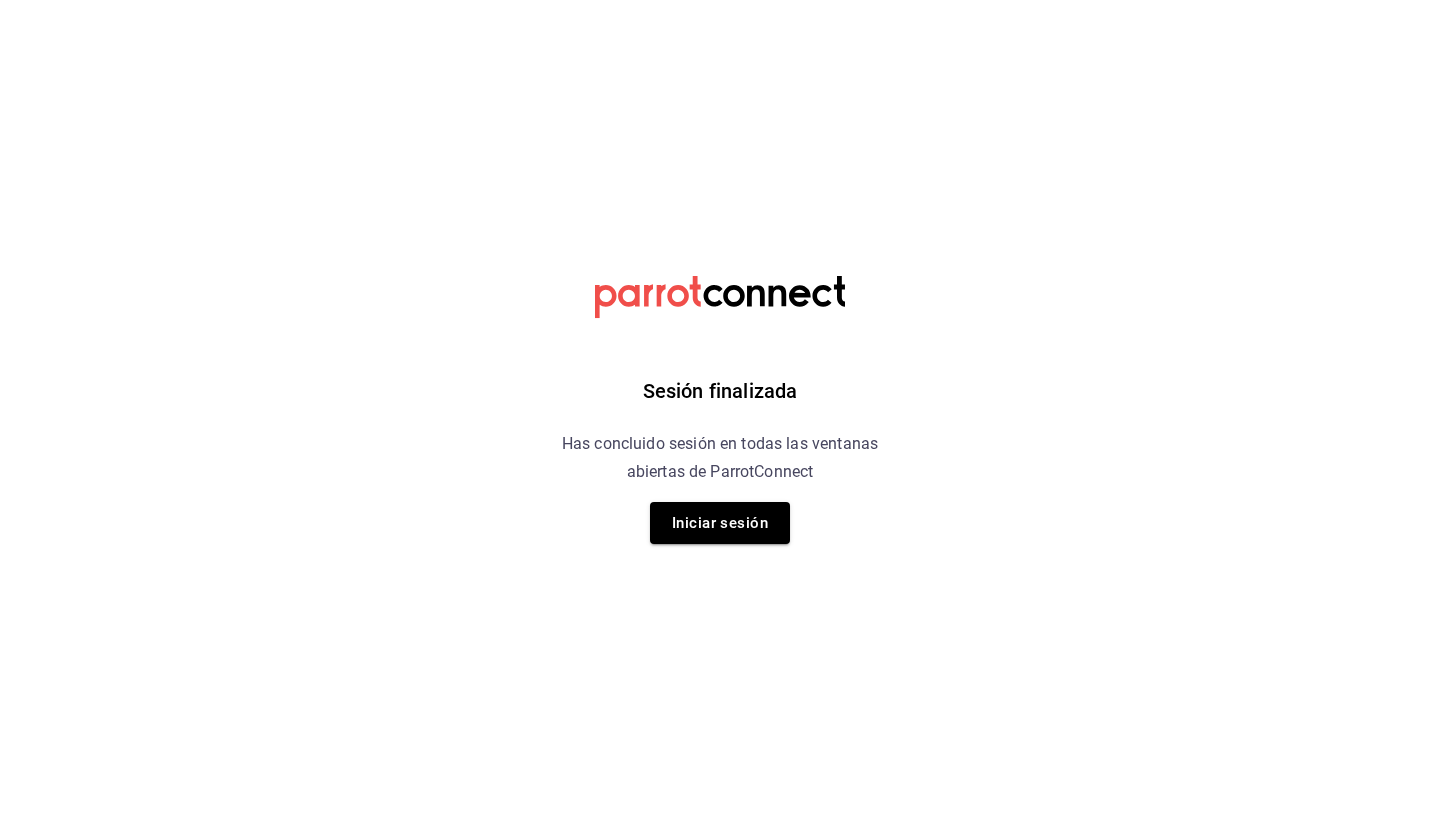 scroll, scrollTop: 0, scrollLeft: 0, axis: both 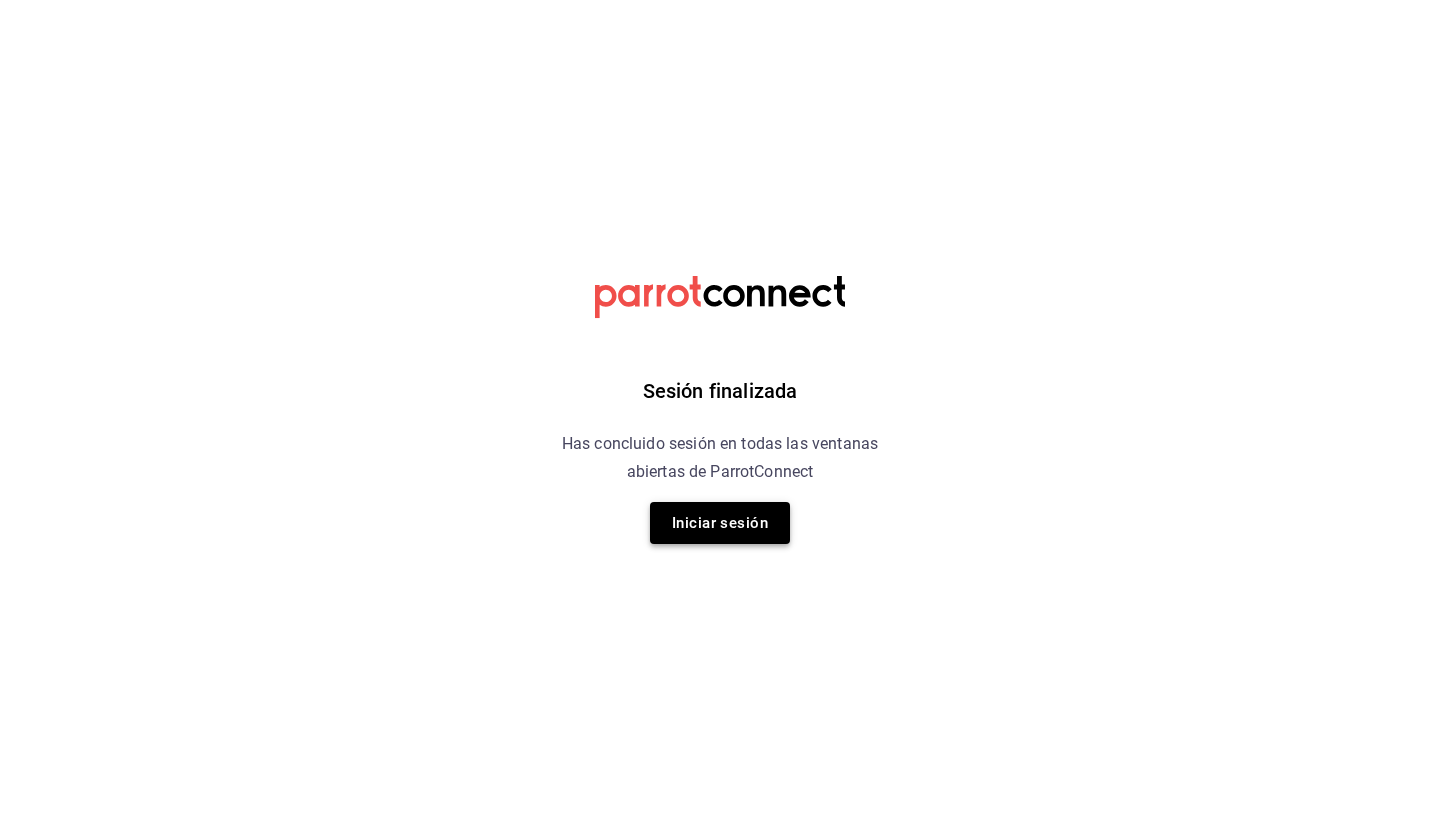 click on "Iniciar sesión" at bounding box center [720, 523] 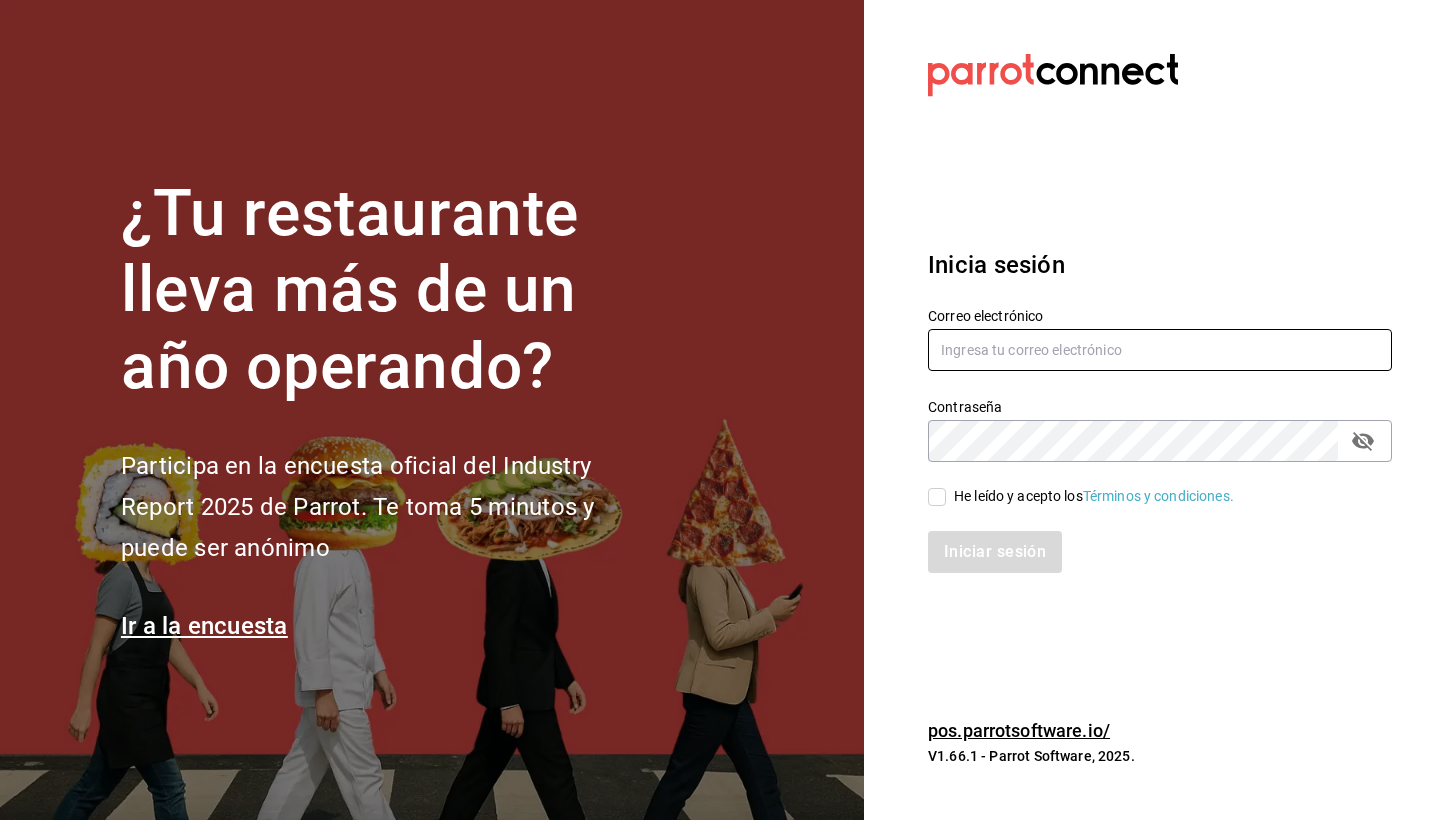 type on "[USERNAME]@[DOMAIN].com" 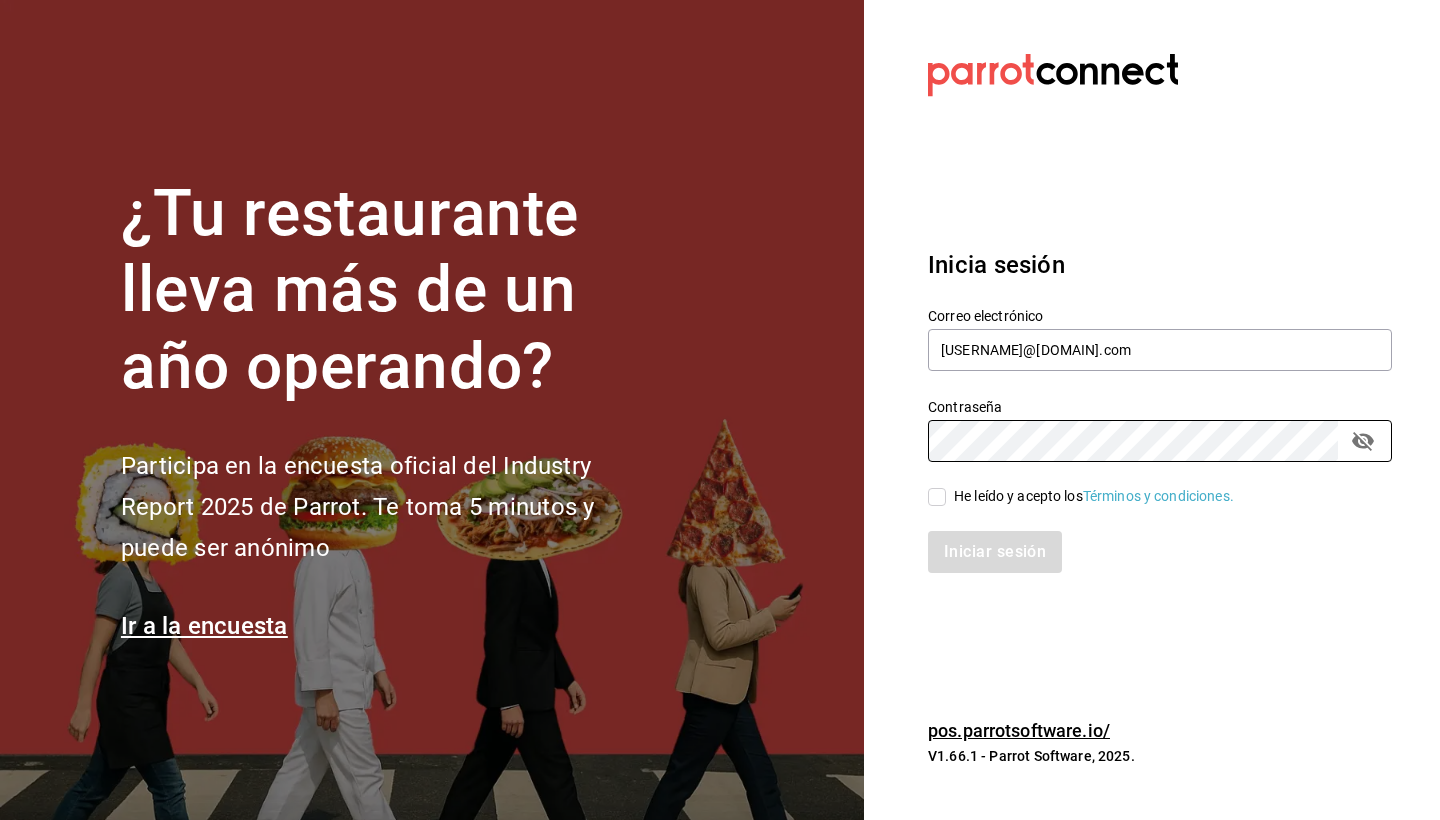 click on "He leído y acepto los  Términos y condiciones." at bounding box center [937, 497] 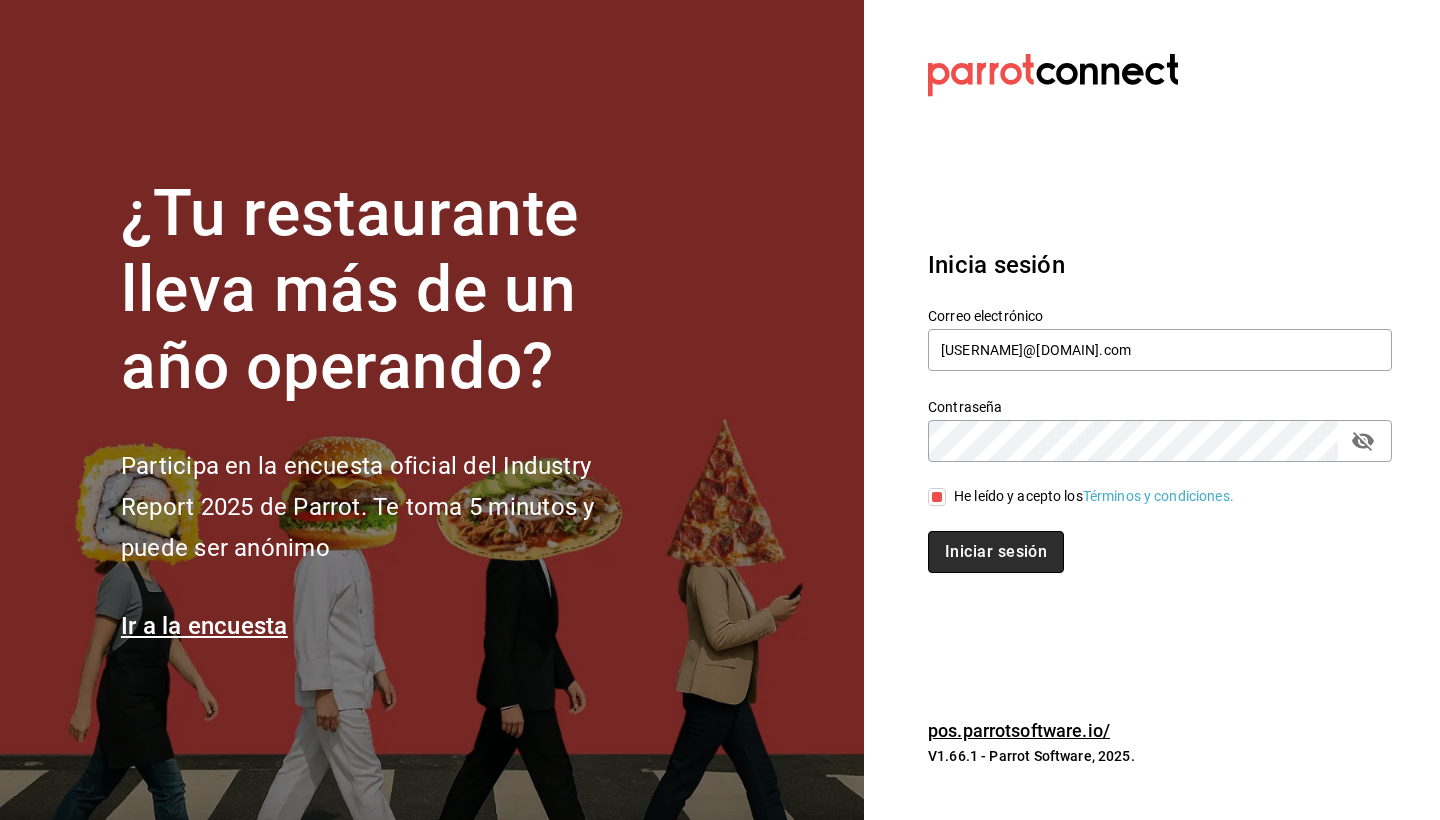 click on "Iniciar sesión" at bounding box center (996, 552) 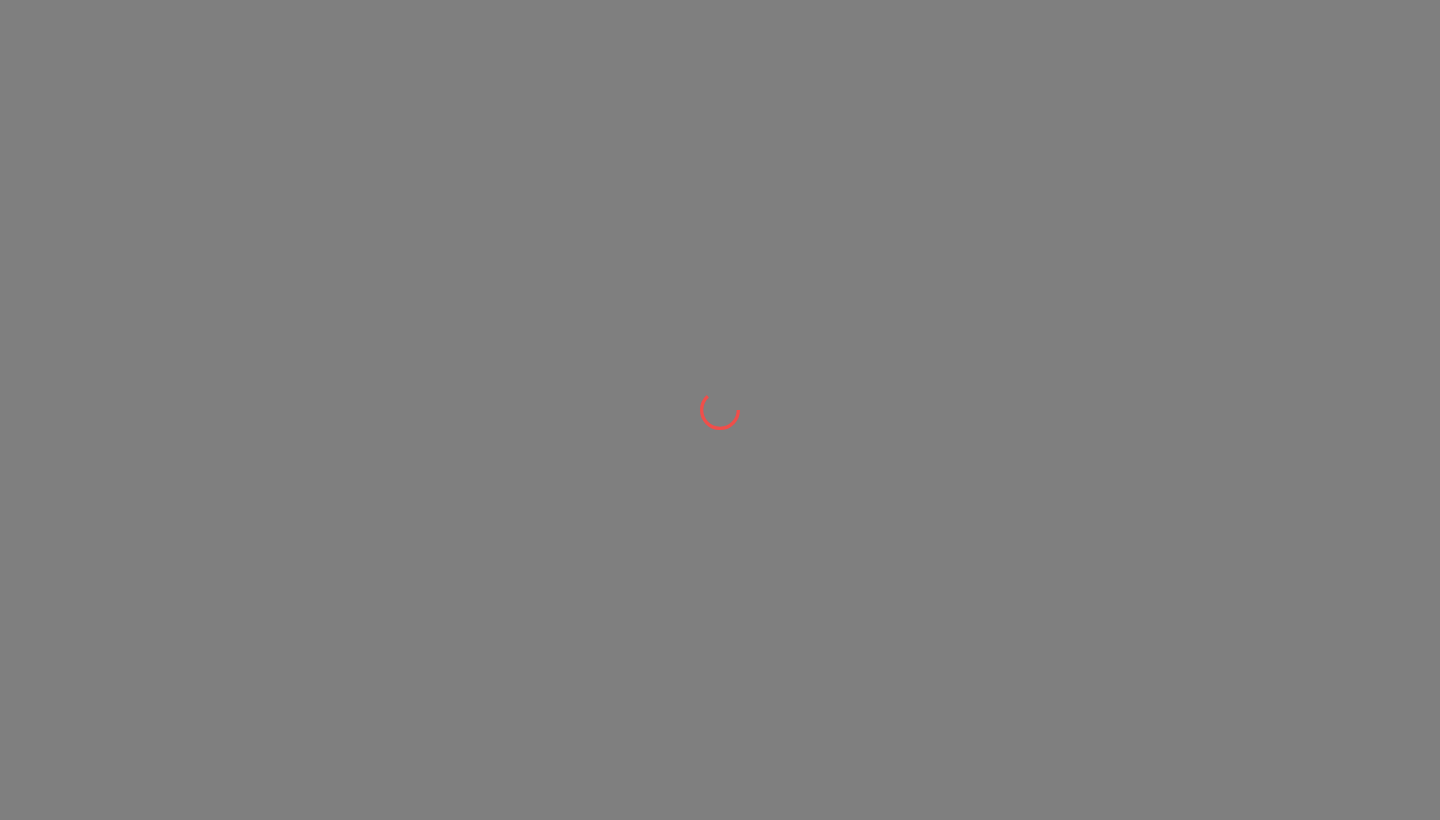 scroll, scrollTop: 0, scrollLeft: 0, axis: both 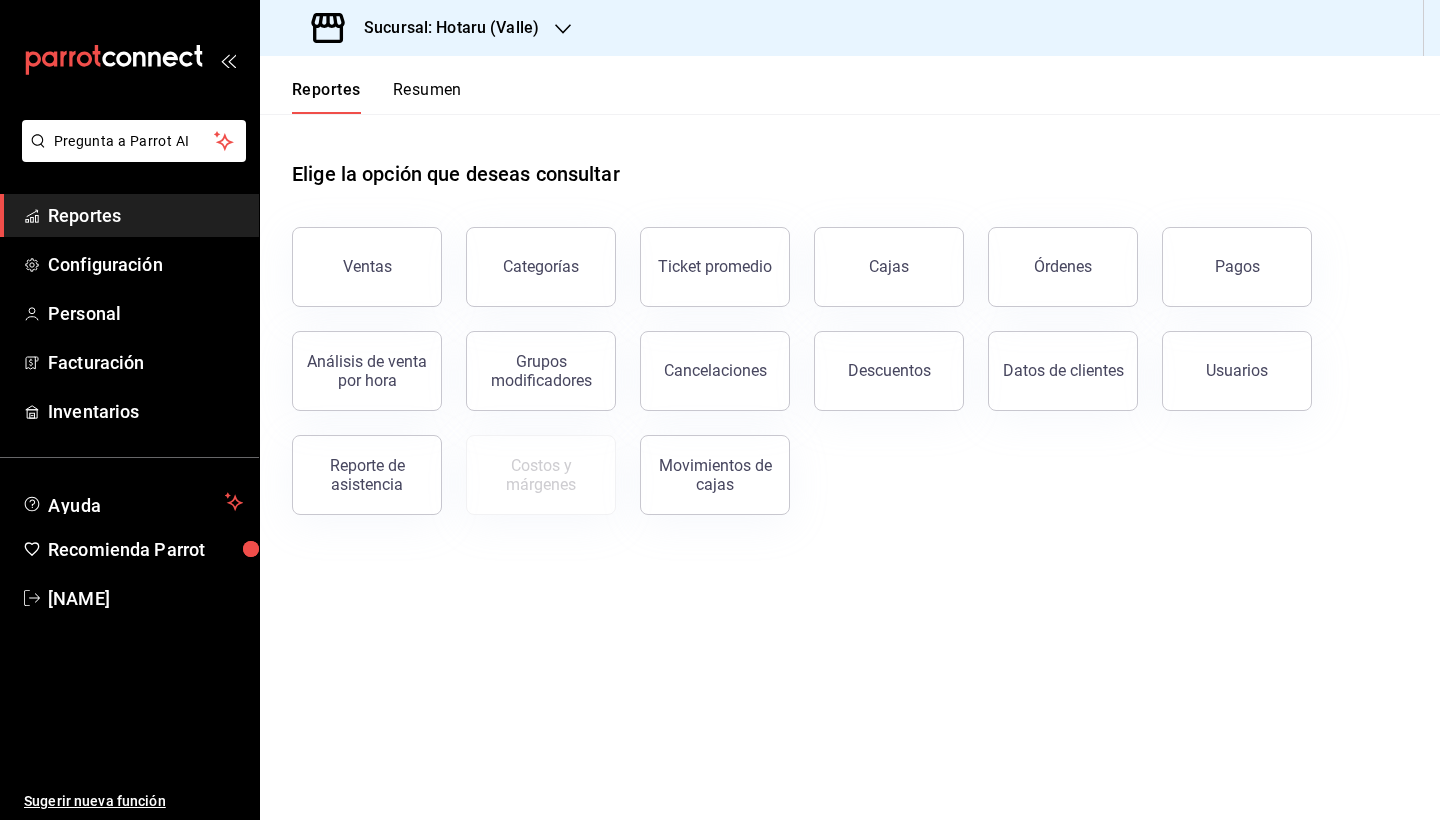 click on "Sucursal: Hotaru (Valle)" at bounding box center [427, 28] 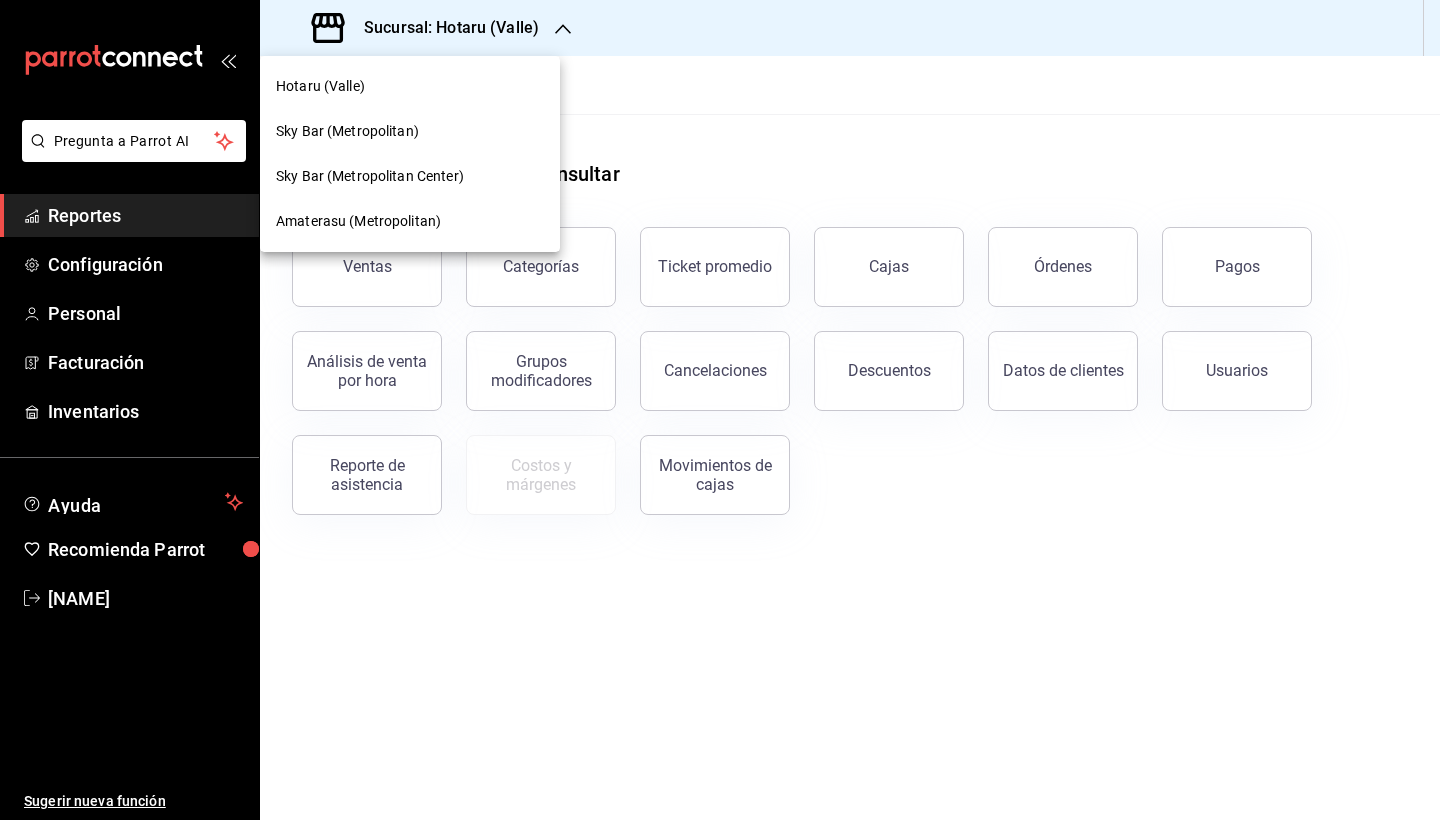 click on "Amaterasu (Metropolitan)" at bounding box center (358, 221) 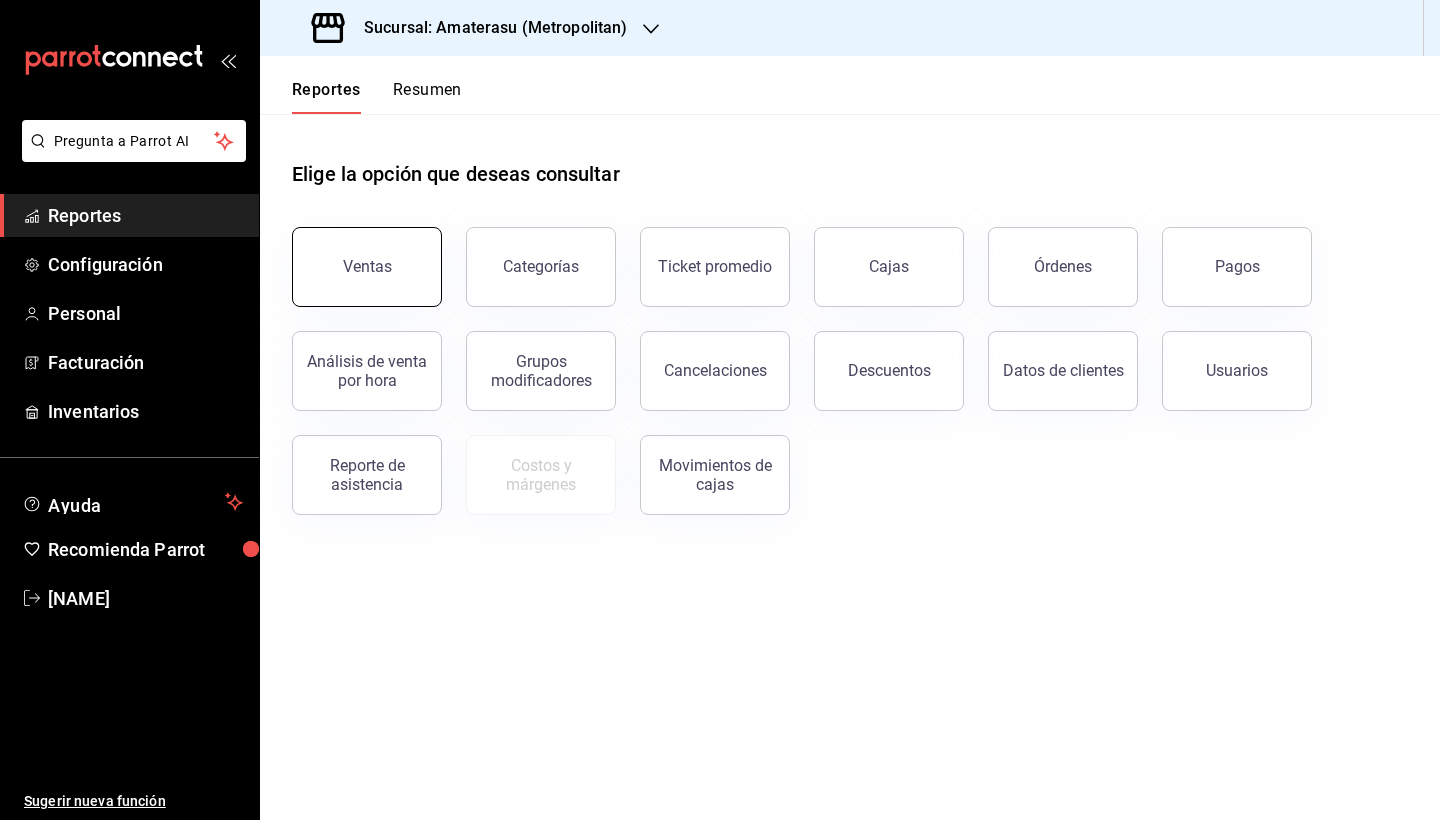 click on "Ventas" at bounding box center (367, 267) 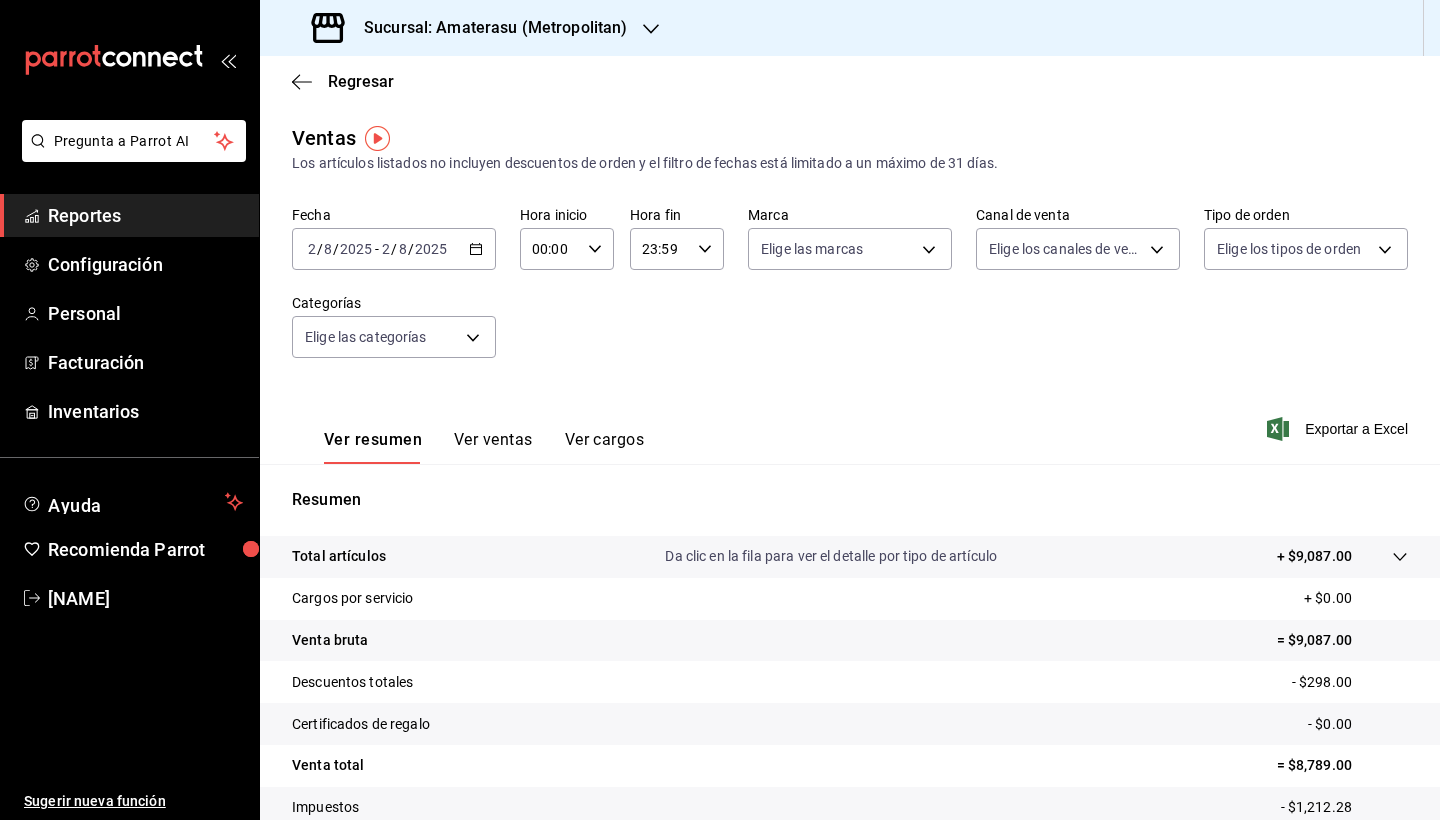 click 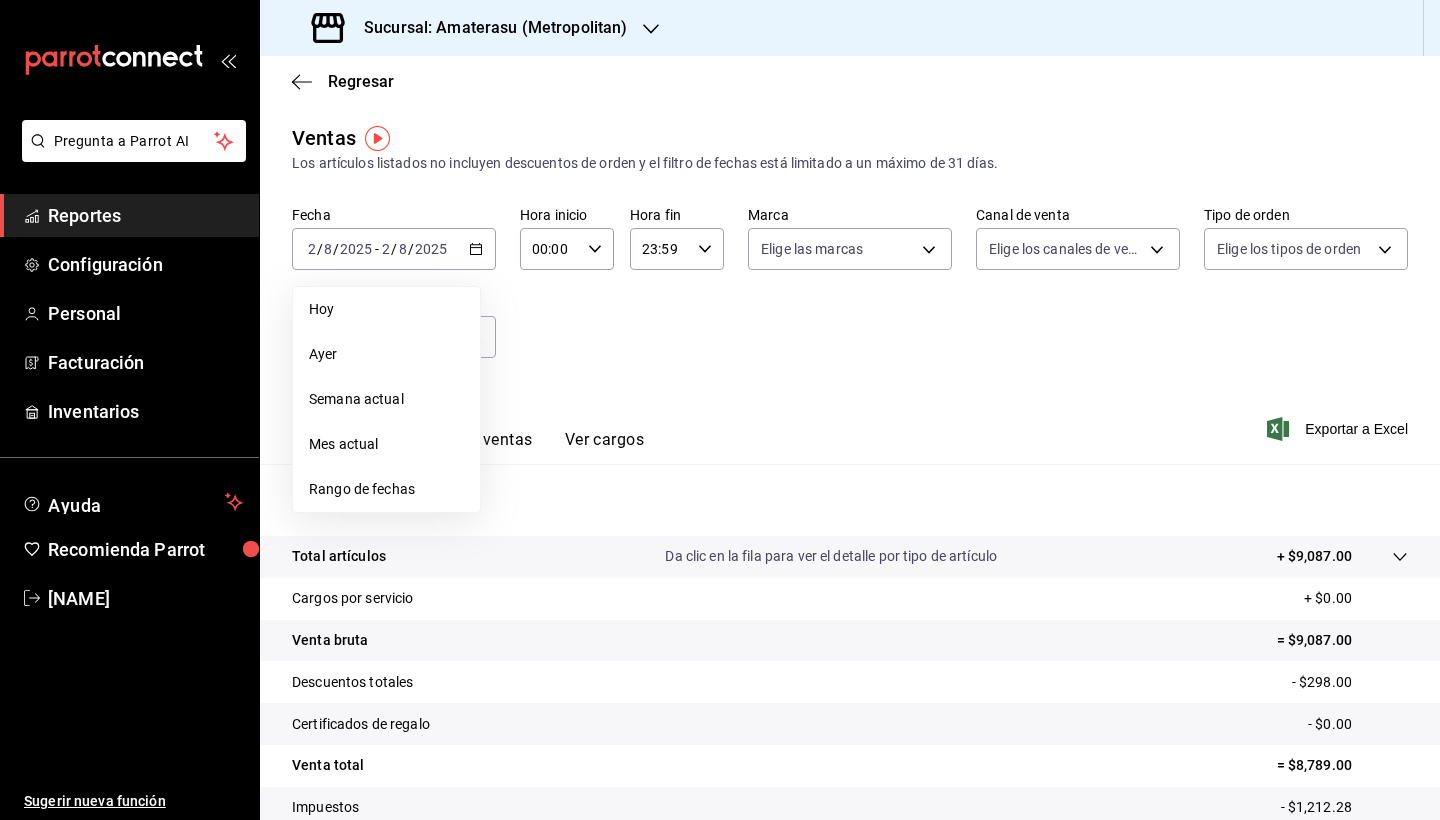 click on "Rango de fechas" at bounding box center (386, 489) 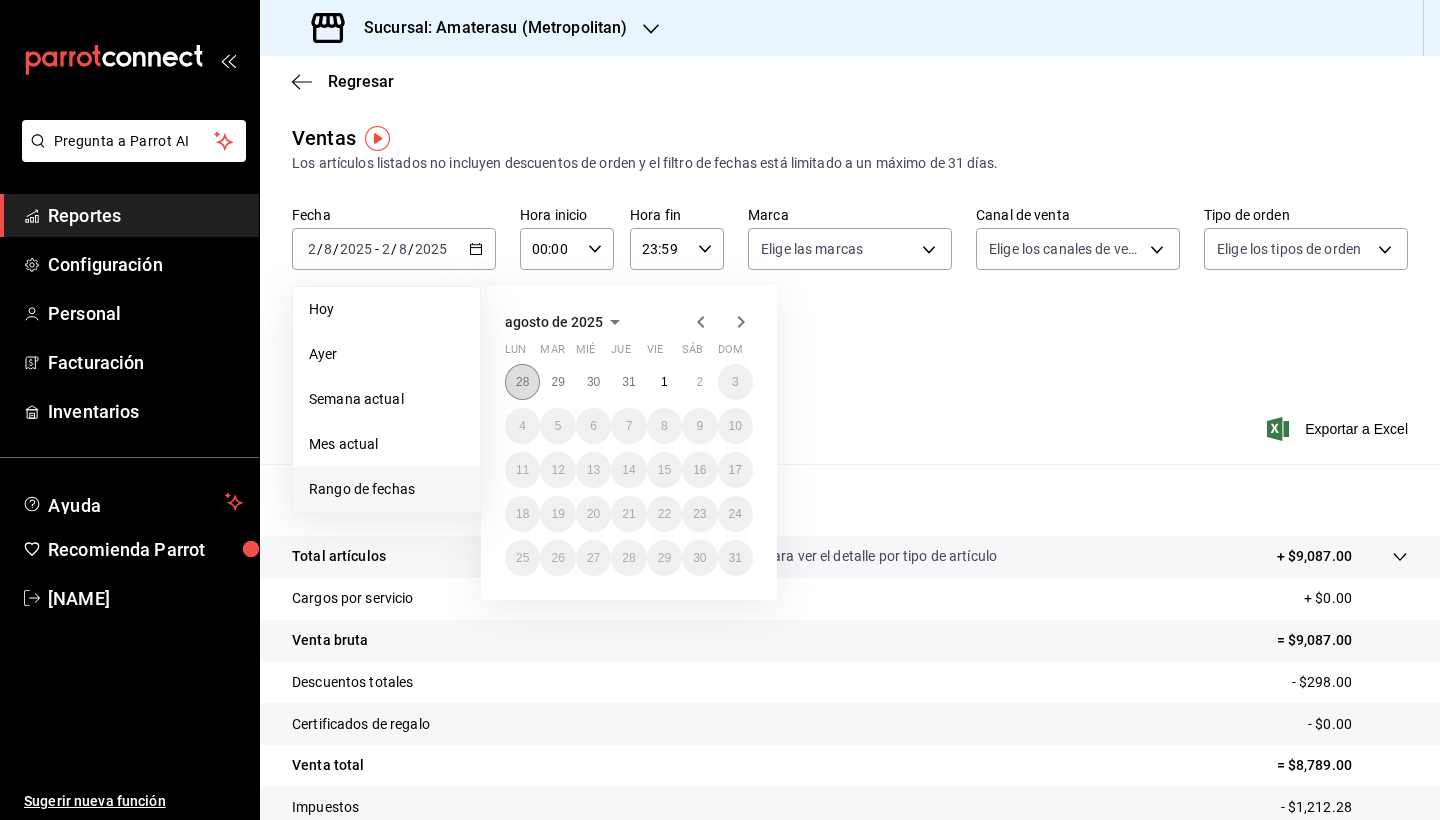 click on "28" at bounding box center (522, 382) 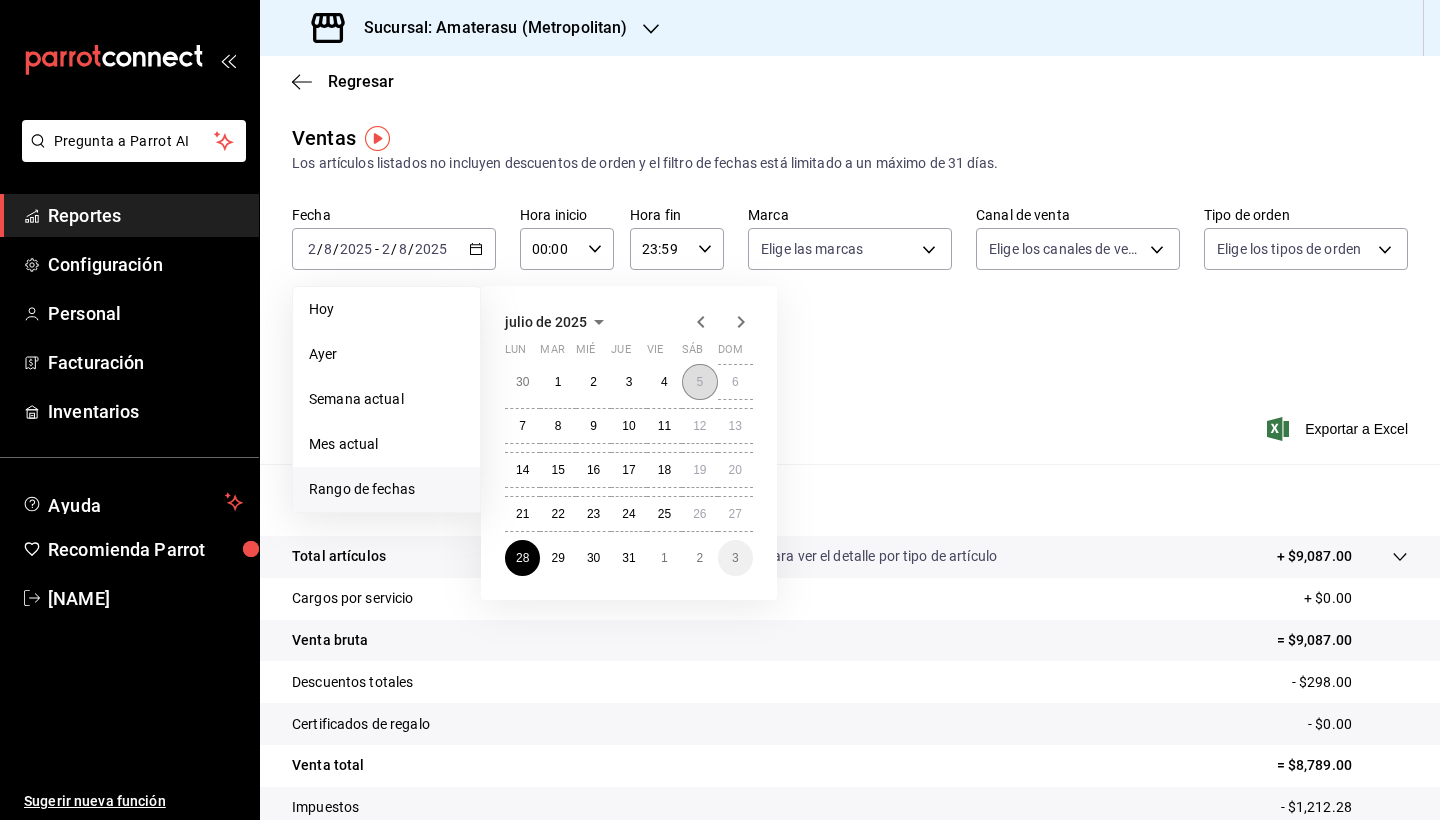 click on "5" at bounding box center (699, 382) 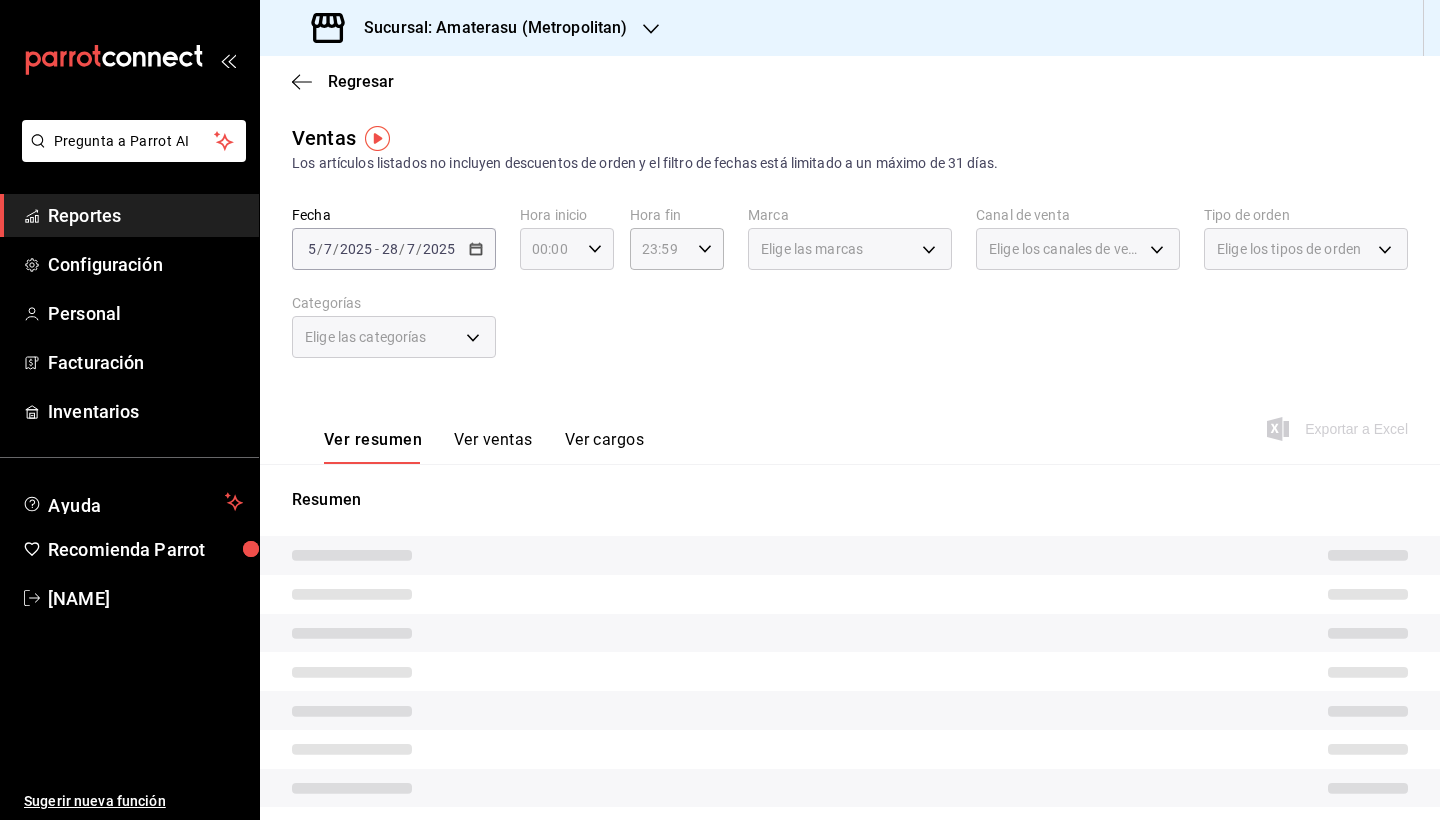 click 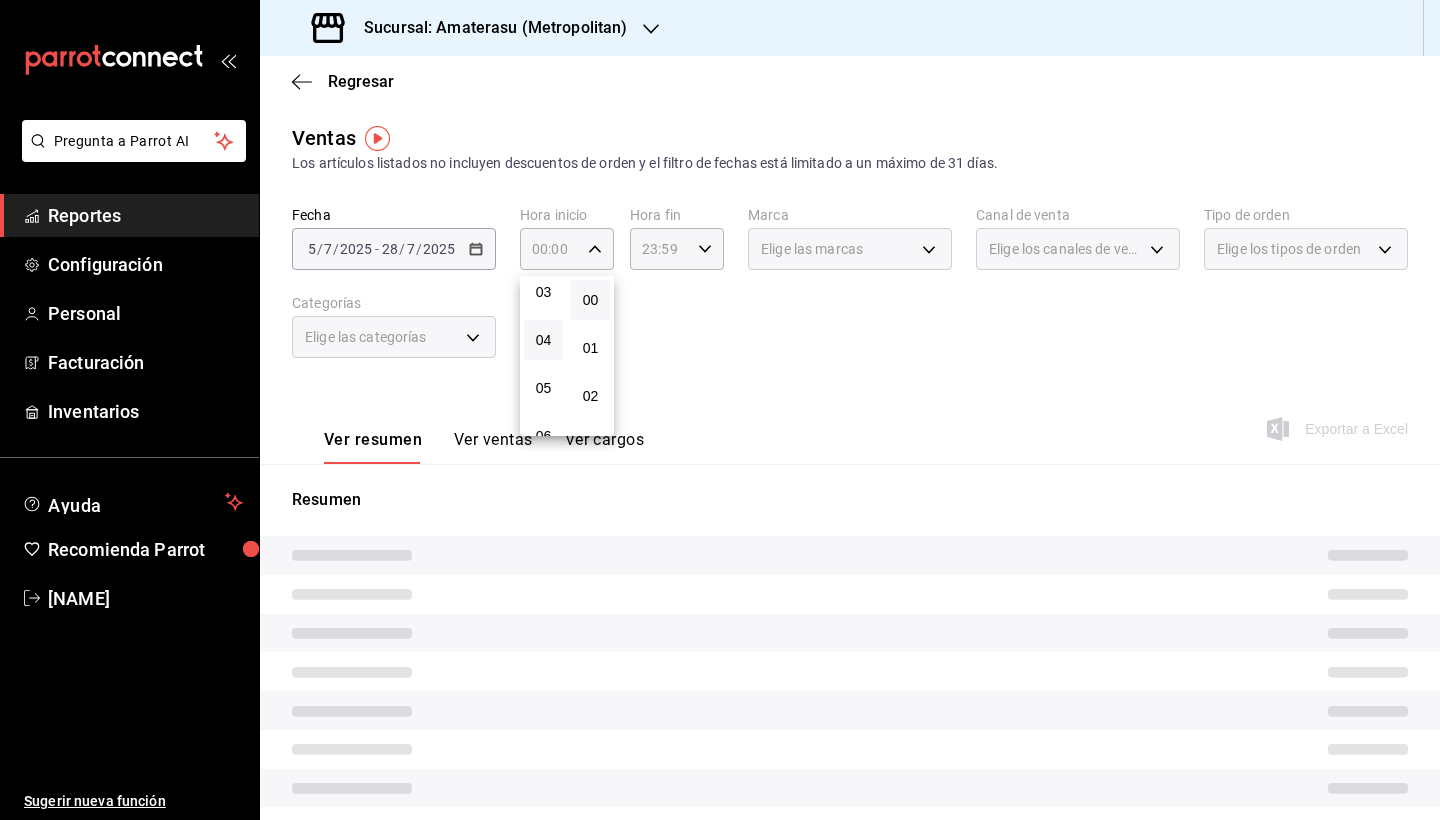 scroll, scrollTop: 155, scrollLeft: 0, axis: vertical 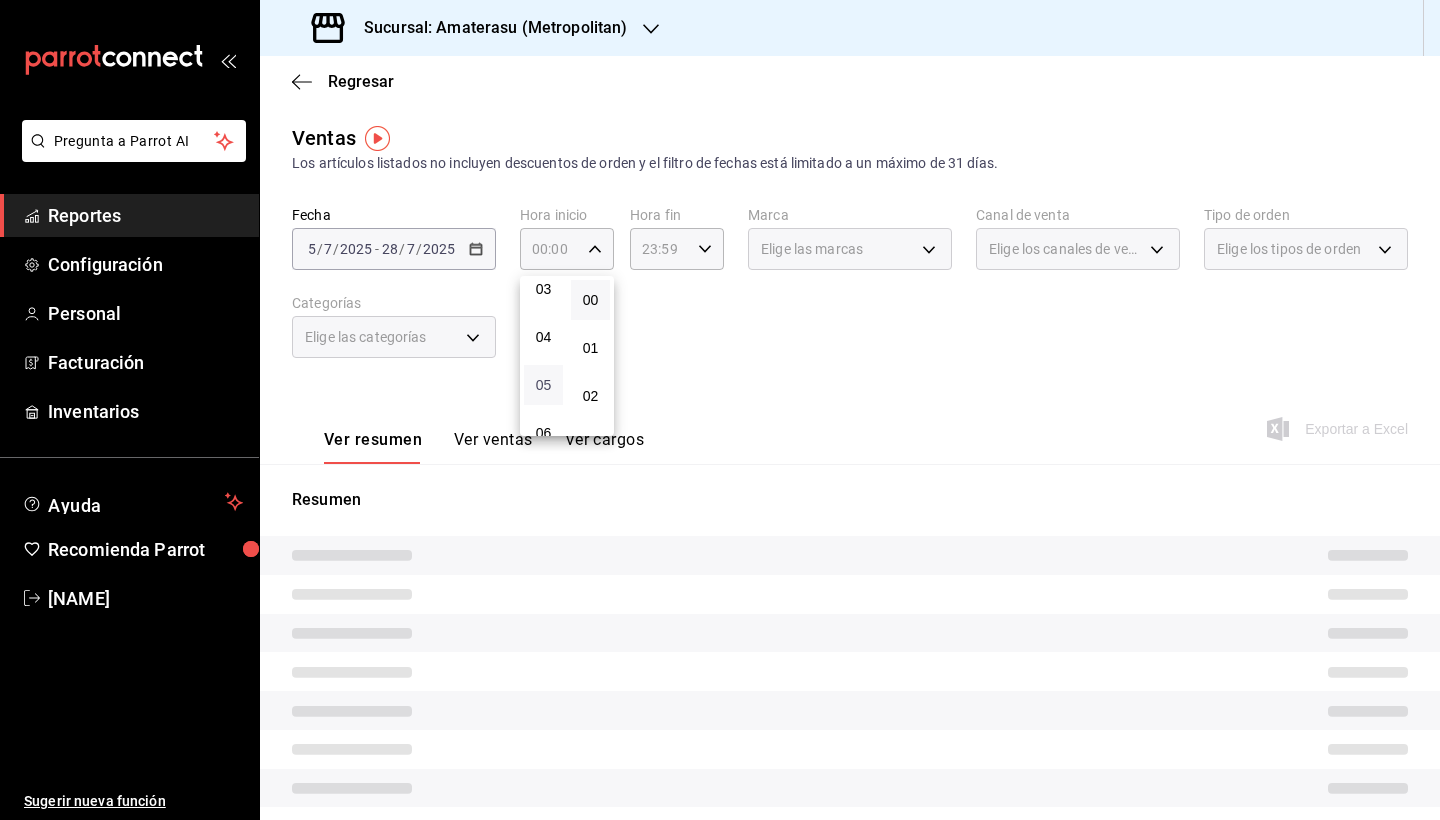 click on "05" at bounding box center (543, 385) 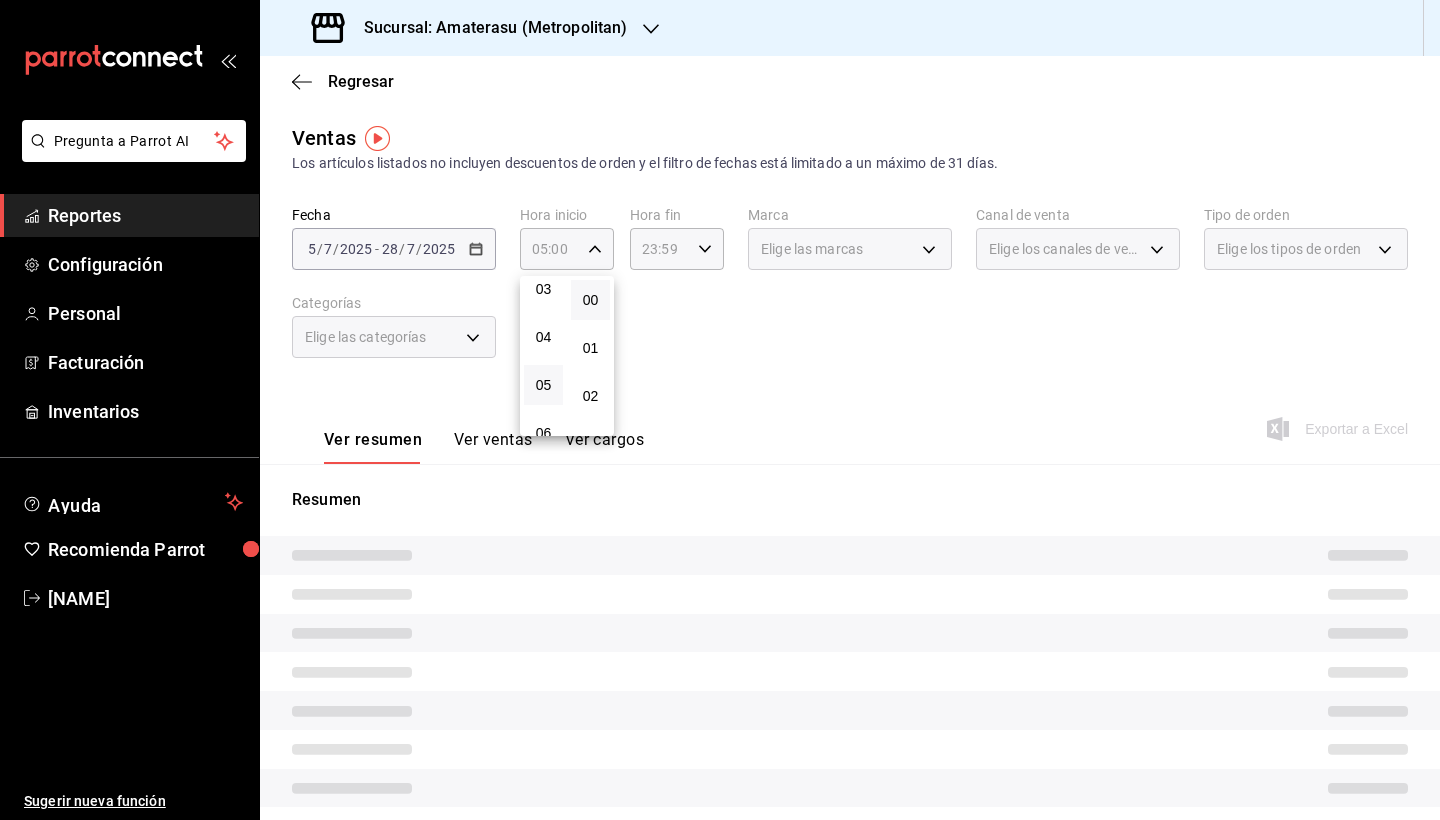 click at bounding box center (720, 410) 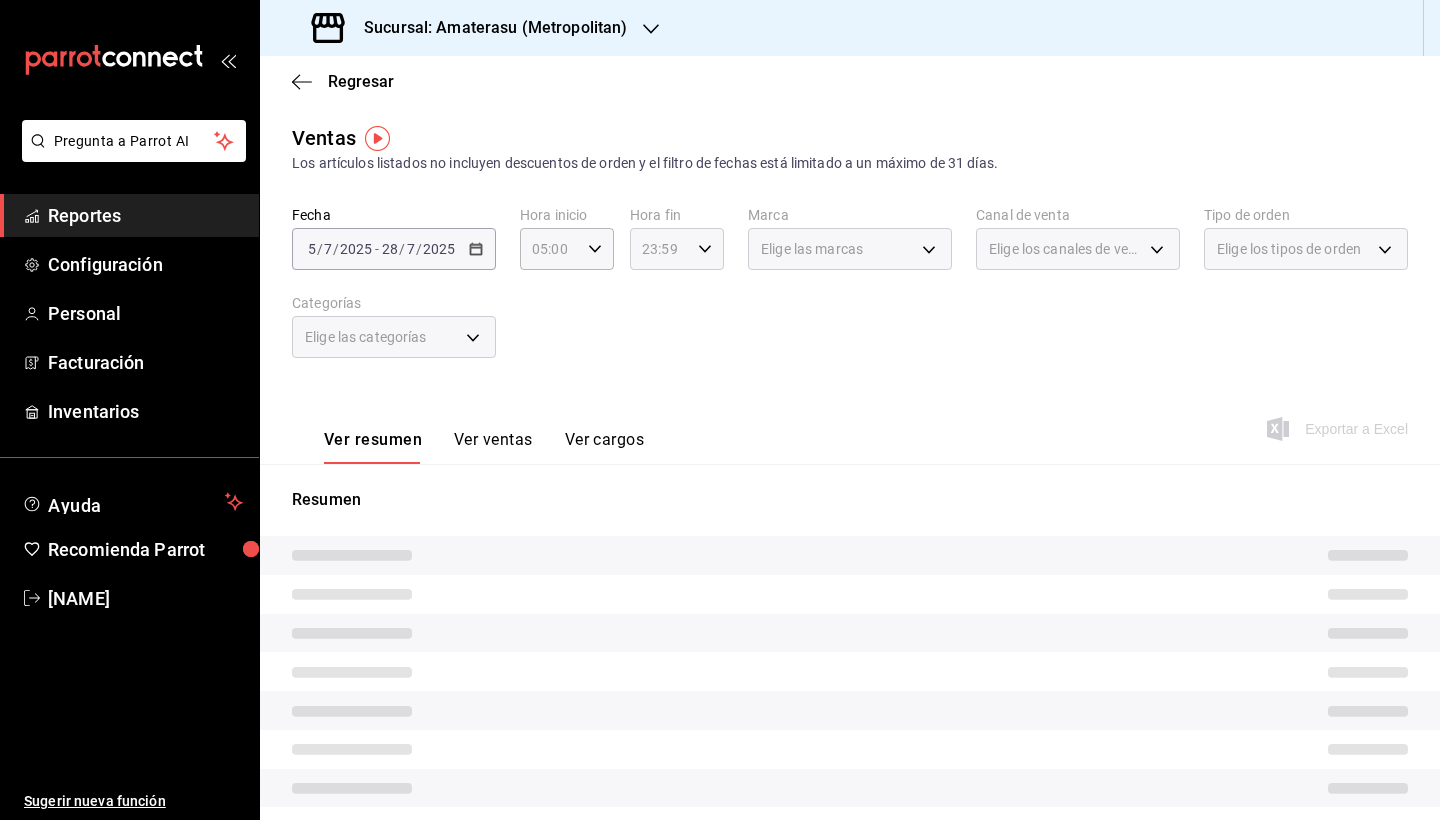 click 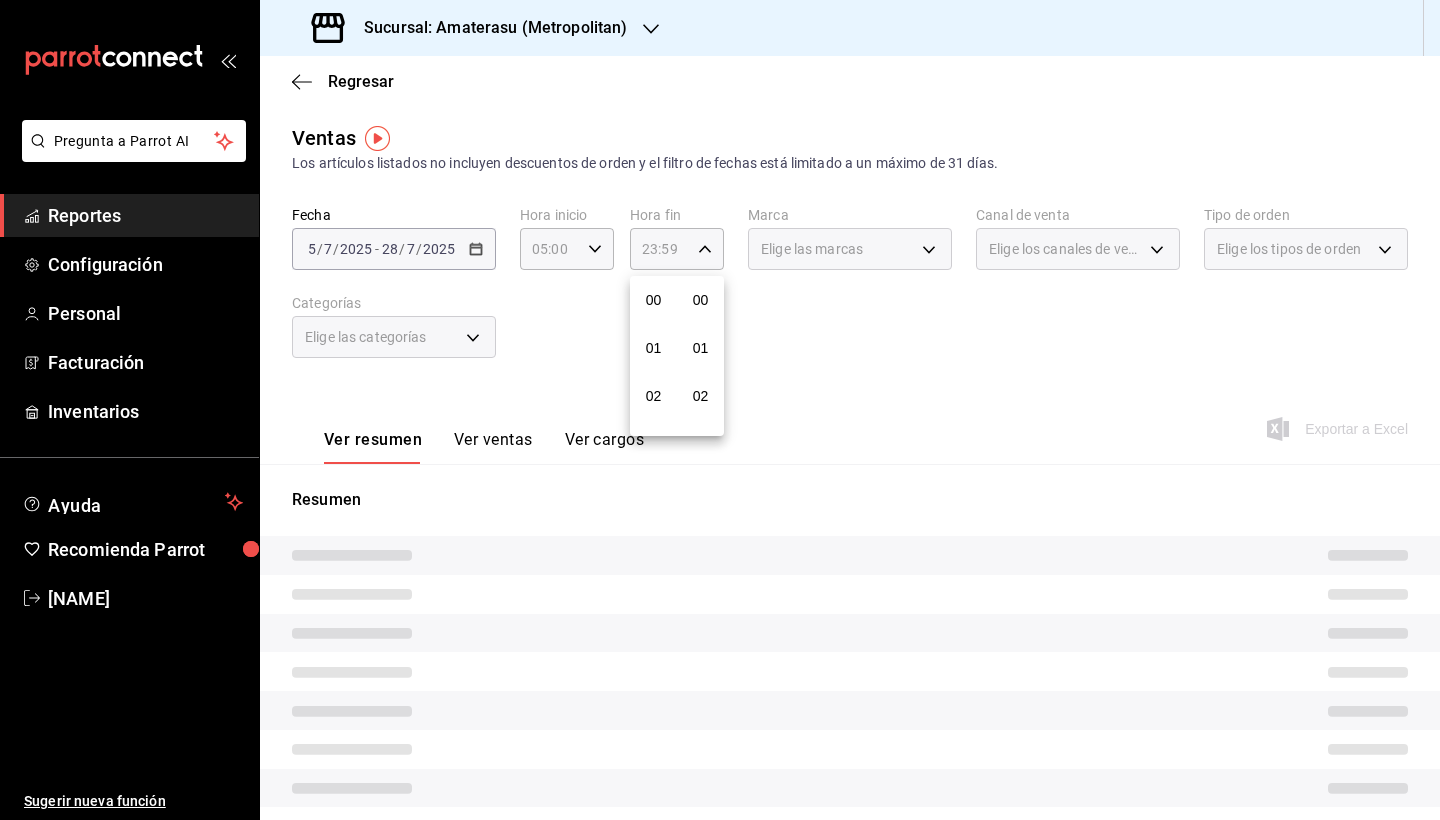 scroll, scrollTop: 1016, scrollLeft: 0, axis: vertical 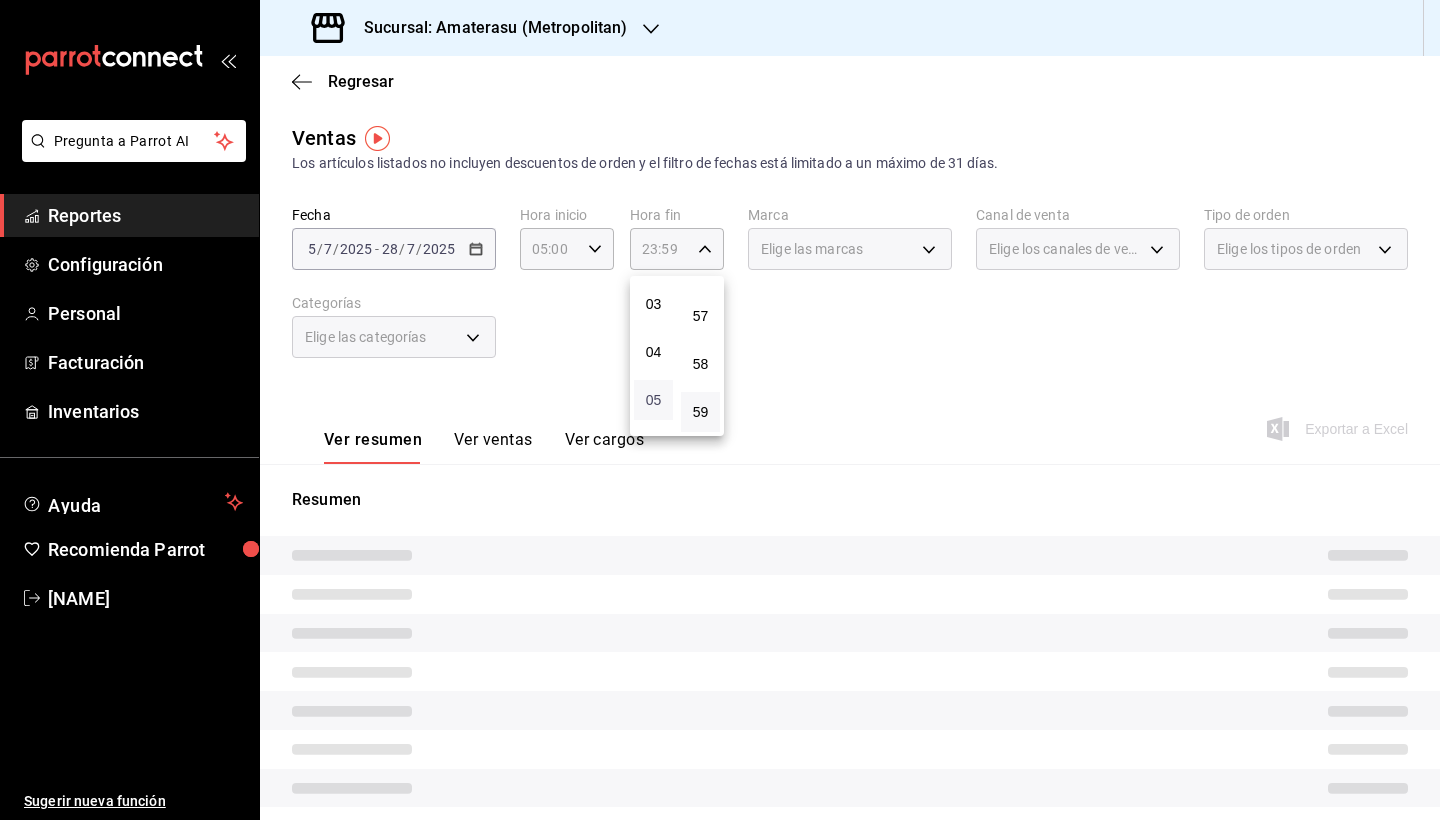 click on "05" at bounding box center (653, 400) 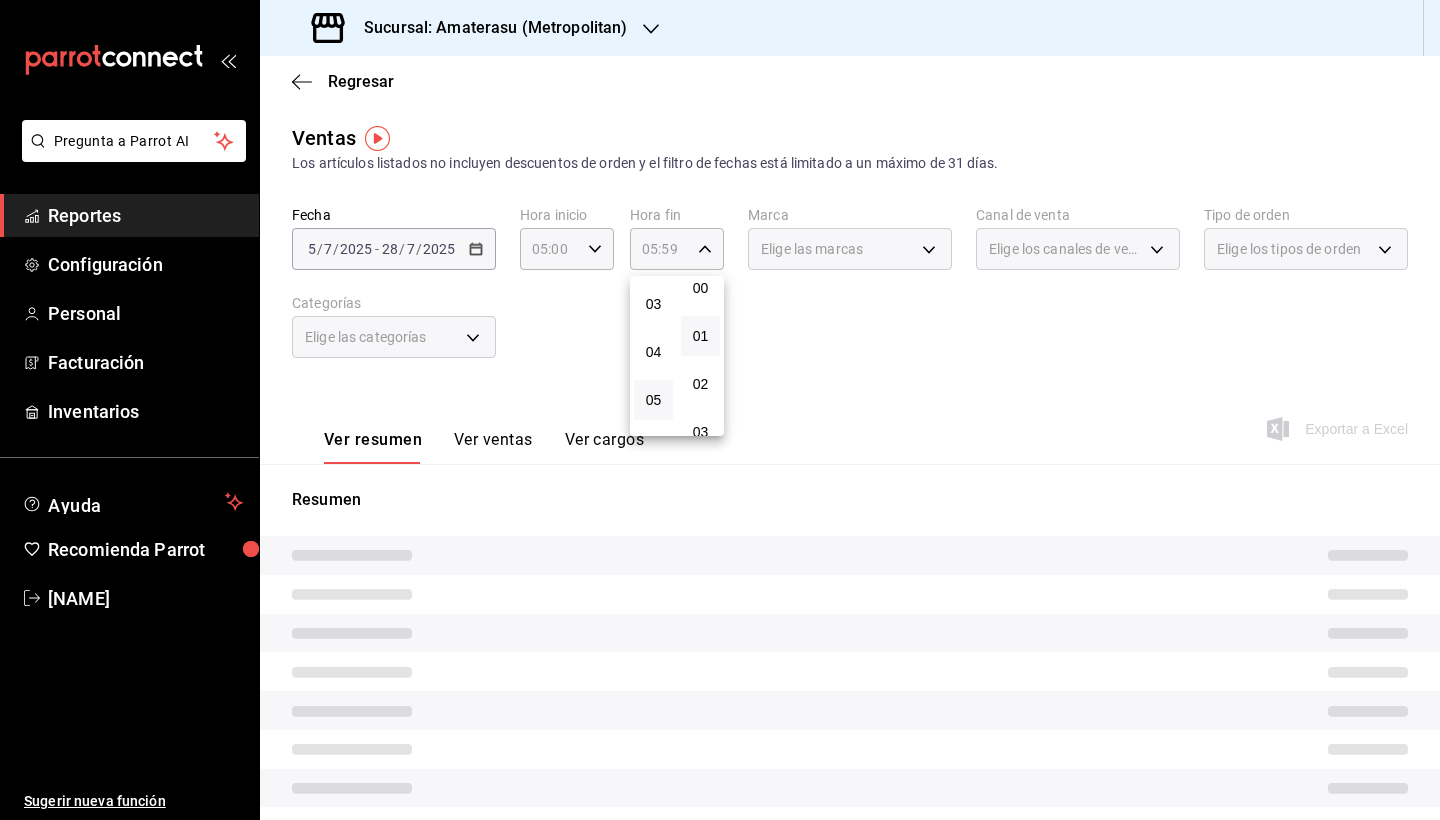 scroll, scrollTop: 0, scrollLeft: 0, axis: both 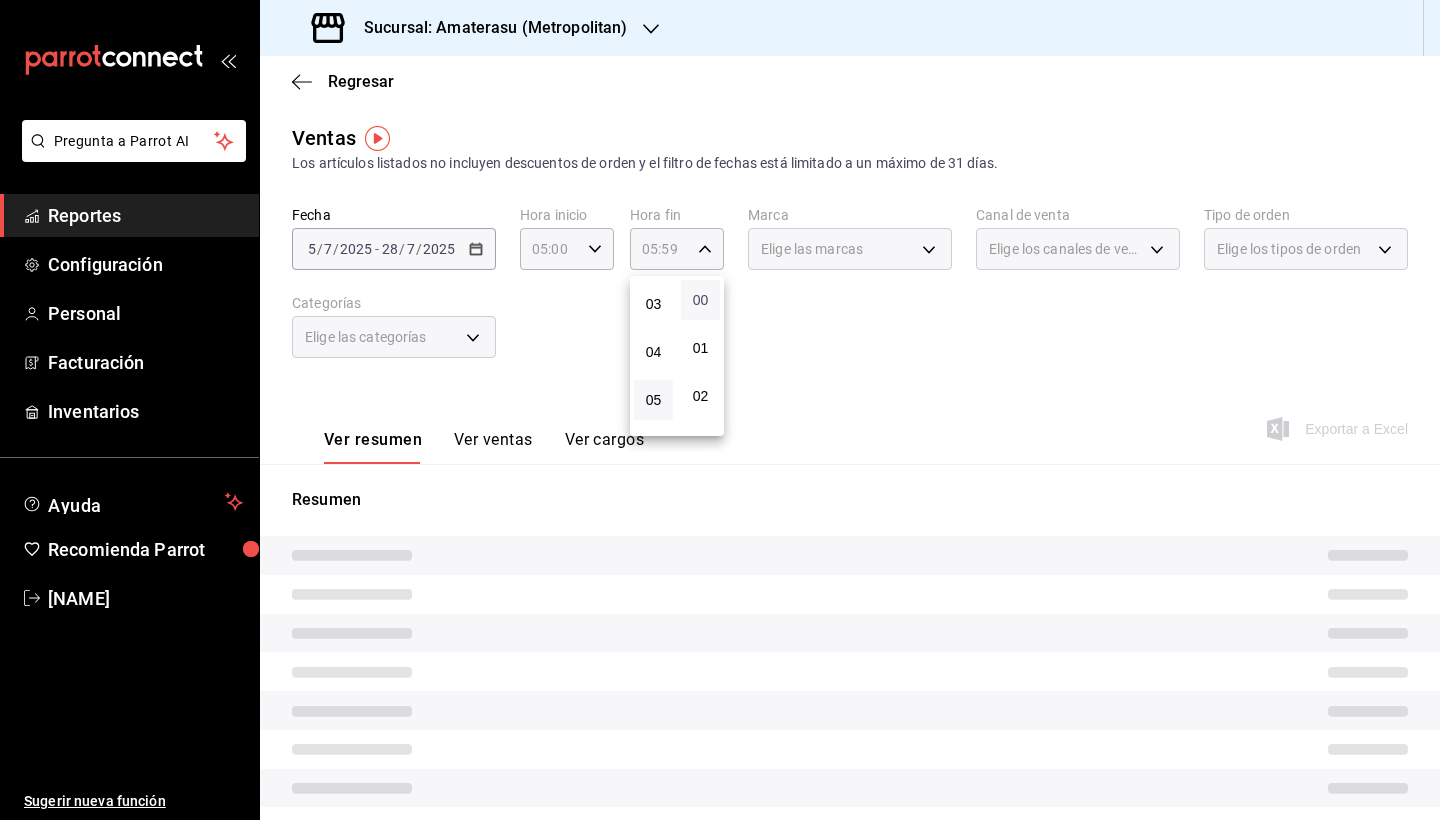 click on "00" at bounding box center (700, 300) 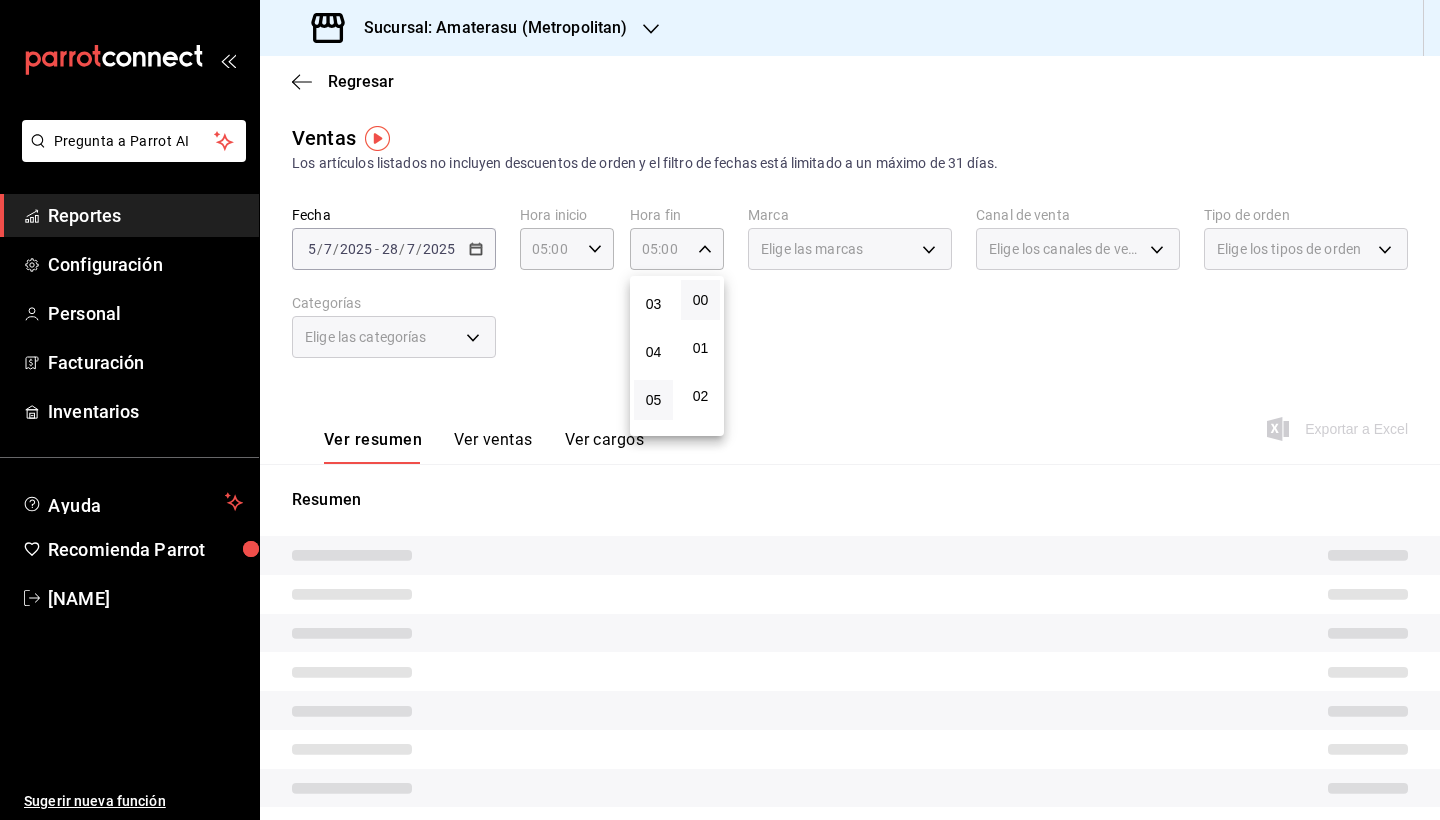 click at bounding box center (720, 410) 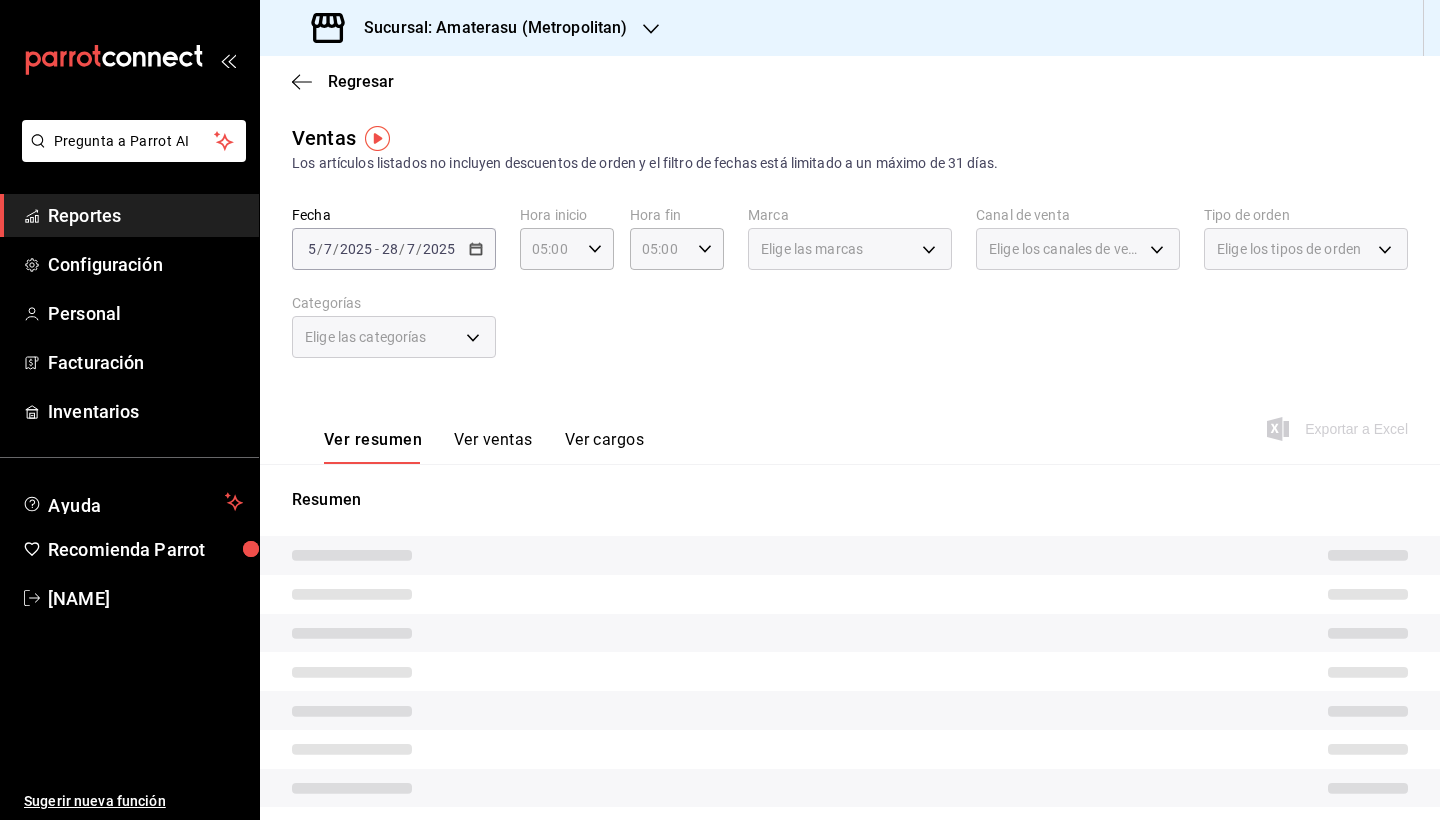 click on "Elige las marcas" at bounding box center [850, 249] 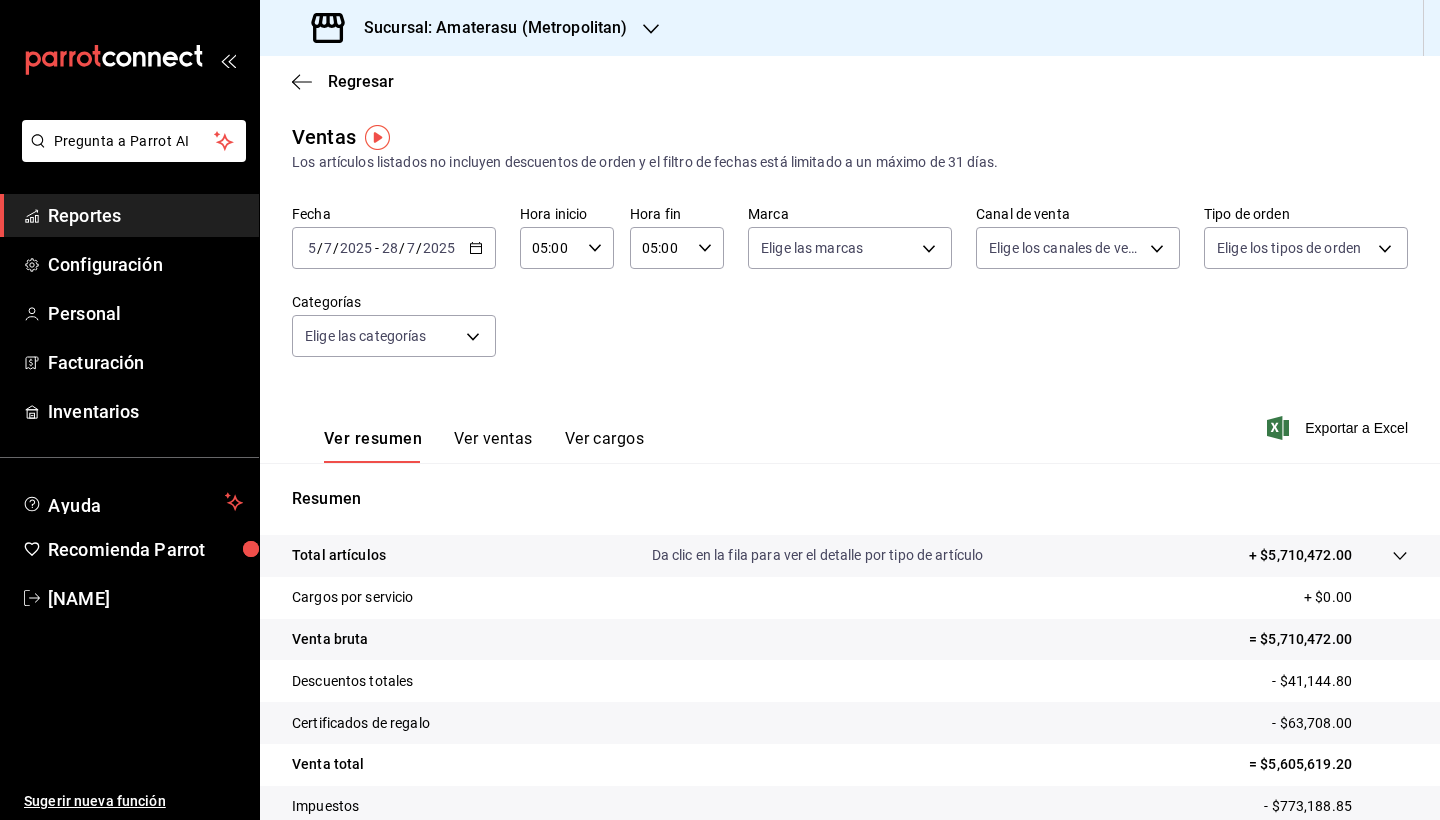 scroll, scrollTop: 12, scrollLeft: 0, axis: vertical 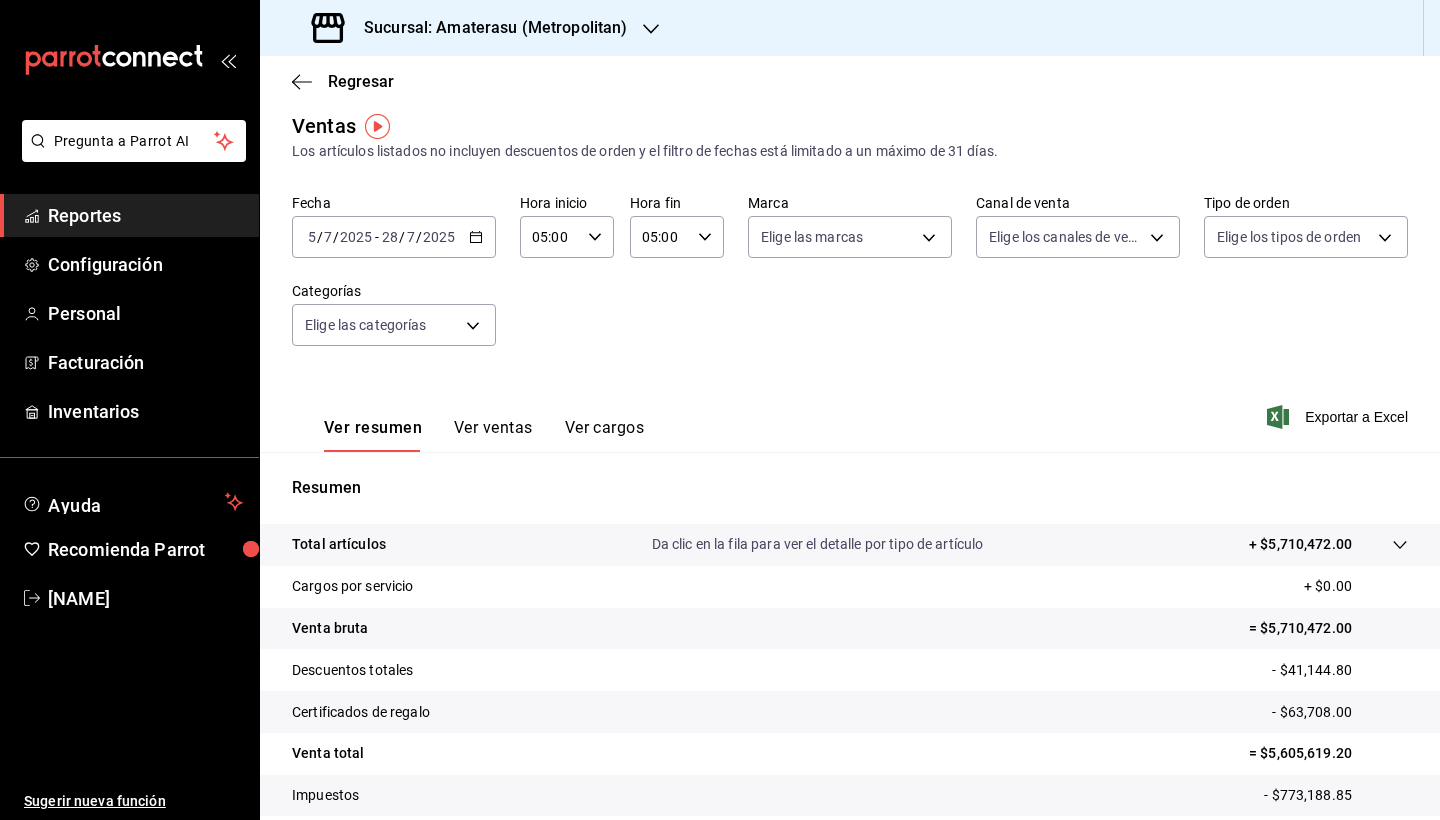 click on "[DATE] [DATE] / [DATE] / [DATE] - [DATE] [DATE] / [DATE] / [DATE]" at bounding box center [394, 237] 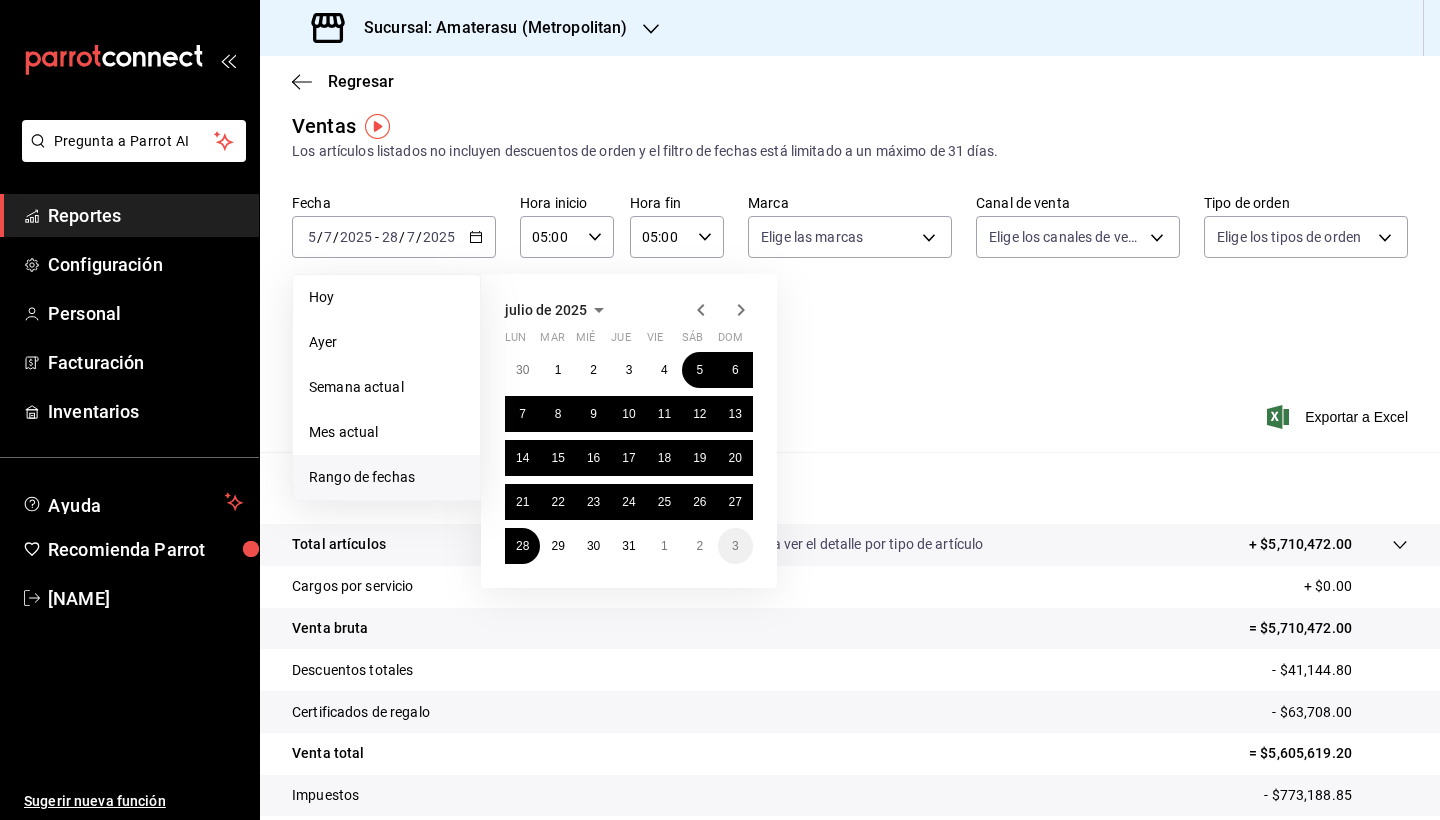 click on "julio de 2025 lun mar mié jue vie sáb dom 30 1 2 3 4 5 6 7 8 9 10 11 12 13 14 15 16 17 18 19 20 21 22 23 24 25 26 27 28 29 30 31 1 2 3" at bounding box center [656, 423] 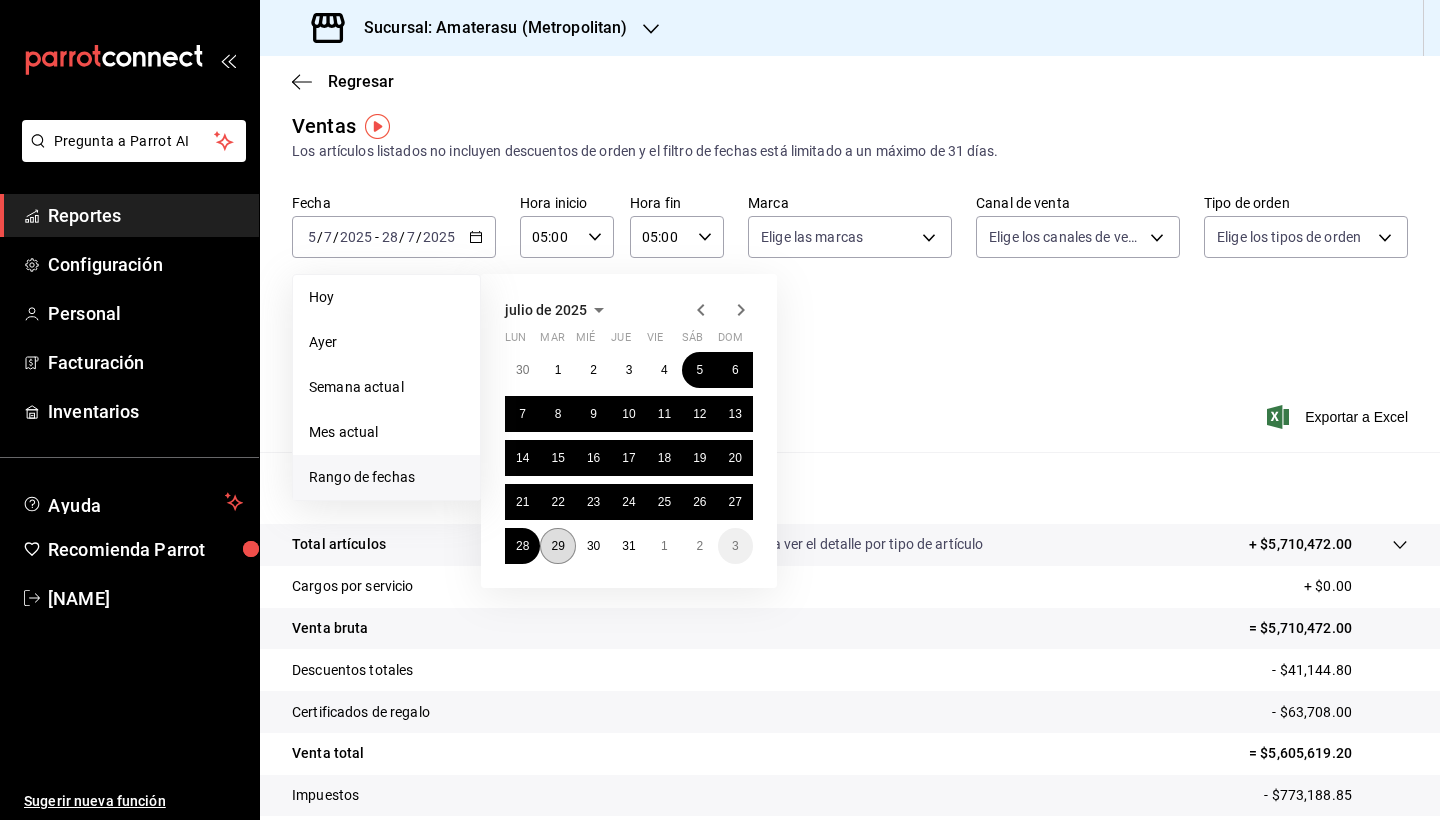click on "29" at bounding box center [557, 546] 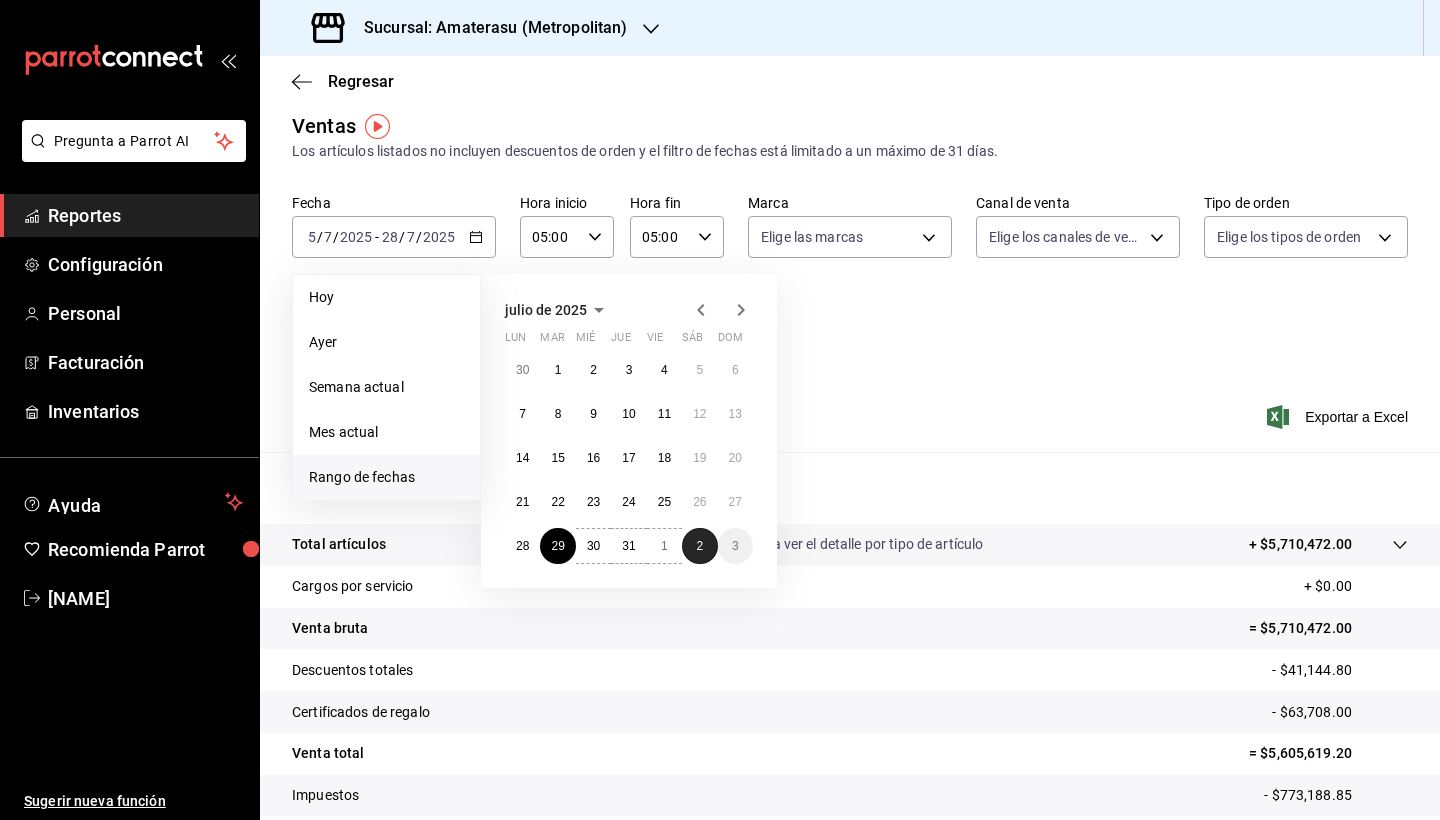 click on "2" at bounding box center (699, 546) 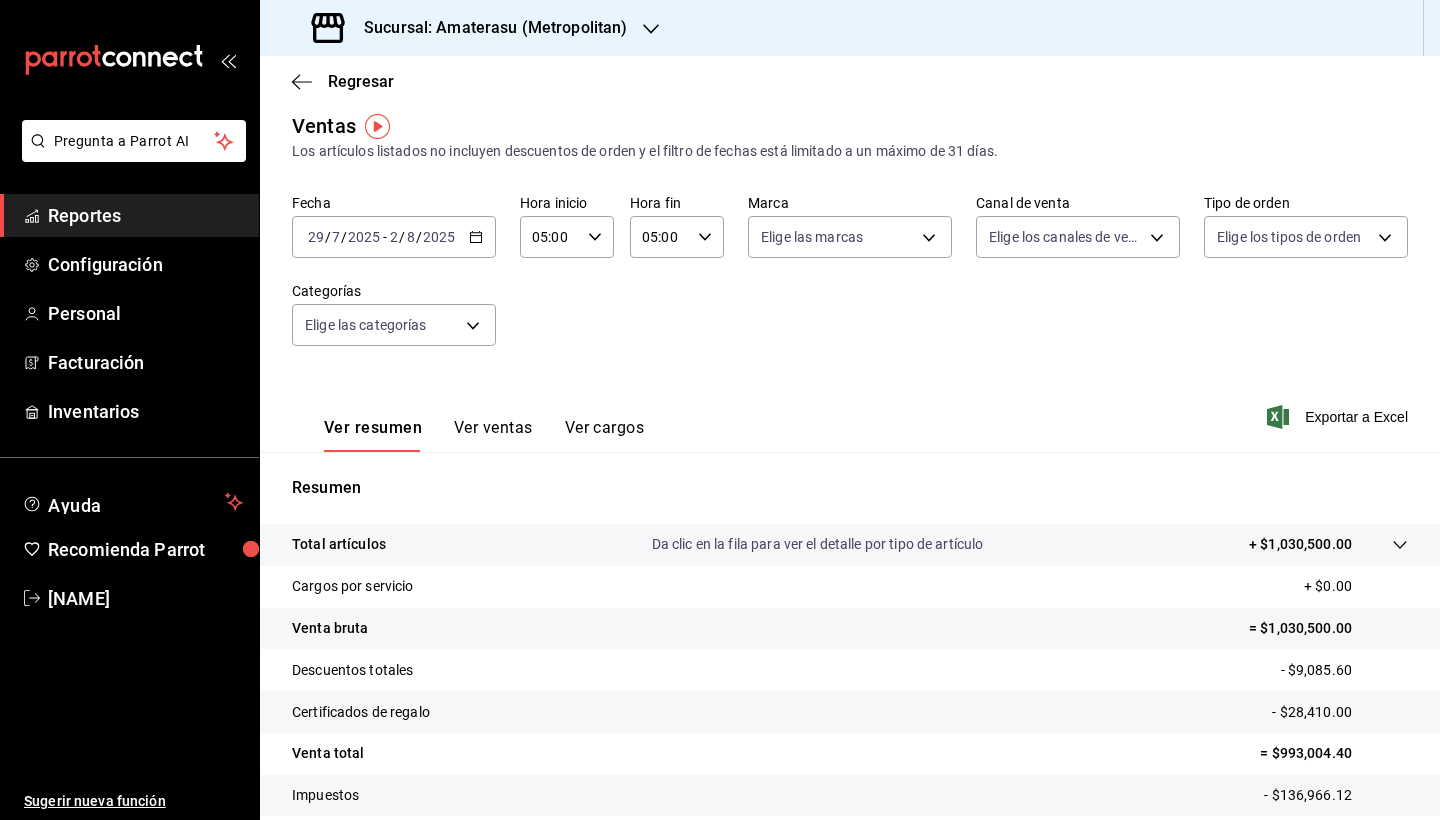 click on "Da clic en la fila para ver el detalle por tipo de artículo" at bounding box center (818, 544) 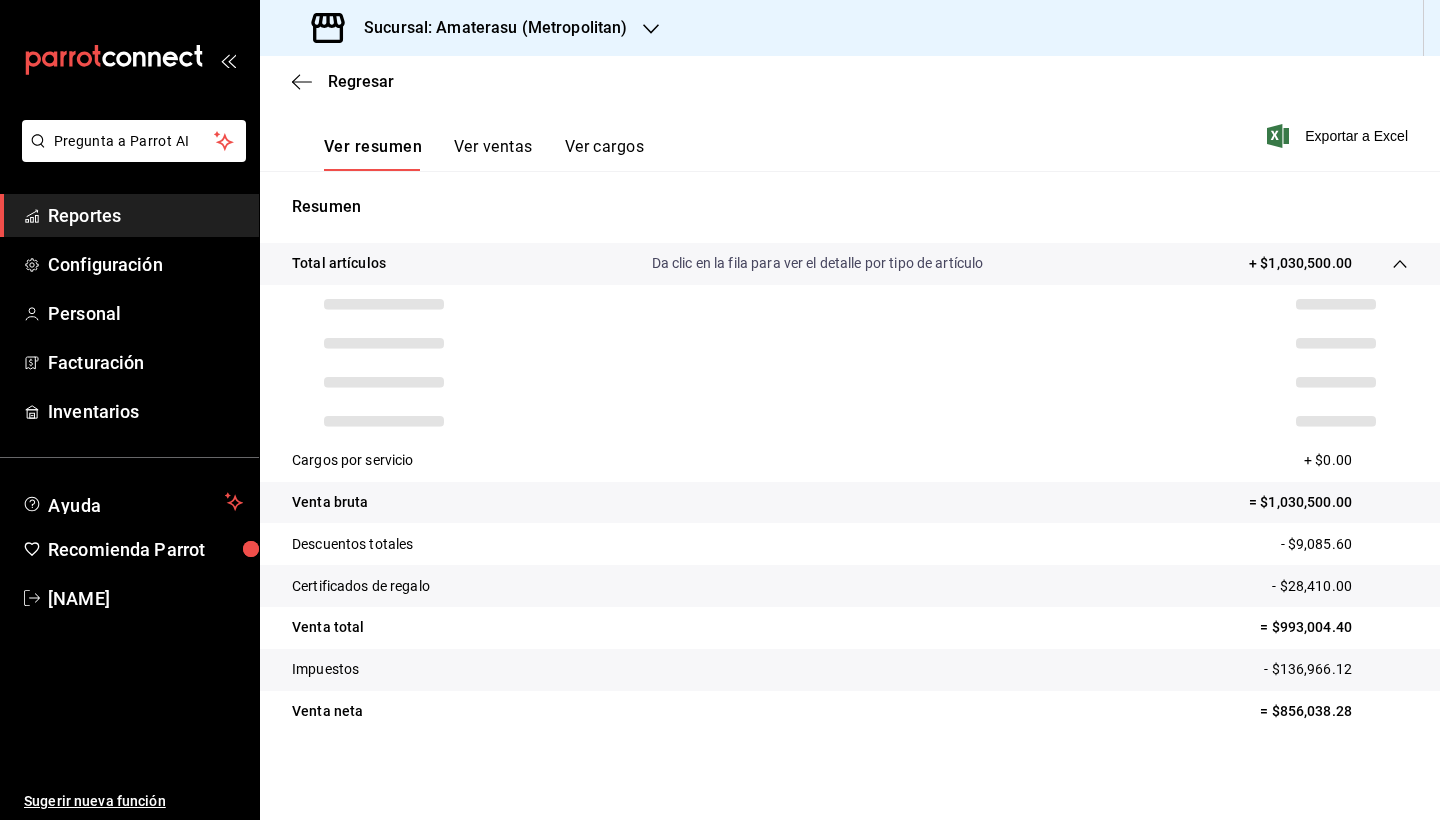 scroll, scrollTop: 293, scrollLeft: 0, axis: vertical 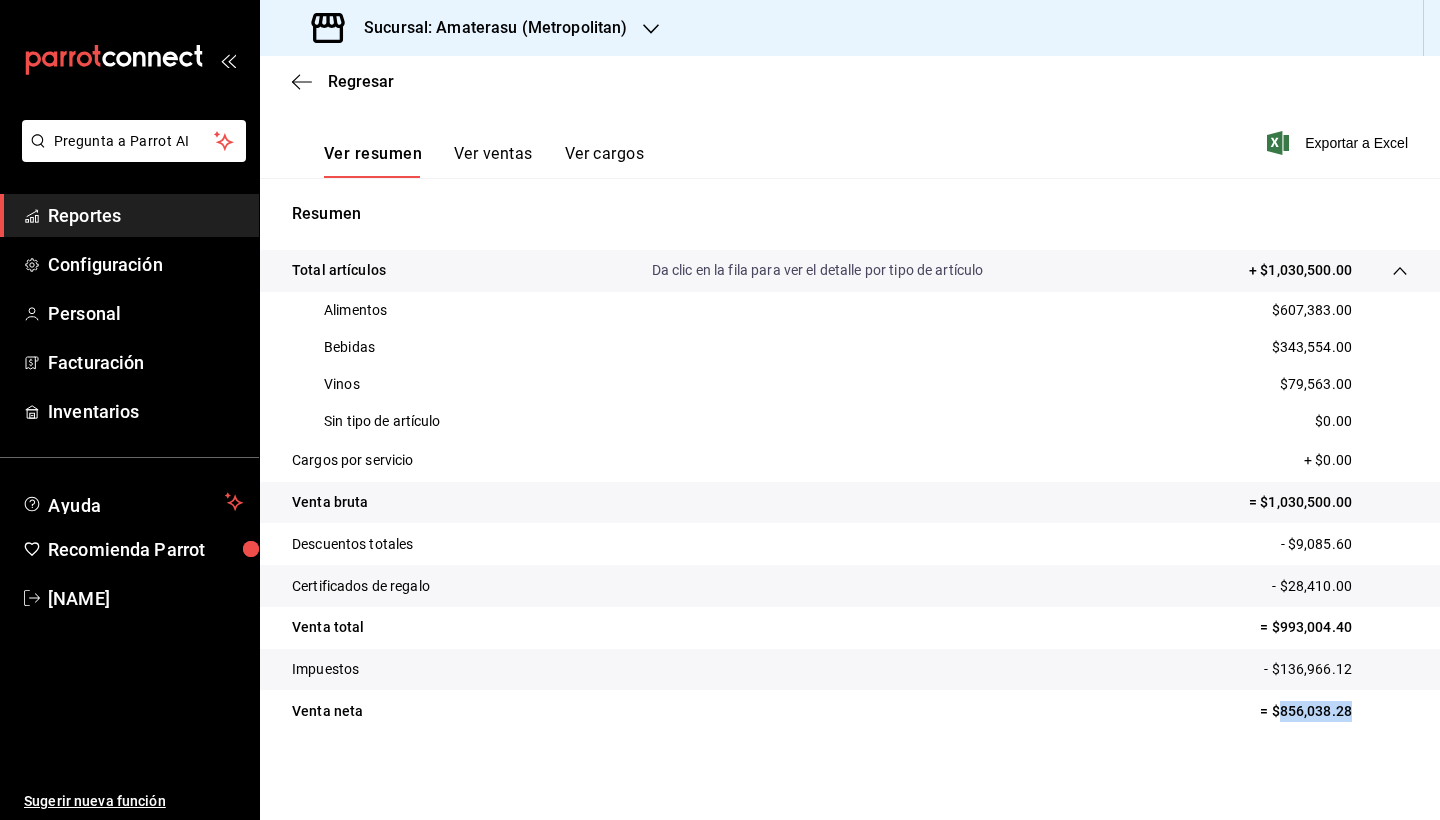 drag, startPoint x: 1282, startPoint y: 706, endPoint x: 1358, endPoint y: 714, distance: 76.41989 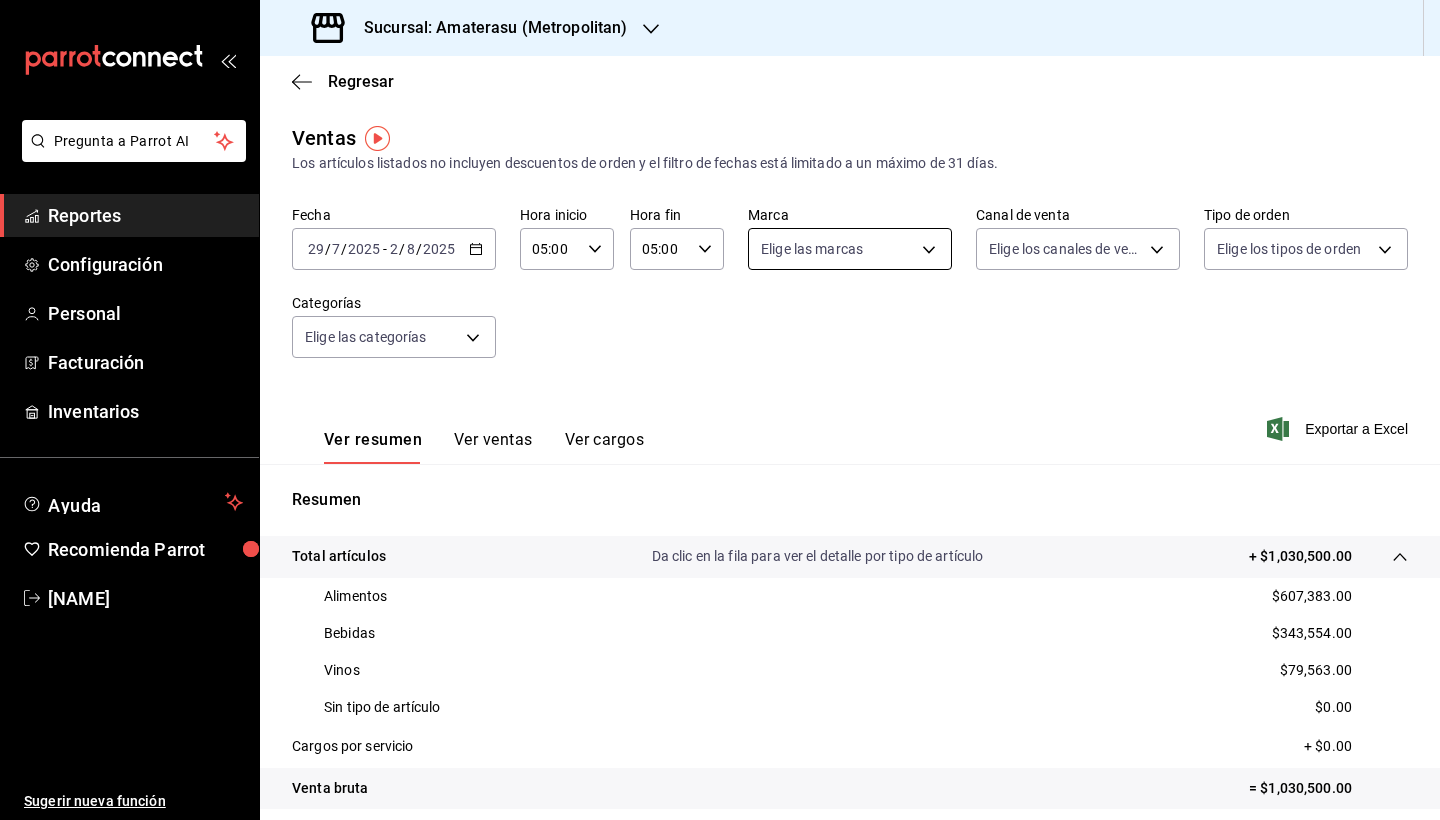click on "Pregunta a Parrot AI Reportes   Configuración   Personal   Facturación   Inventarios   Ayuda Recomienda Parrot   [NAME]   Sugerir nueva función   Sucursal: Amaterasu ([LOCATION]) Regresar Ventas Los artículos listados no incluyen descuentos de orden y el filtro de fechas está limitado a un máximo de 31 días. Fecha [DATE] [DATE] / [DATE] / [DATE] - [DATE] [DATE] / [DATE] / [DATE] Hora inicio 05:00 Hora inicio Hora fin 05:00 Hora fin Marca Ver todas [UUID],[UUID] Canal de venta Elige los canales de venta Tipo de orden Elige los tipos de orden Categorías Elige las categorías Ver resumen Ver ventas Ver cargos Exportar a Excel Resumen Total artículos Da clic en la fila para ver el detalle por tipo de artículo + $1,030,500.00 Alimentos $607,383.00 Bebidas $343,554.00 Vinos $79,563.00 Sin tipo de artículo $0.00 Cargos por servicio + $0.00 Venta bruta = $1,030,500.00 Descuentos totales - $9,085.60 Certificados de regalo - $28,410.00 Venta total = $993,004.40 Impuestos - $136,966.12 Venta neta = $856,038.28 Ir a video" at bounding box center [720, 410] 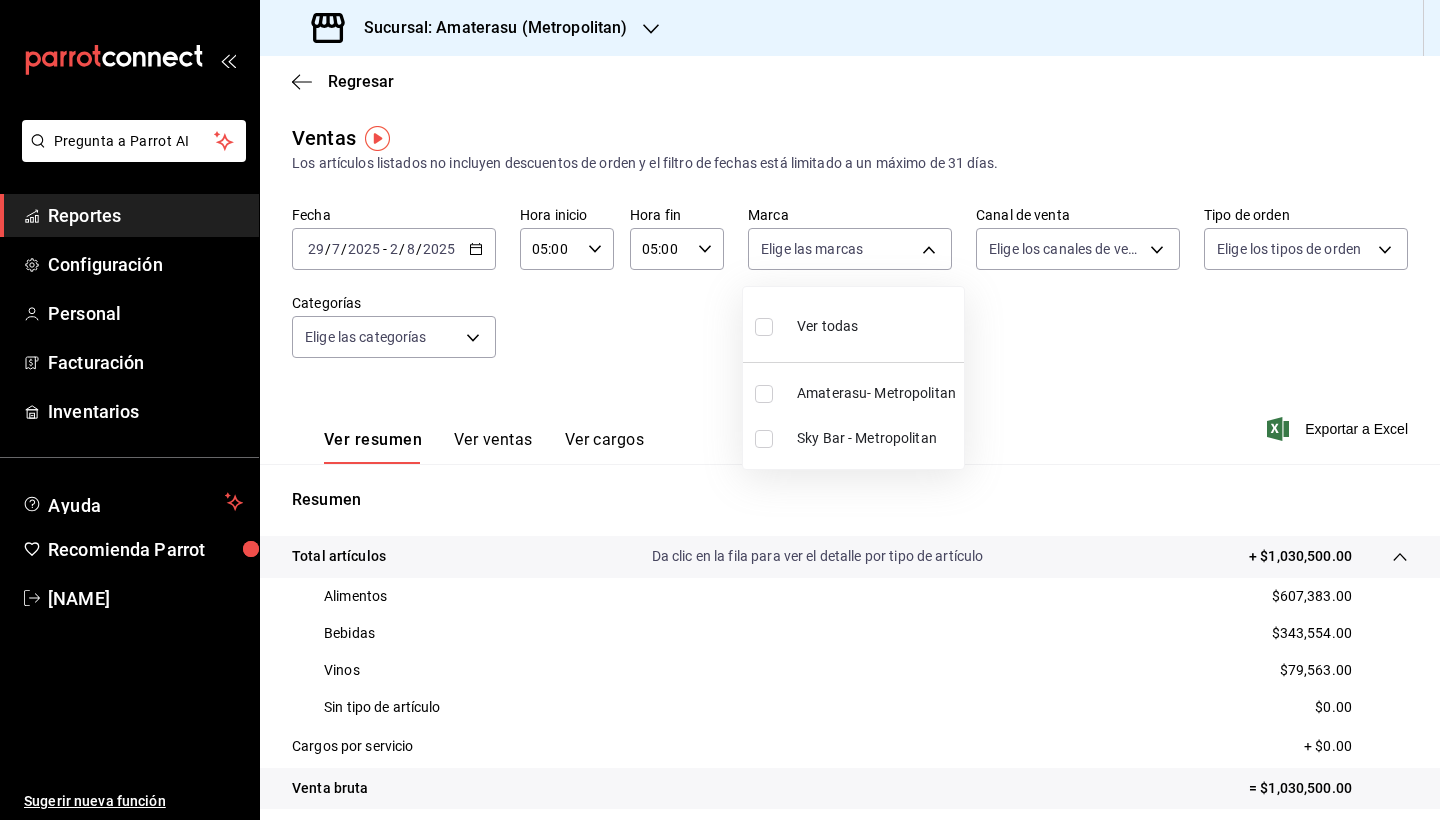 click at bounding box center [764, 327] 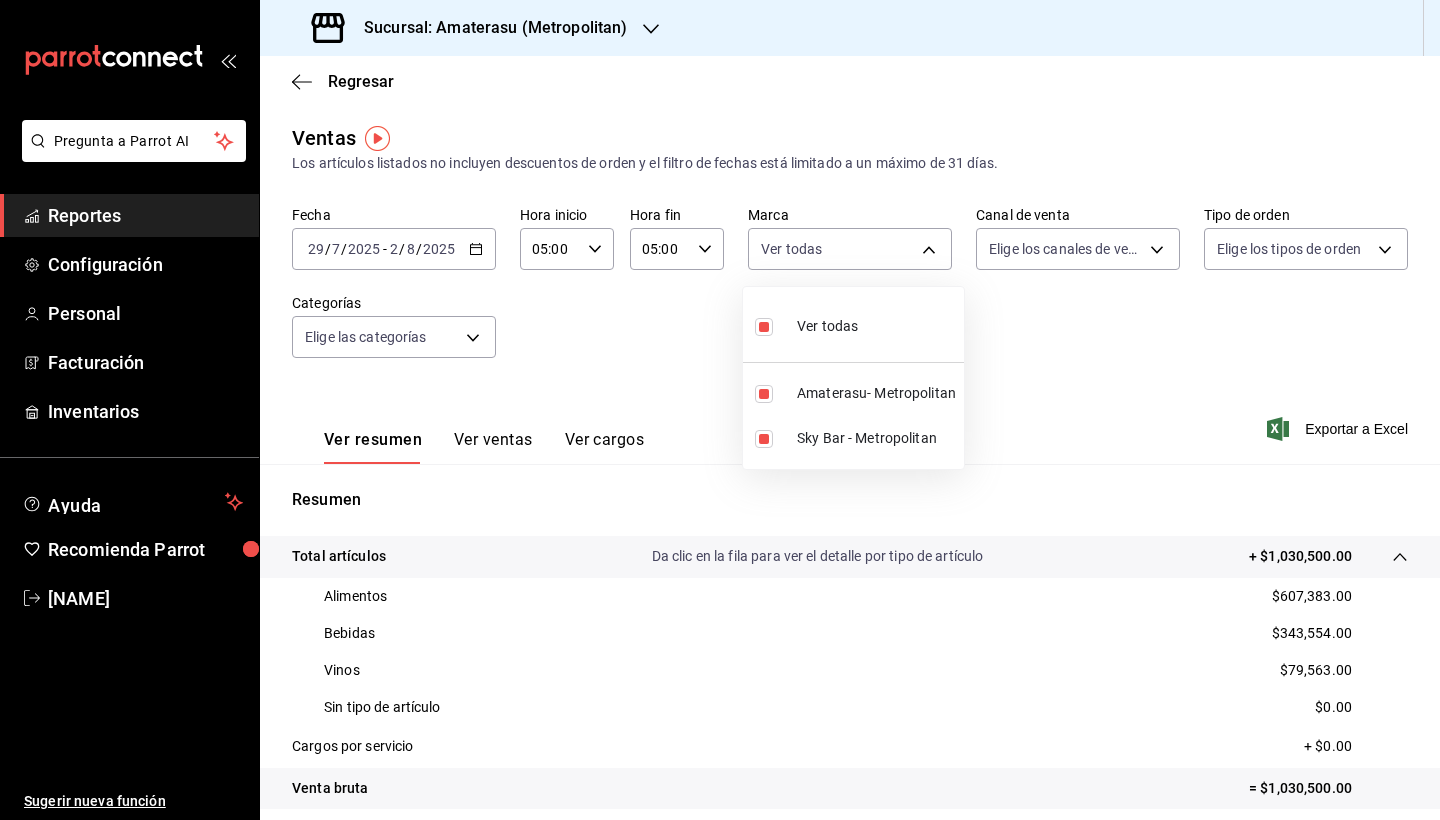 type on "e4cd7fcb-d45b-43ae-a99f-ad4ccfcd9032,f3afaab8-8c3d-4e49-a299-af9bdf6027b2" 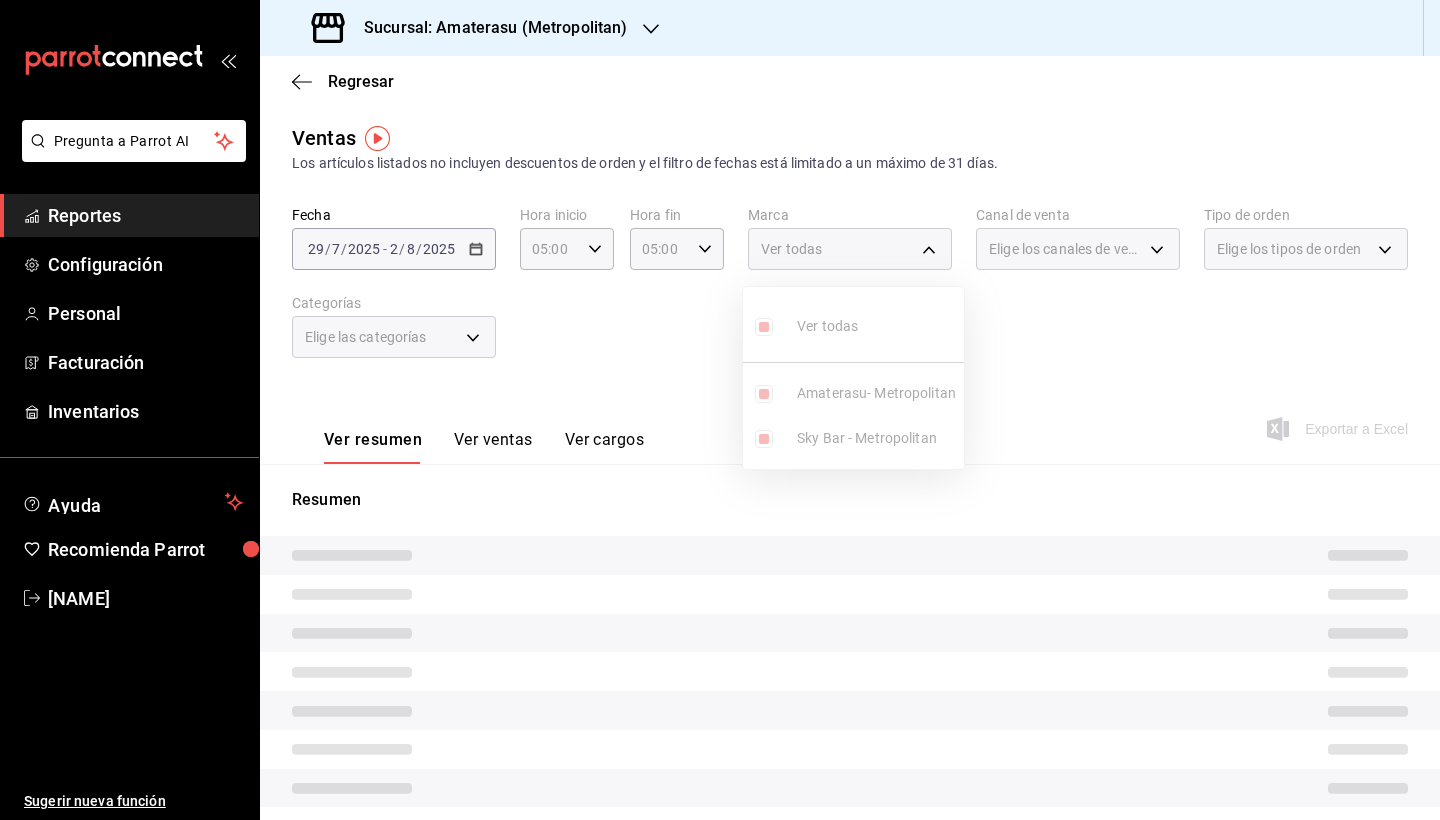 click at bounding box center [720, 410] 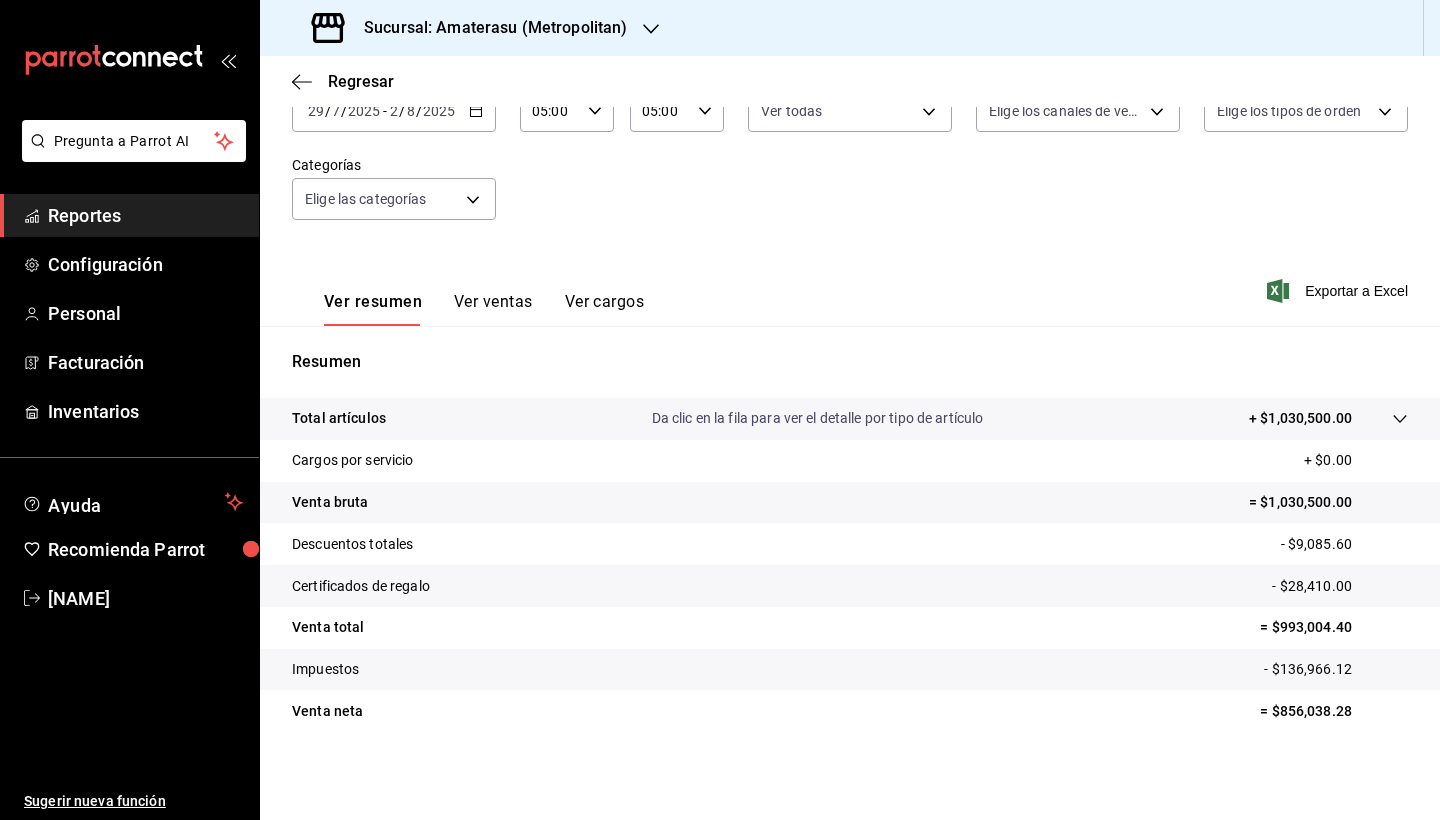 scroll, scrollTop: 0, scrollLeft: 0, axis: both 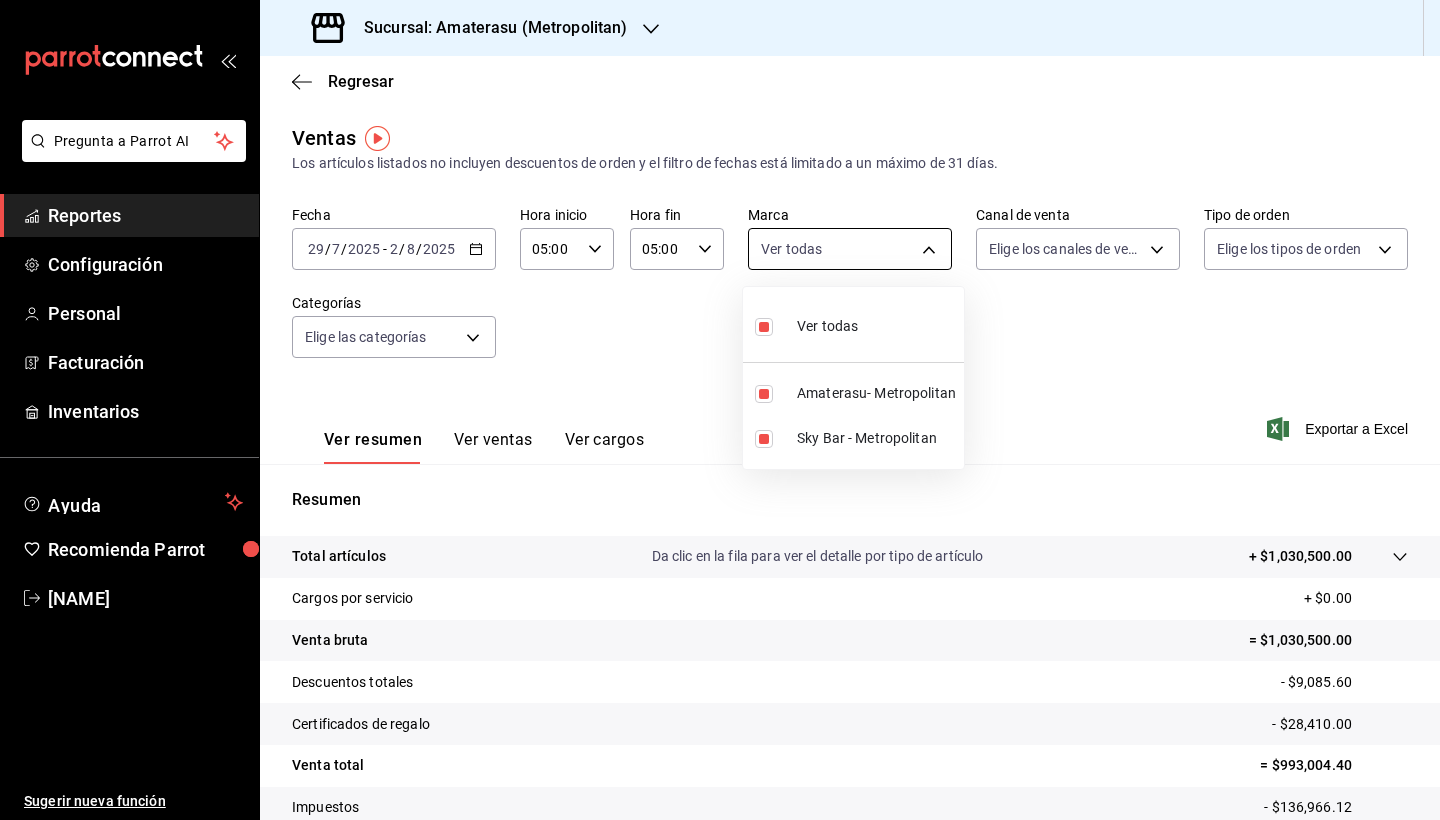 click on "Pregunta a Parrot AI Reportes   Configuración   Personal   Facturación   Inventarios   Ayuda Recomienda Parrot   [NAME]   Sugerir nueva función   Sucursal: Amaterasu ([LOCATION]) Regresar Ventas Los artículos listados no incluyen descuentos de orden y el filtro de fechas está limitado a un máximo de 31 días. Fecha [DATE] [DATE] - [DATE] [DATE] Hora inicio 05:00 Hora inicio Hora fin 05:00 Hora fin Marca Ver todas [UUID],[UUID] Canal de venta Elige los canales de venta Tipo de orden Elige los tipos de orden Categorías Elige las categorías Ver resumen Ver ventas Ver cargos Exportar a Excel Resumen Total artículos Da clic en la fila para ver el detalle por tipo de artículo + $1,030,500.00 Cargos por servicio + $0.00 Venta bruta = $1,030,500.00 Descuentos totales - $9,085.60 Certificados de regalo - $28,410.00 Venta total = $993,004.40 Impuestos - $136,966.12 Venta neta = $856,038.28 Ver video tutorial Ir a video" at bounding box center [720, 410] 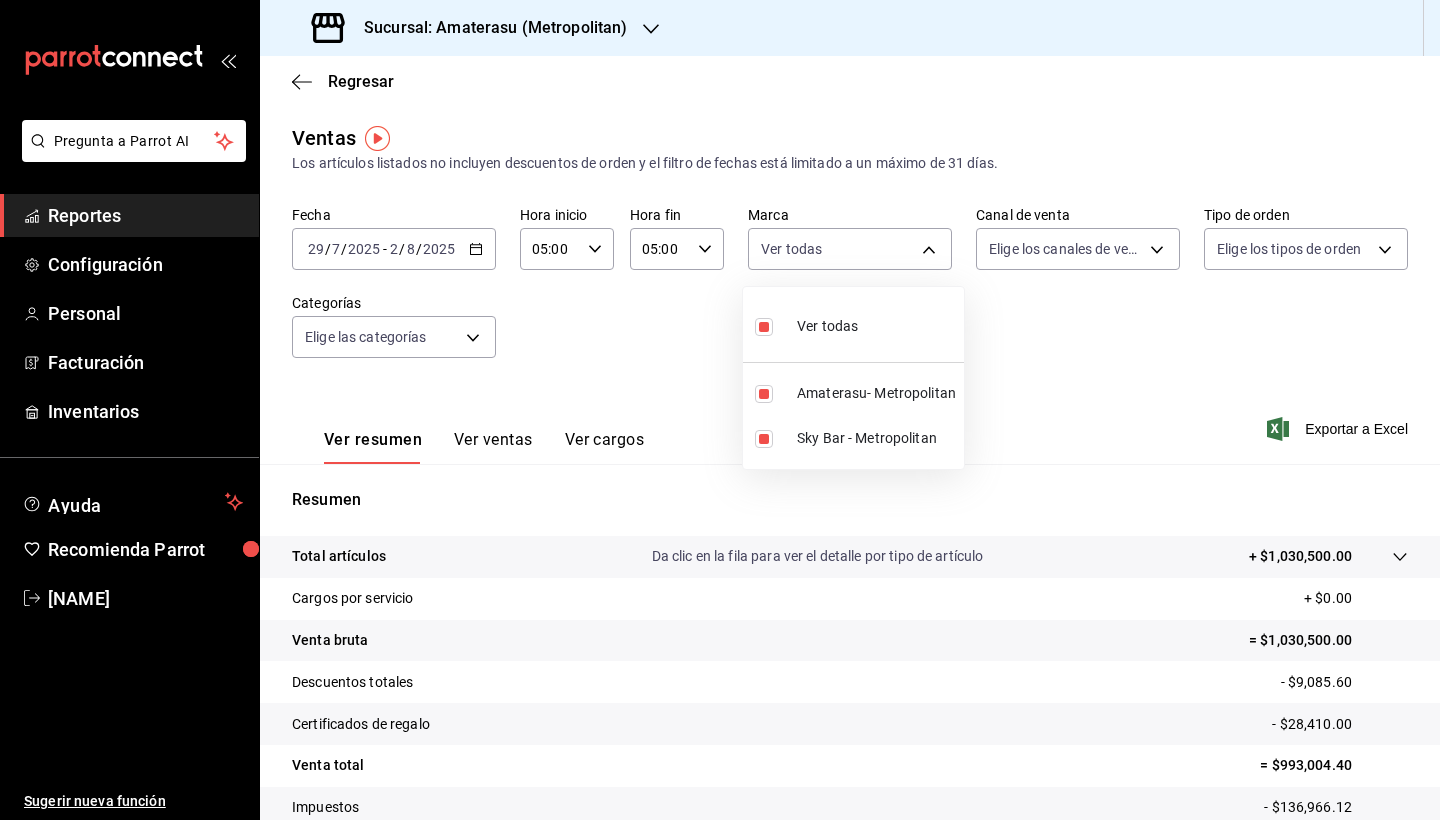 click at bounding box center [764, 327] 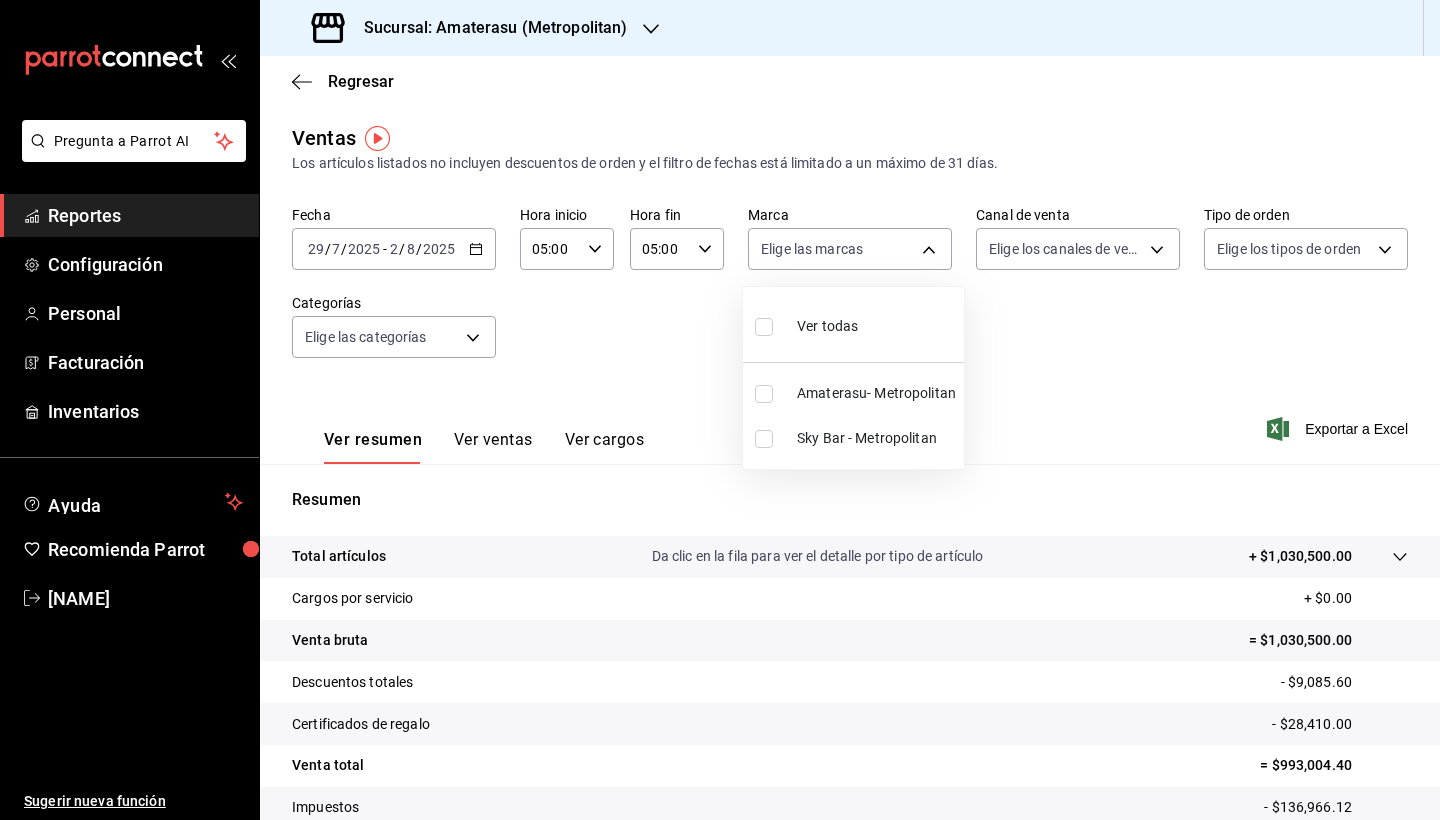 type 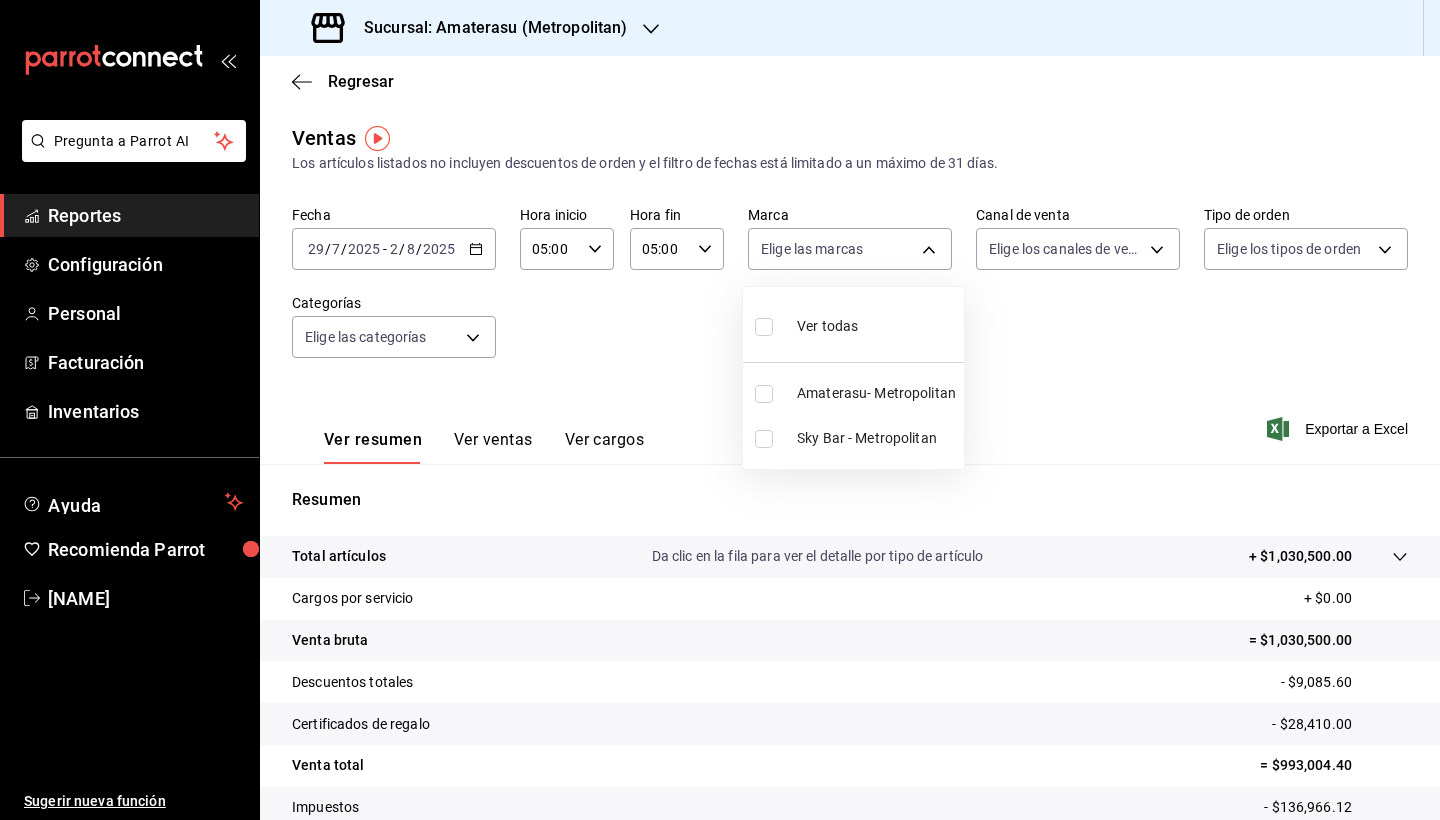 click at bounding box center [764, 439] 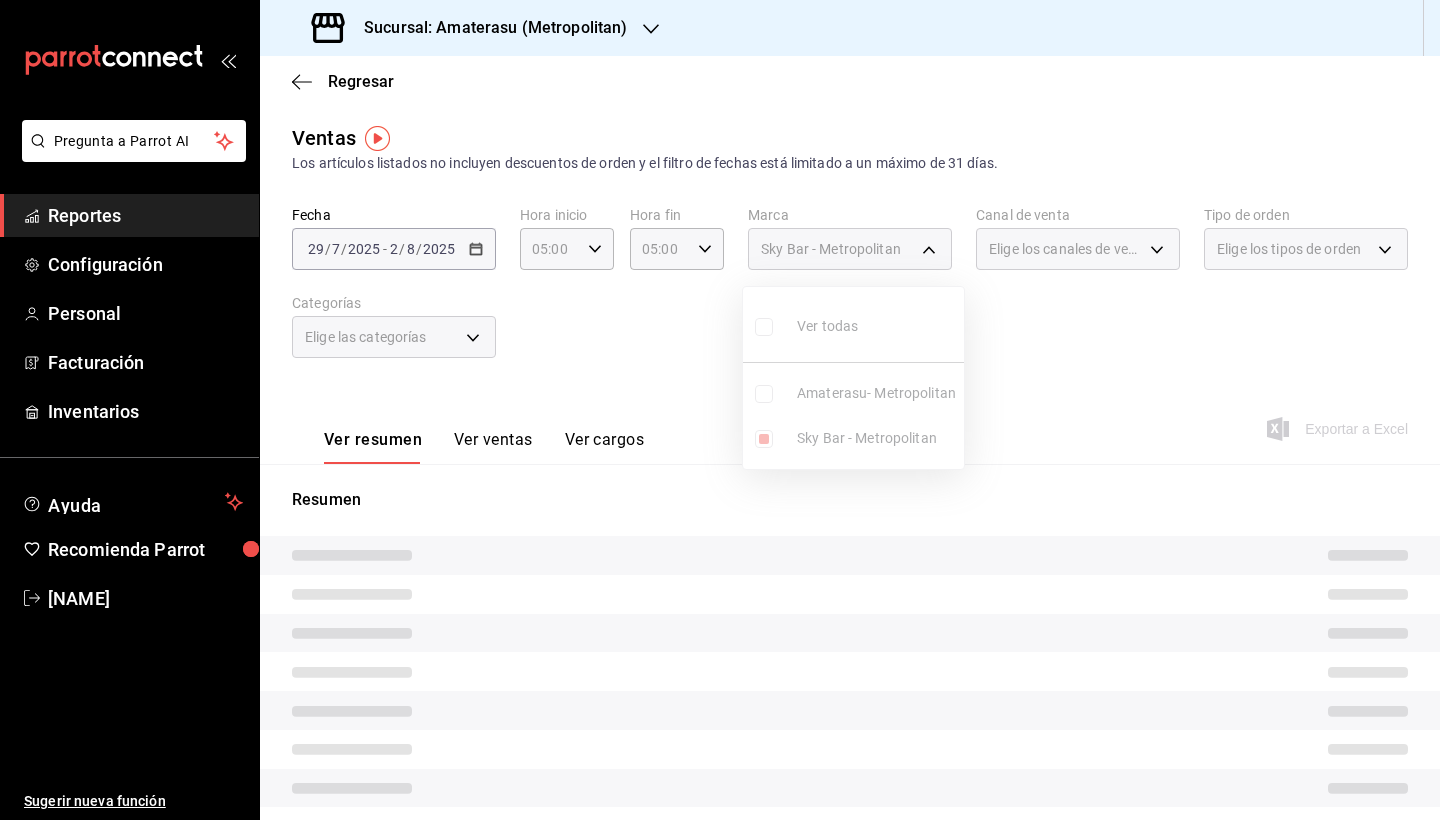 click at bounding box center (720, 410) 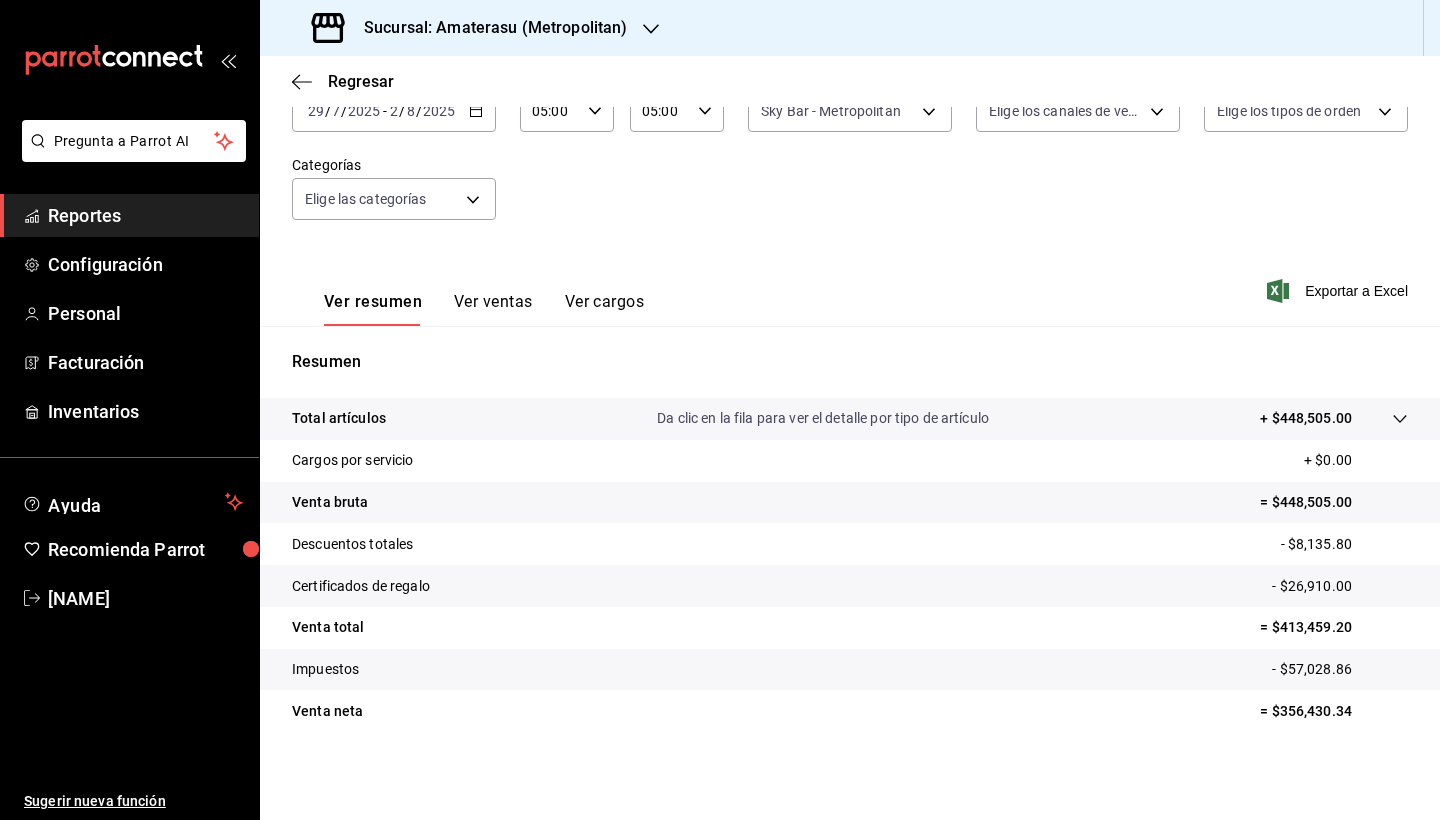scroll, scrollTop: 138, scrollLeft: 0, axis: vertical 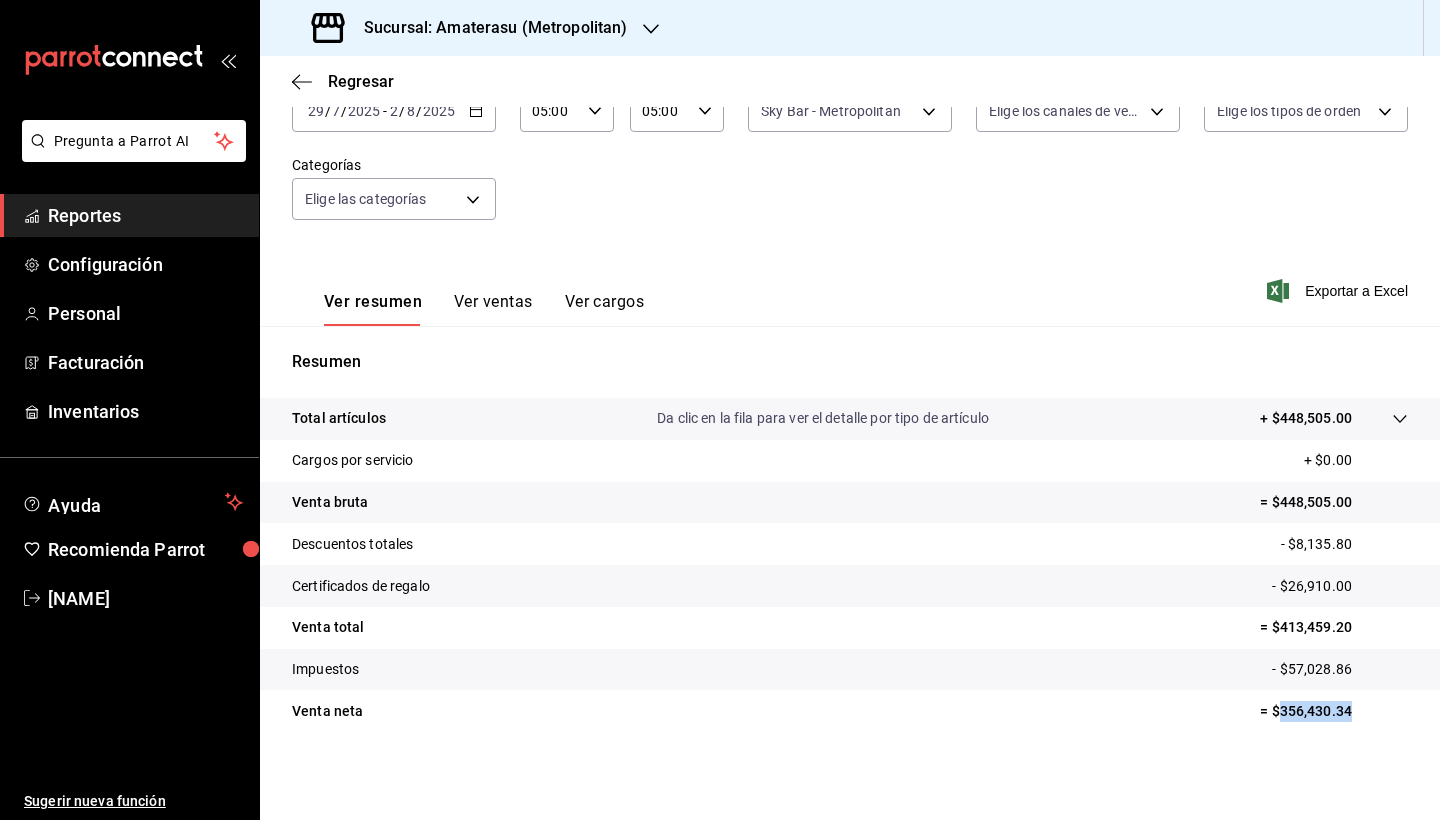 drag, startPoint x: 1265, startPoint y: 712, endPoint x: 1343, endPoint y: 714, distance: 78.025635 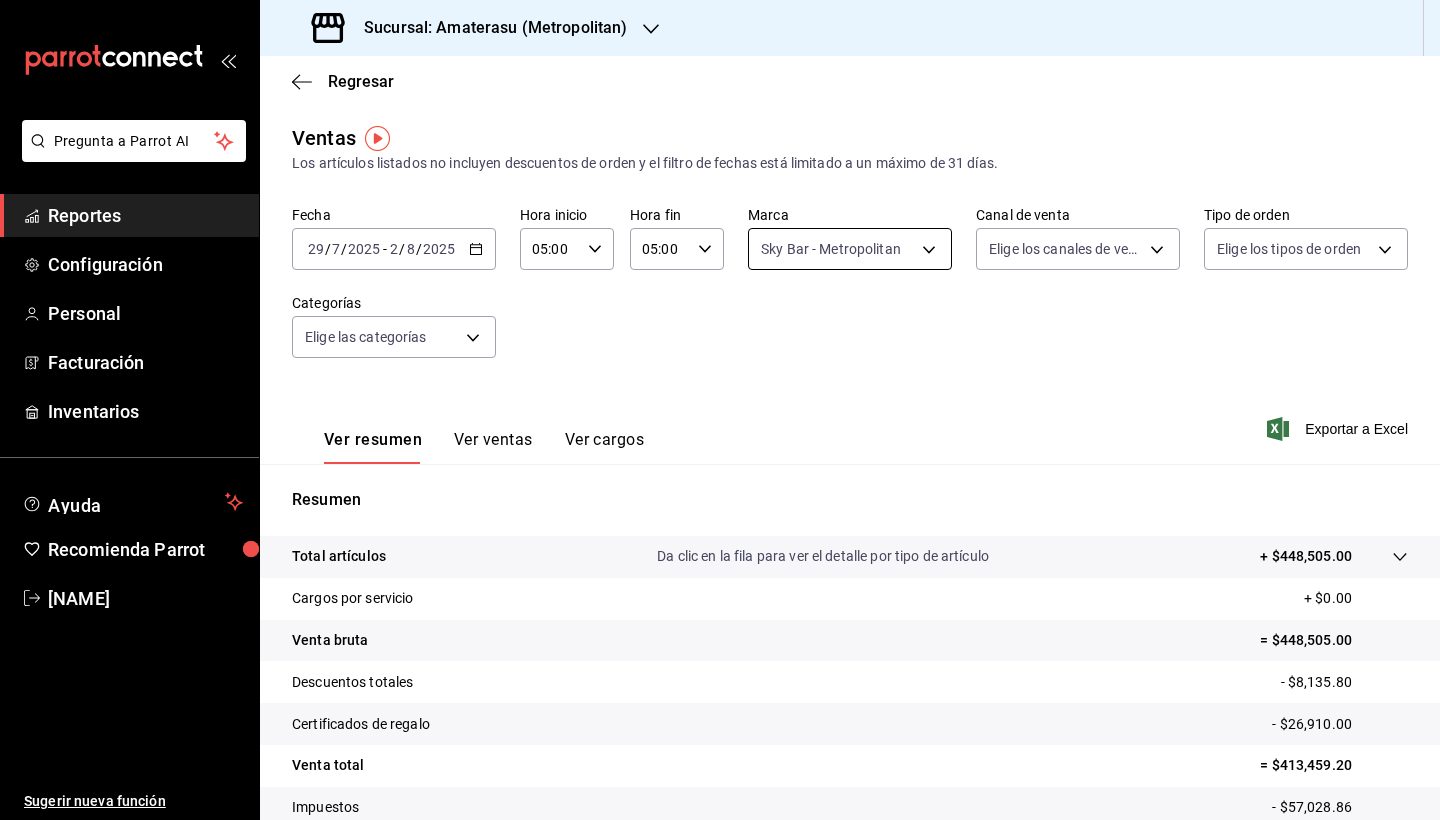 click on "Pregunta a Parrot AI Reportes   Configuración   Personal   Facturación   Inventarios   Ayuda Recomienda Parrot   [NAME]   Sugerir nueva función   Sucursal: Amaterasu ([LOCATION]) Regresar Ventas Los artículos listados no incluyen descuentos de orden y el filtro de fechas está limitado a un máximo de 31 días. Fecha [DATE] [DATE] / [DATE] / [DATE] - [DATE] [DATE] / [DATE] / [DATE] Hora inicio 05:00 Hora inicio Hora fin 05:00 Hora fin Marca Sky Bar - ([LOCATION]) [UUID] Canal de venta Elige los canales de venta Tipo de orden Elige los tipos de orden Categorías Elige las categorías Ver resumen Ver ventas Ver cargos Exportar a Excel Resumen Total artículos Da clic en la fila para ver el detalle por tipo de artículo + $448,505.00 Cargos por servicio + $0.00 Venta bruta = $448,505.00 Descuentos totales - $8,135.80 Certificados de regalo - $26,910.00 Venta total = $413,459.20 Impuestos - $57,028.86 Venta neta = $356,430.34 GANA 1 MES GRATIS EN TU SUSCRIPCIÓN AQUÍ Ver video tutorial" at bounding box center [720, 410] 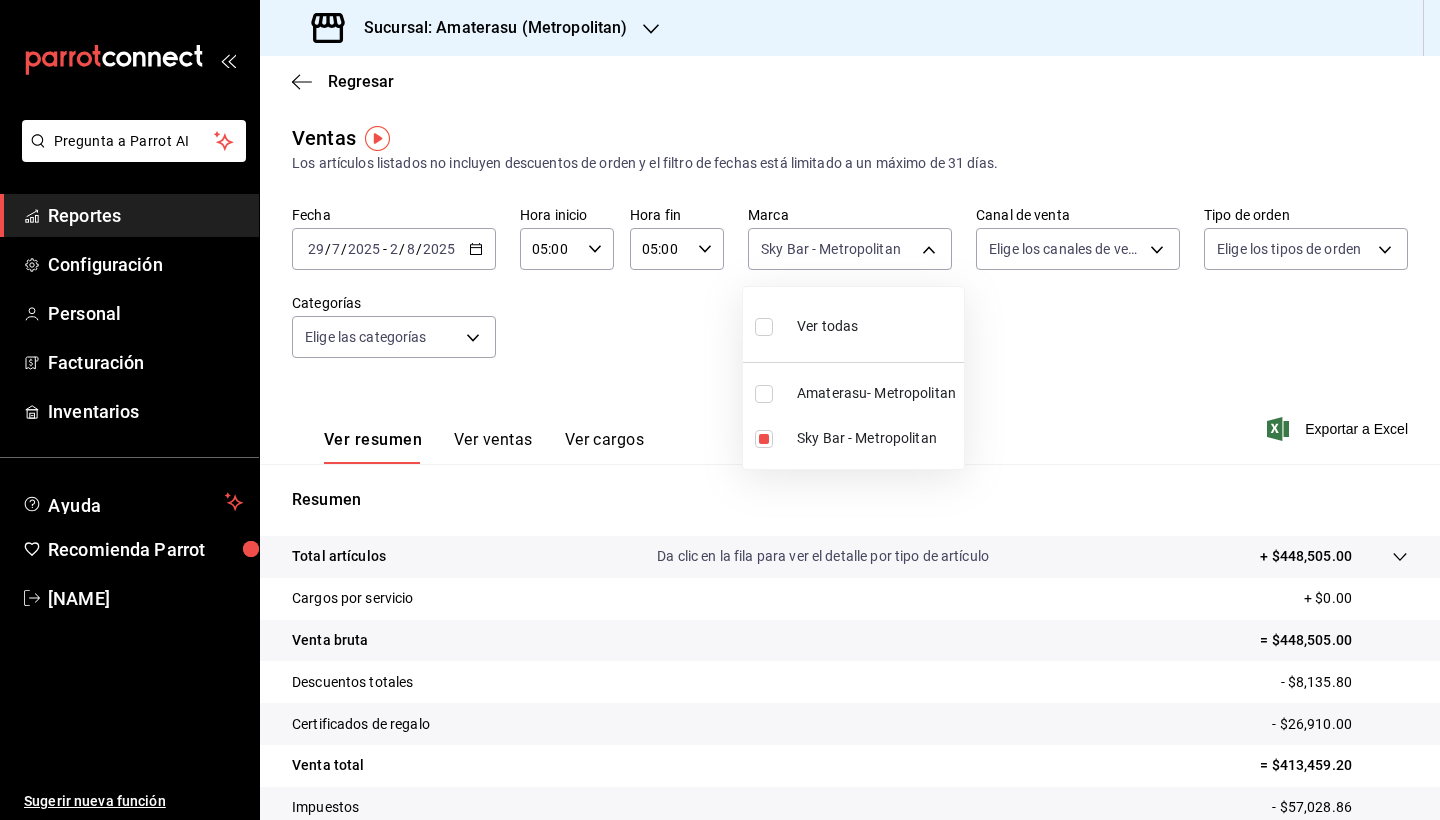 click at bounding box center [764, 327] 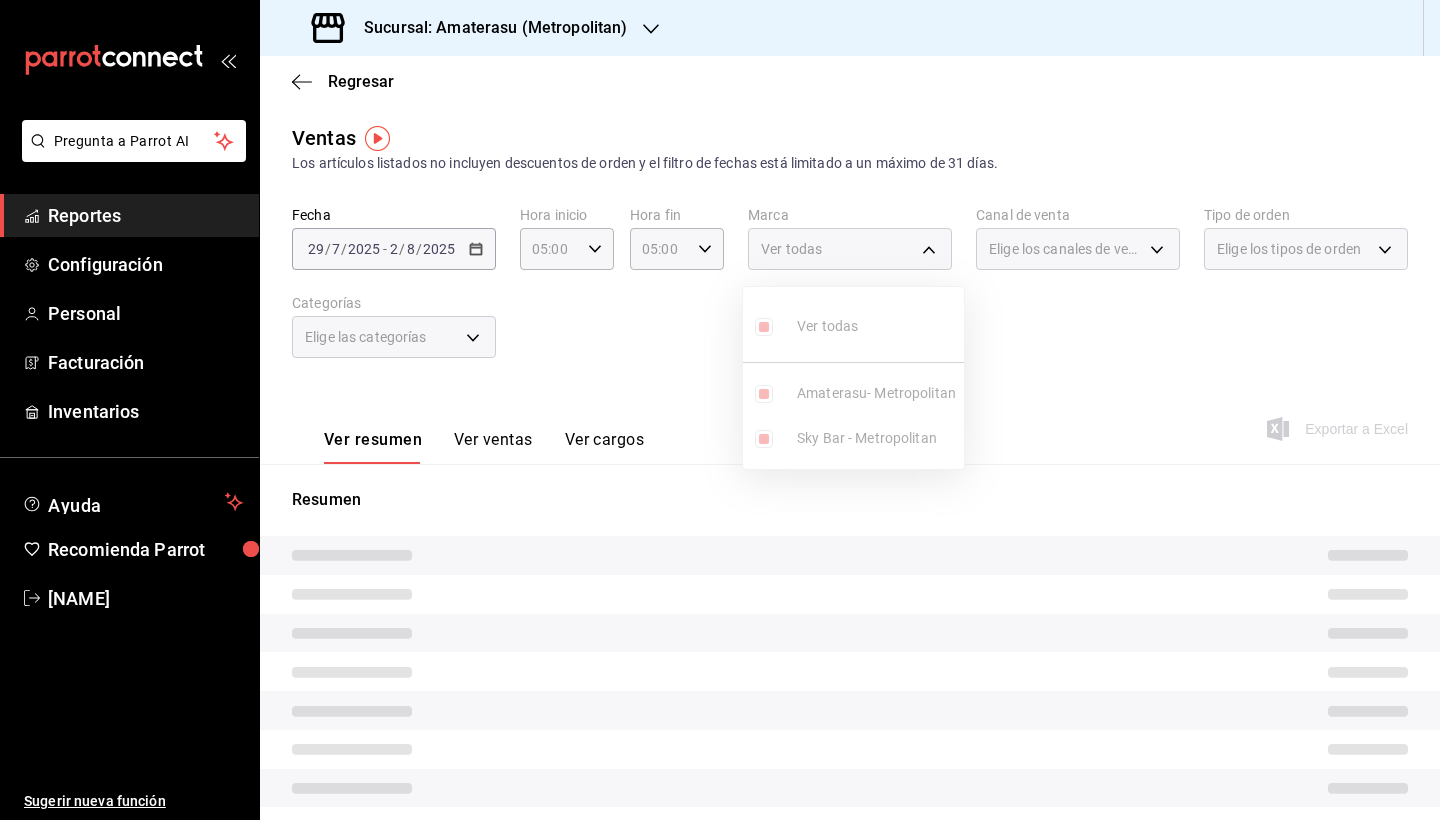 click on "Ver todas Amaterasu- Metropolitan Sky Bar - Metropolitan" at bounding box center (853, 378) 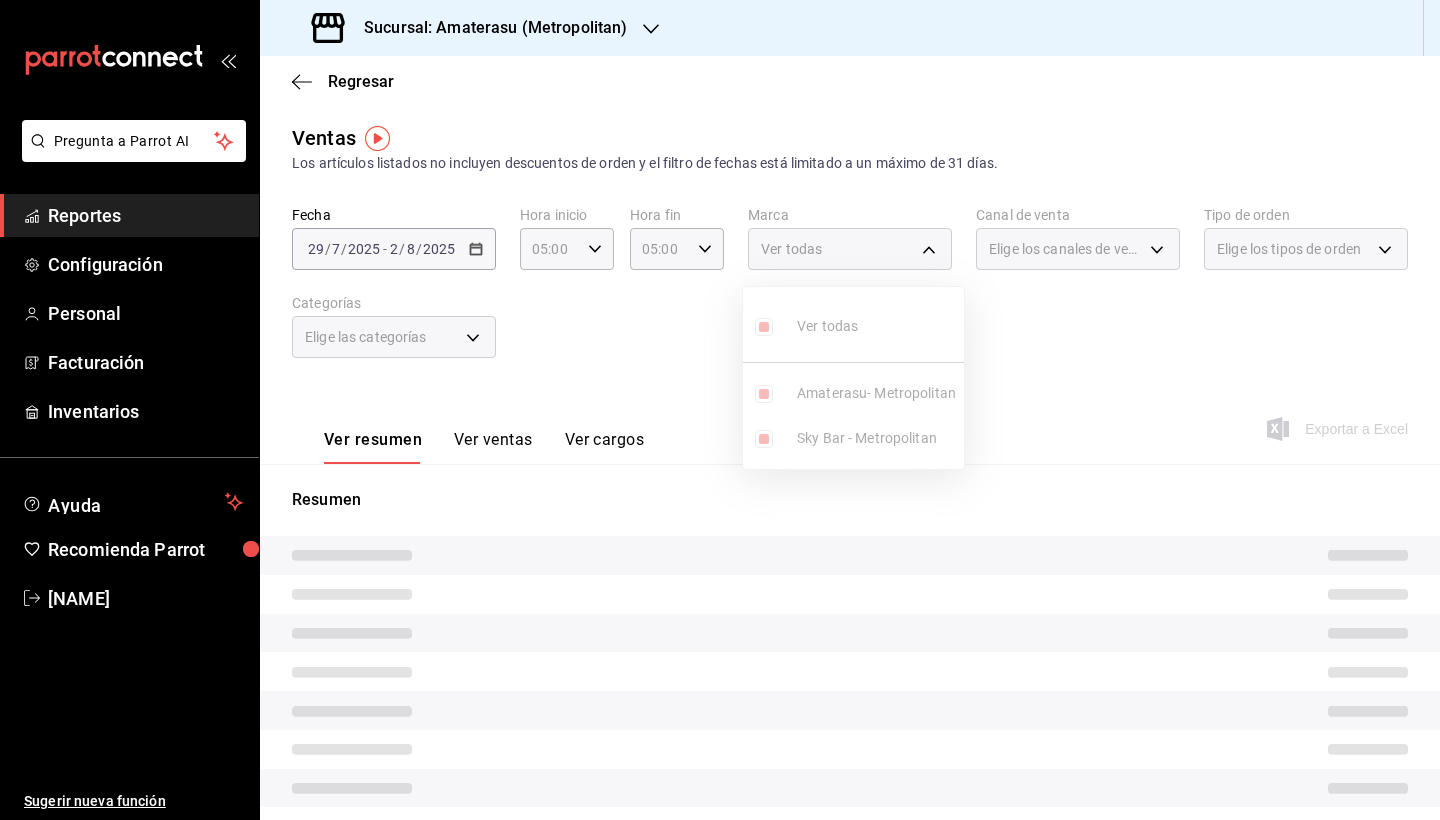click on "Ver todas Amaterasu- Metropolitan Sky Bar - Metropolitan" at bounding box center [853, 378] 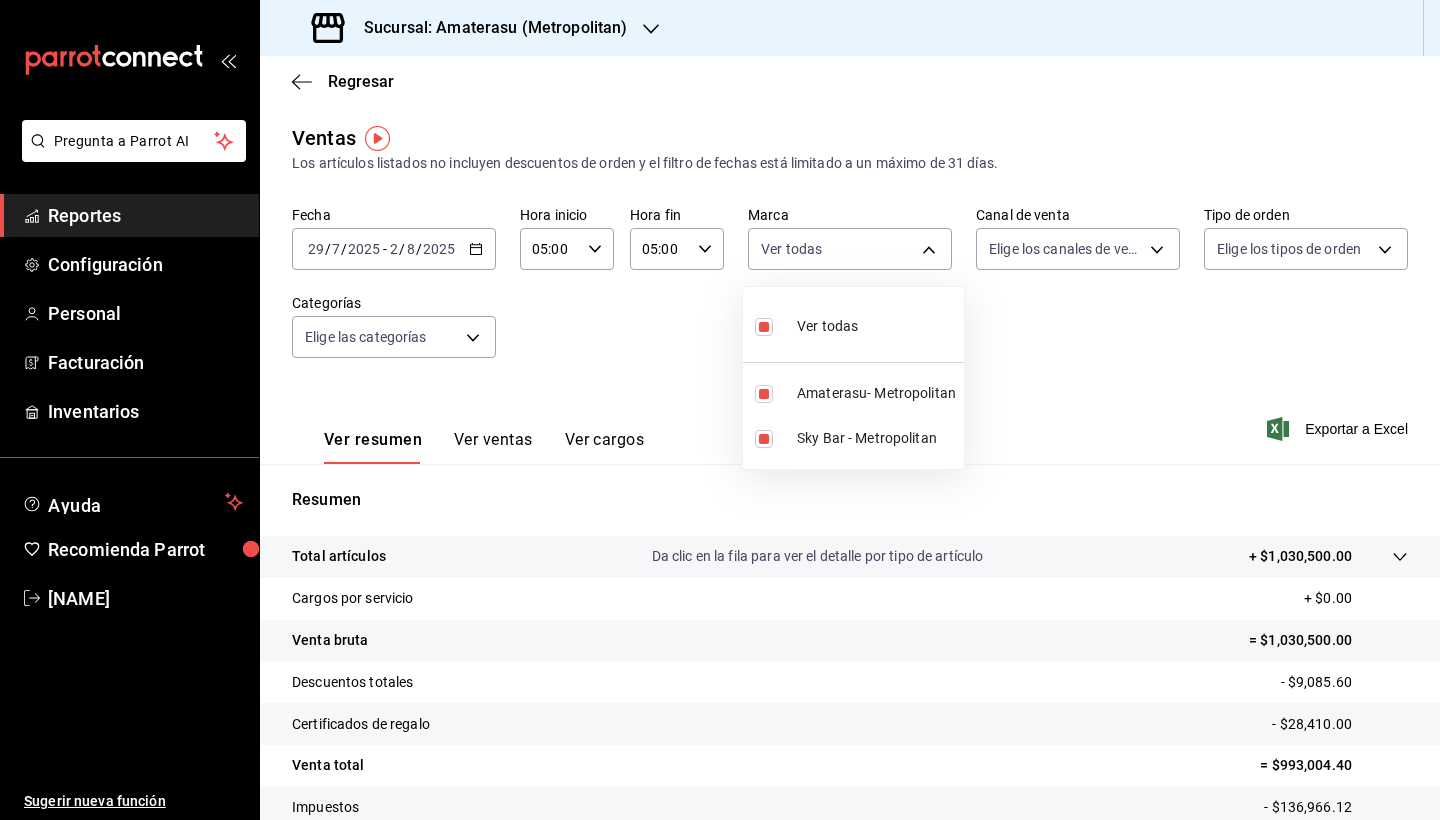 click at bounding box center (764, 327) 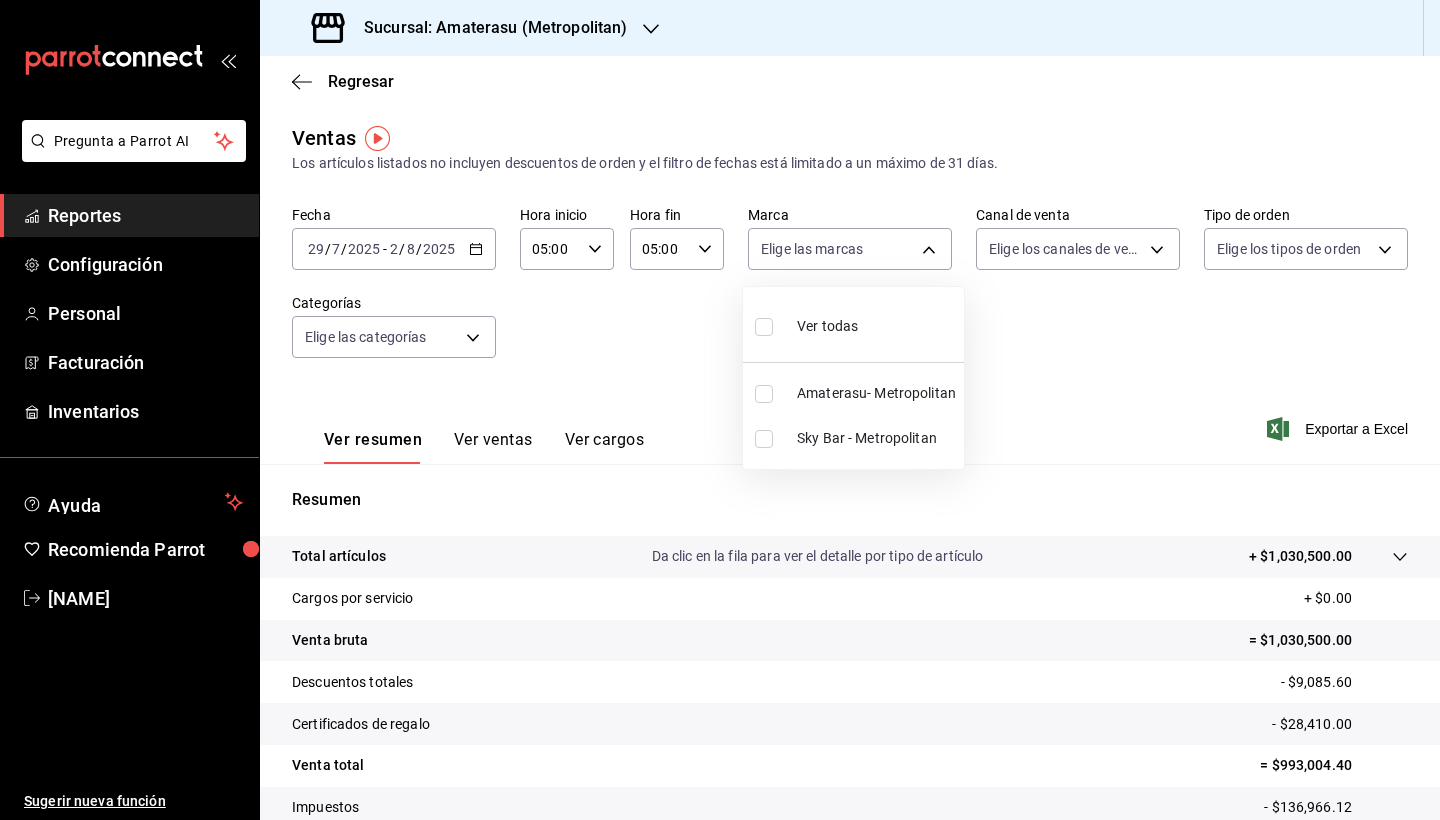 click at bounding box center [764, 394] 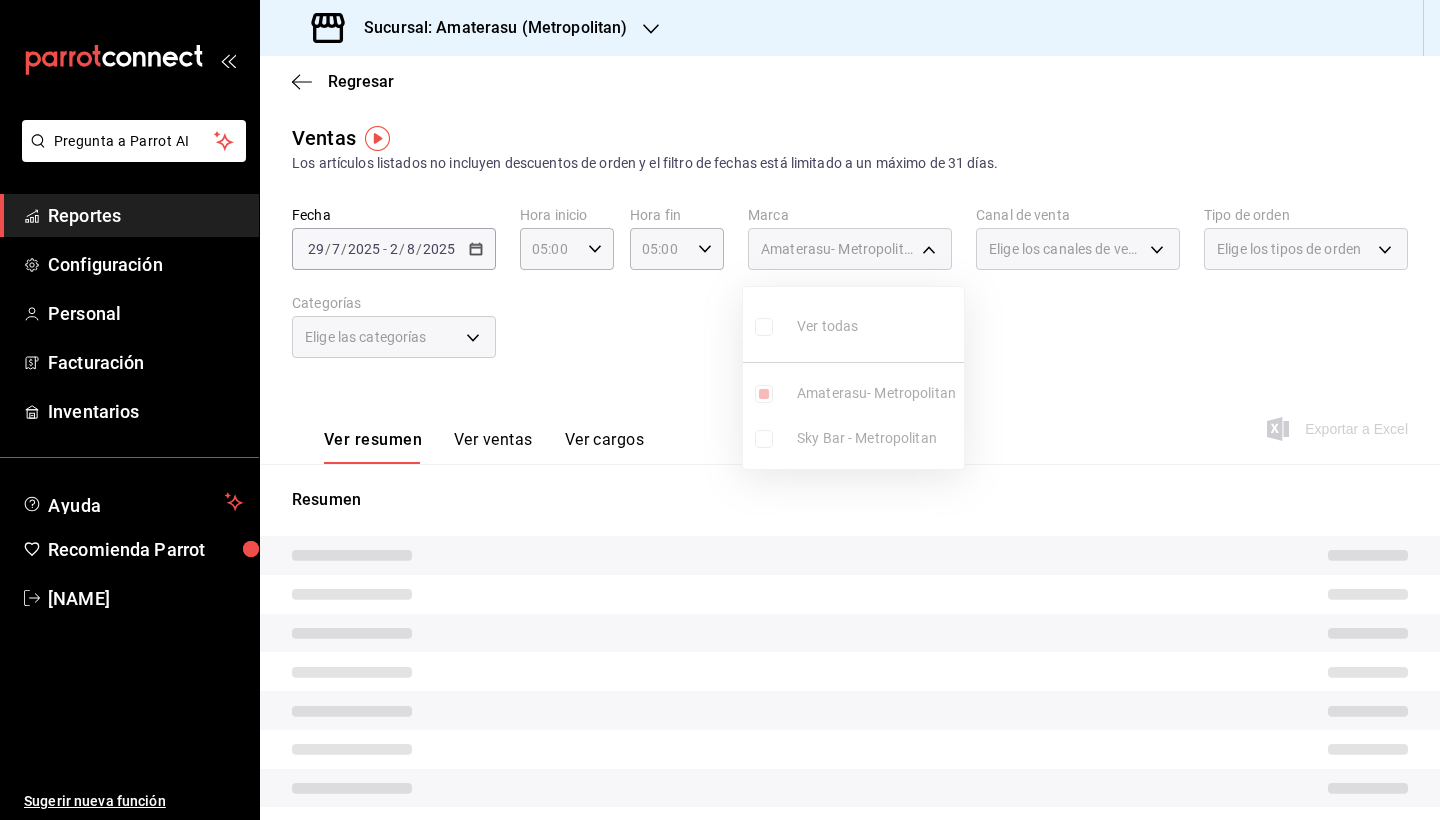click at bounding box center (720, 410) 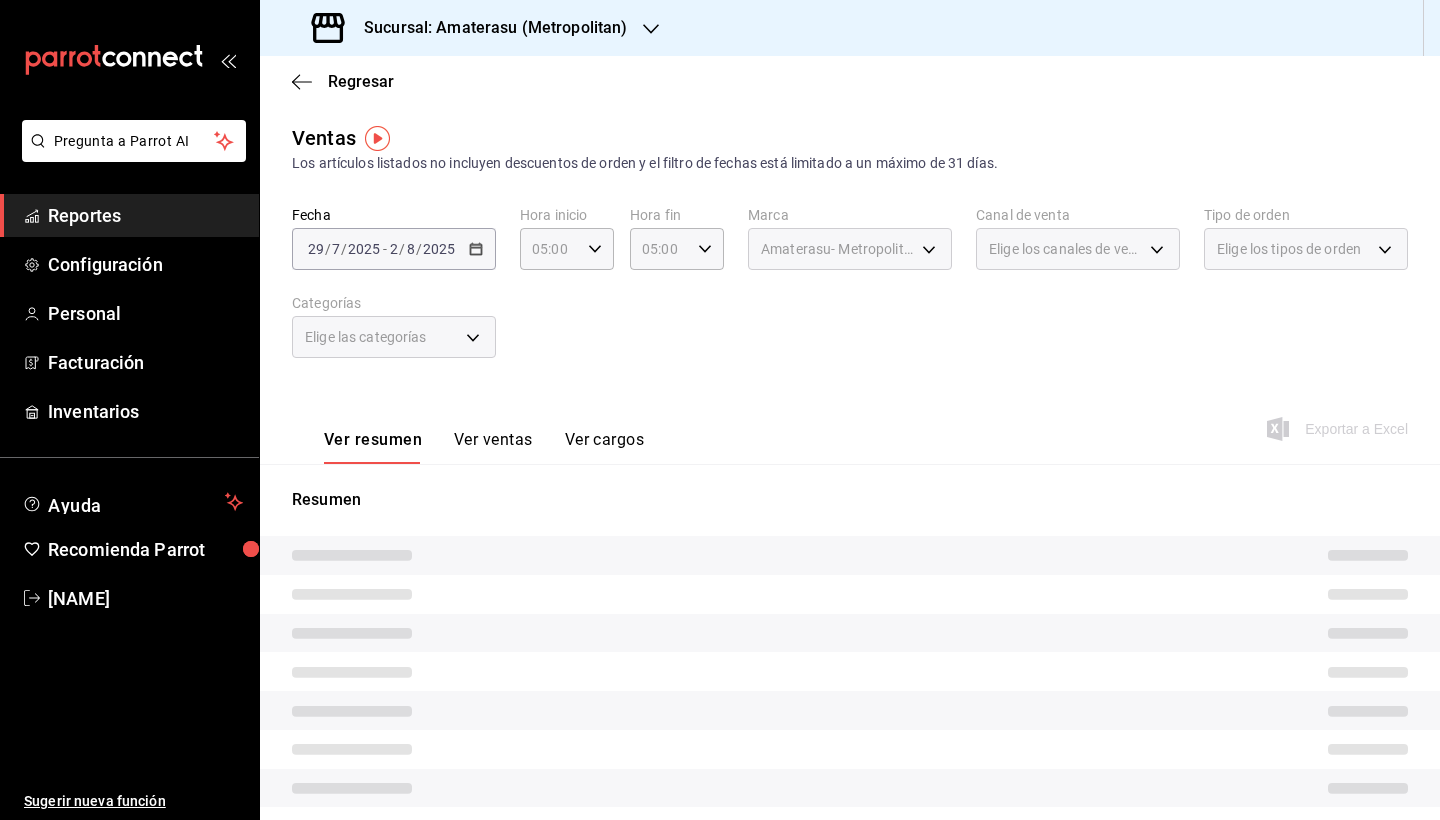scroll, scrollTop: 153, scrollLeft: 0, axis: vertical 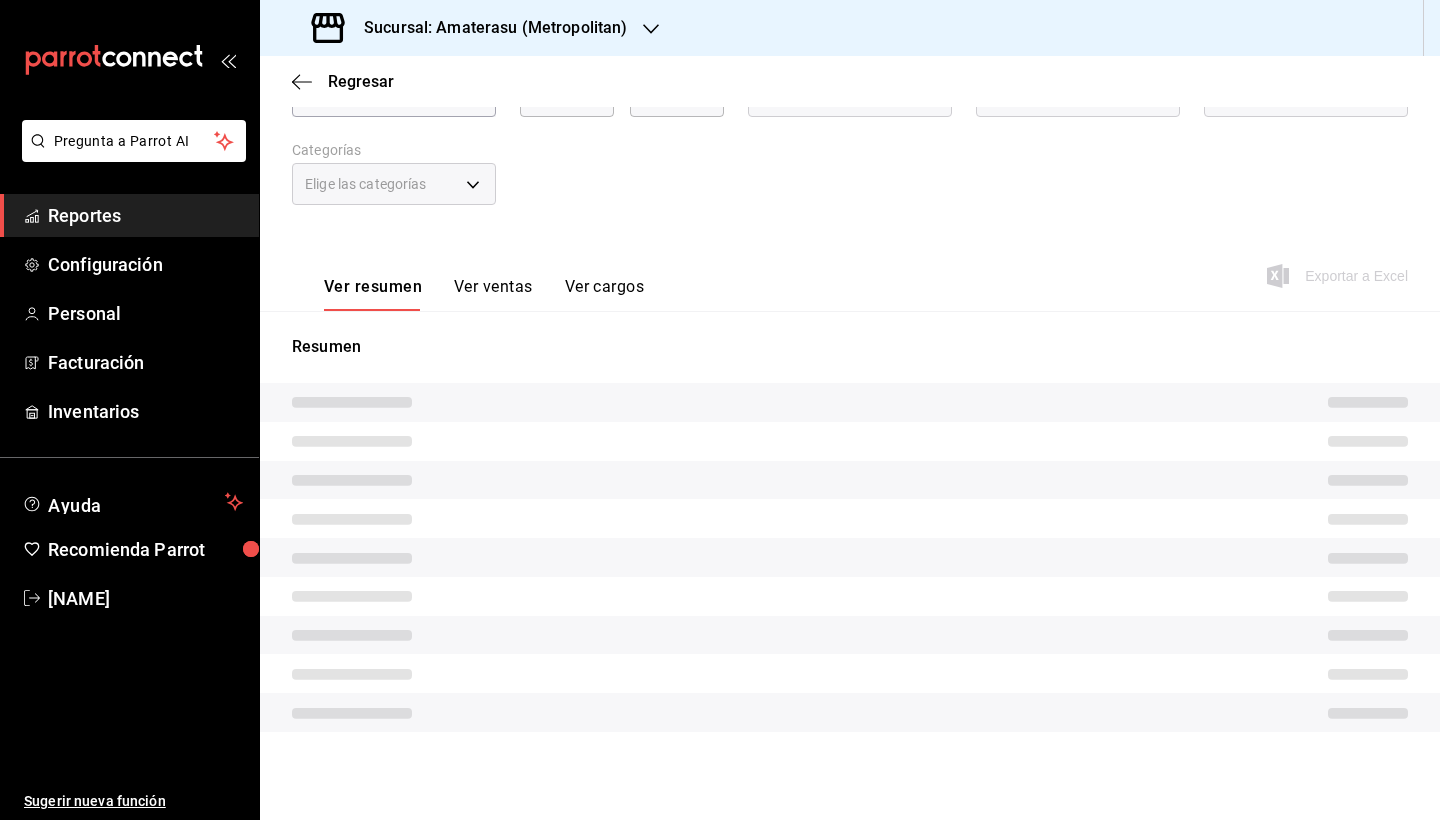 click at bounding box center [850, 569] 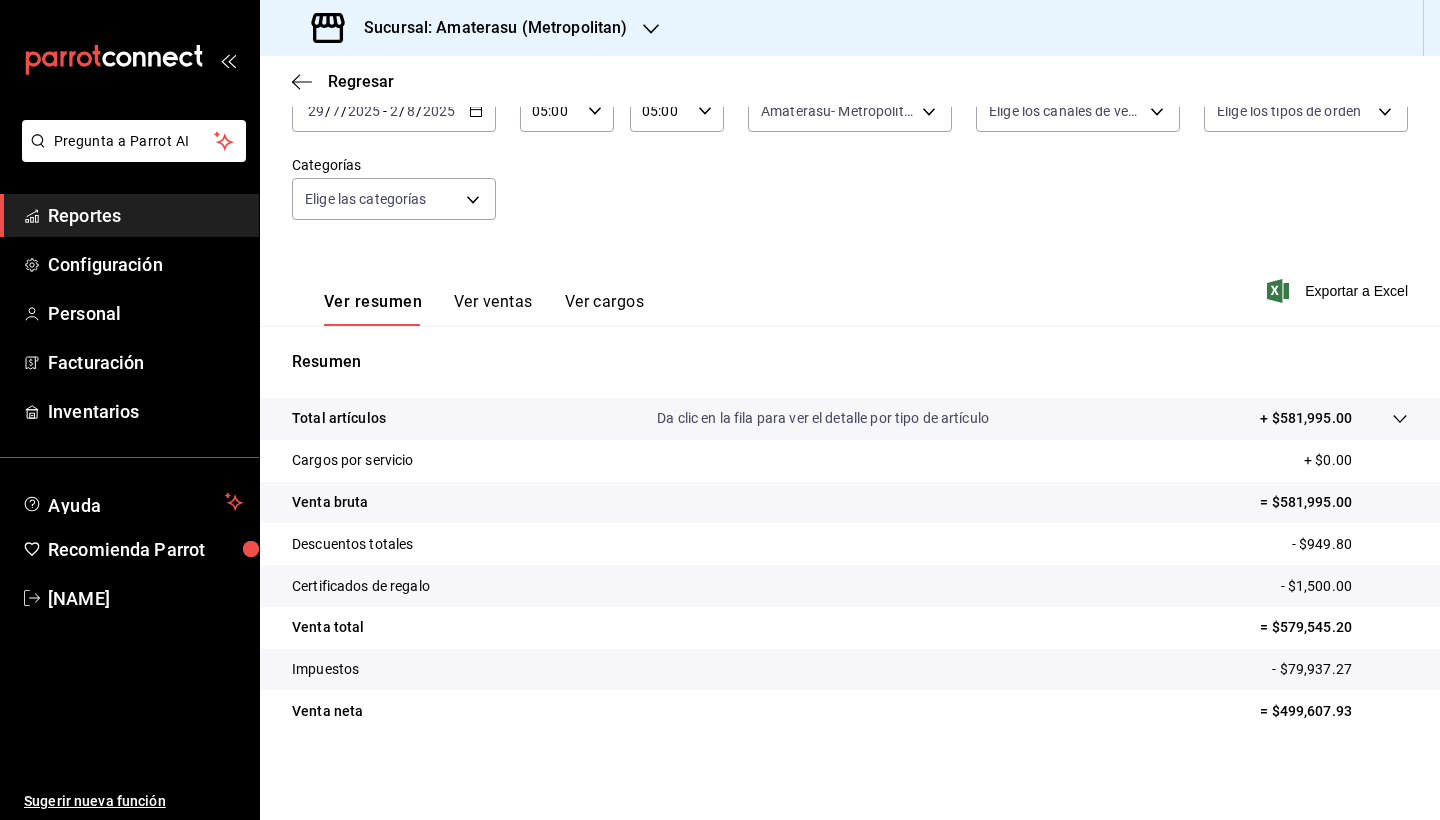scroll, scrollTop: 138, scrollLeft: 0, axis: vertical 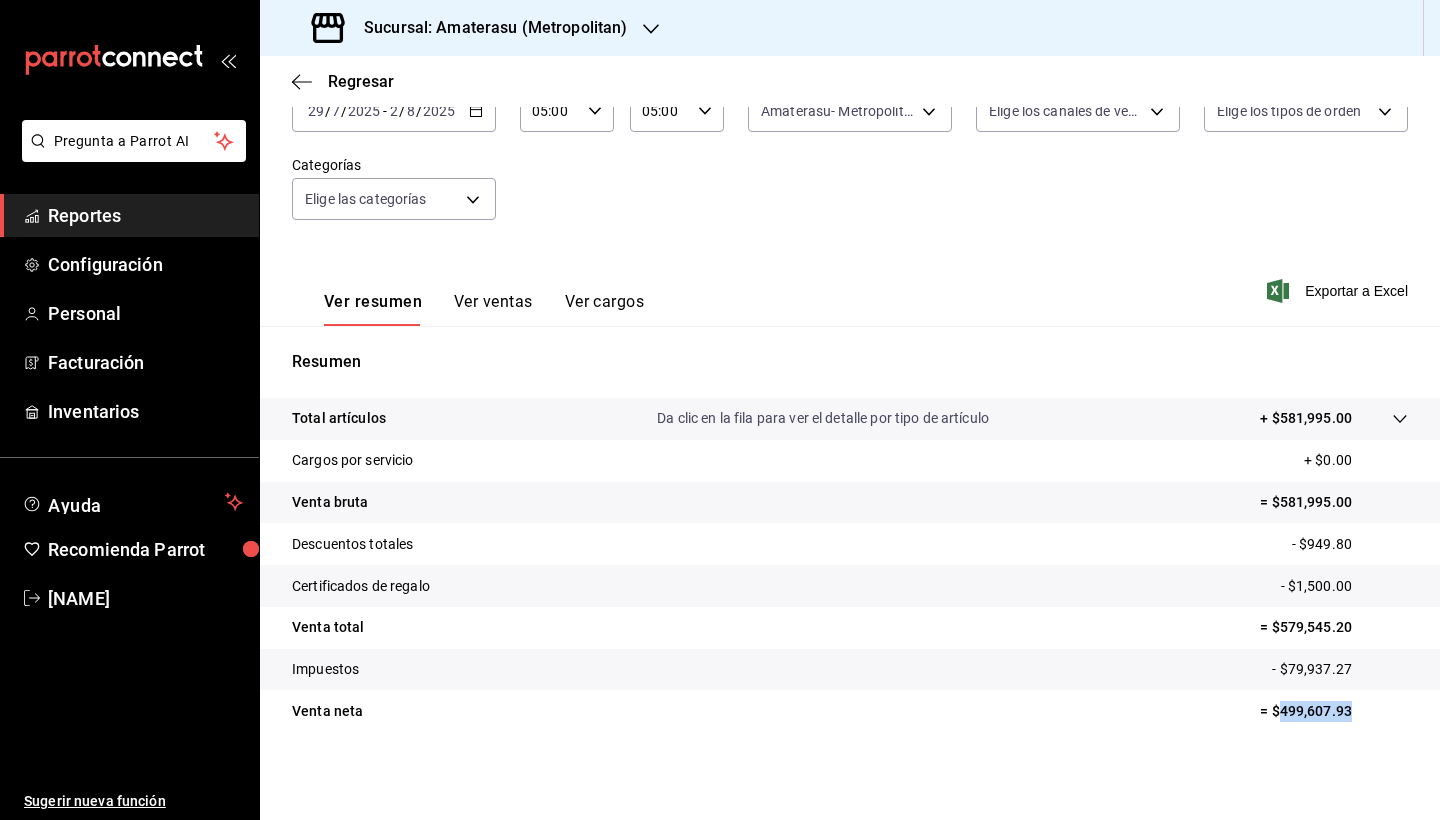 drag, startPoint x: 1263, startPoint y: 710, endPoint x: 1359, endPoint y: 711, distance: 96.00521 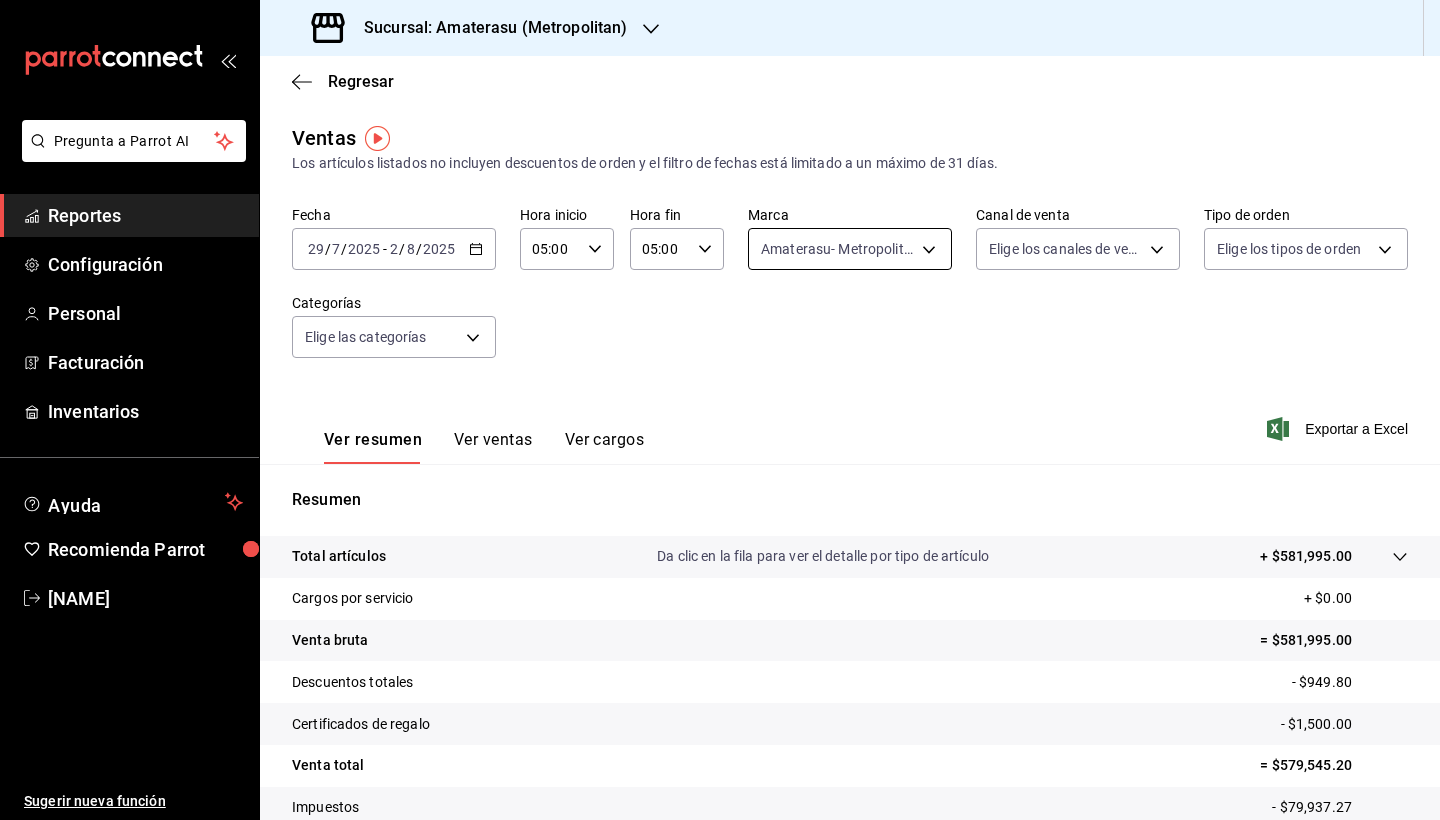 click on "Pregunta a Parrot AI Reportes   Configuración   Personal   Facturación   Inventarios   Ayuda Recomienda Parrot   [NAME]   Sugerir nueva función   Sucursal: Amaterasu ([LOCATION]) Regresar Ventas Los artículos listados no incluyen descuentos de orden y el filtro de fechas está limitado a un máximo de 31 días. Fecha [DATE] [DATE] / [DATE] / [DATE] - [DATE] [DATE] / [DATE] / [DATE] Hora inicio 05:00 Hora inicio Hora fin 05:00 Hora fin Marca Amaterasu- ([LOCATION]) [UUID] Canal de venta Elige los canales de venta Tipo de orden Elige los tipos de orden Categorías Elige las categorías Ver resumen Ver ventas Ver cargos Exportar a Excel Resumen Total artículos Da clic en la fila para ver el detalle por tipo de artículo + $581,995.00 Cargos por servicio + $0.00 Venta bruta = $581,995.00 Descuentos totales - $949.80 Certificados de regalo - $1,500.00 Venta total = $579,545.20 Impuestos - $79,937.27 Venta neta = $499,607.93 GANA 1 MES GRATIS EN TU SUSCRIPCIÓN AQUÍ Ver video tutorial" at bounding box center [720, 410] 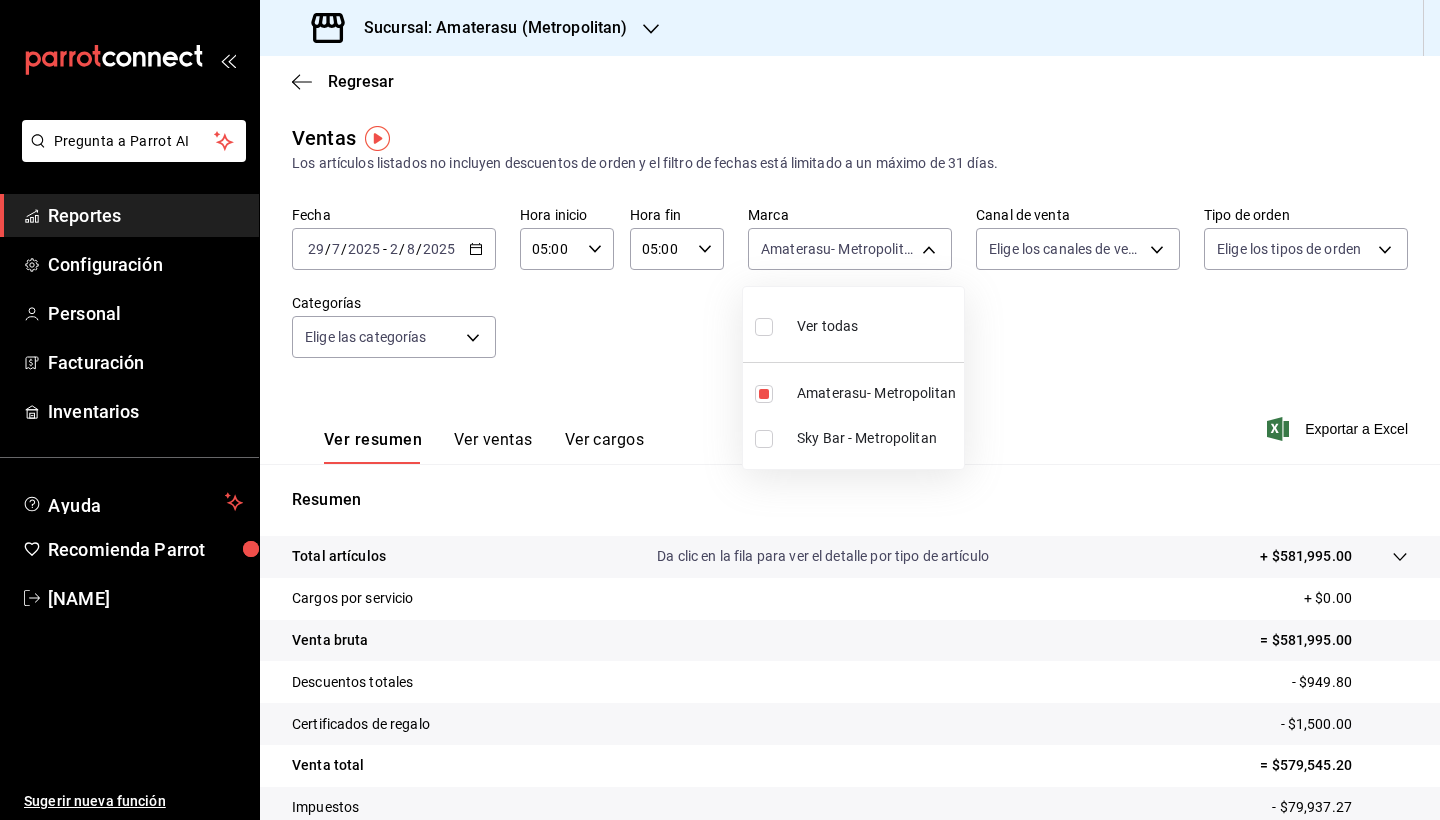click at bounding box center [720, 410] 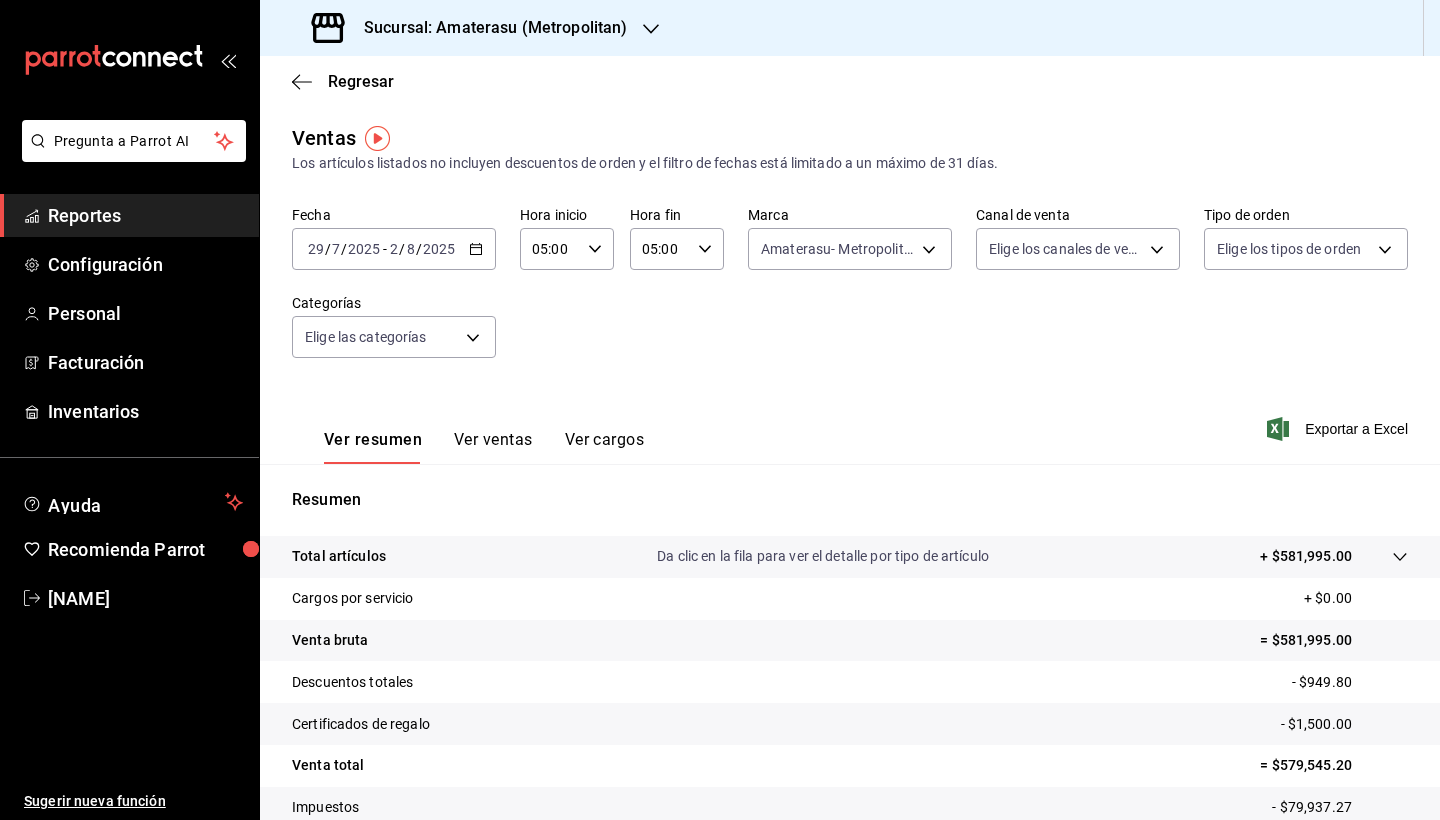 click on "2025-07-29 29 / 7 / 2025 - 2025-08-02 2 / 8 / 2025" at bounding box center (394, 249) 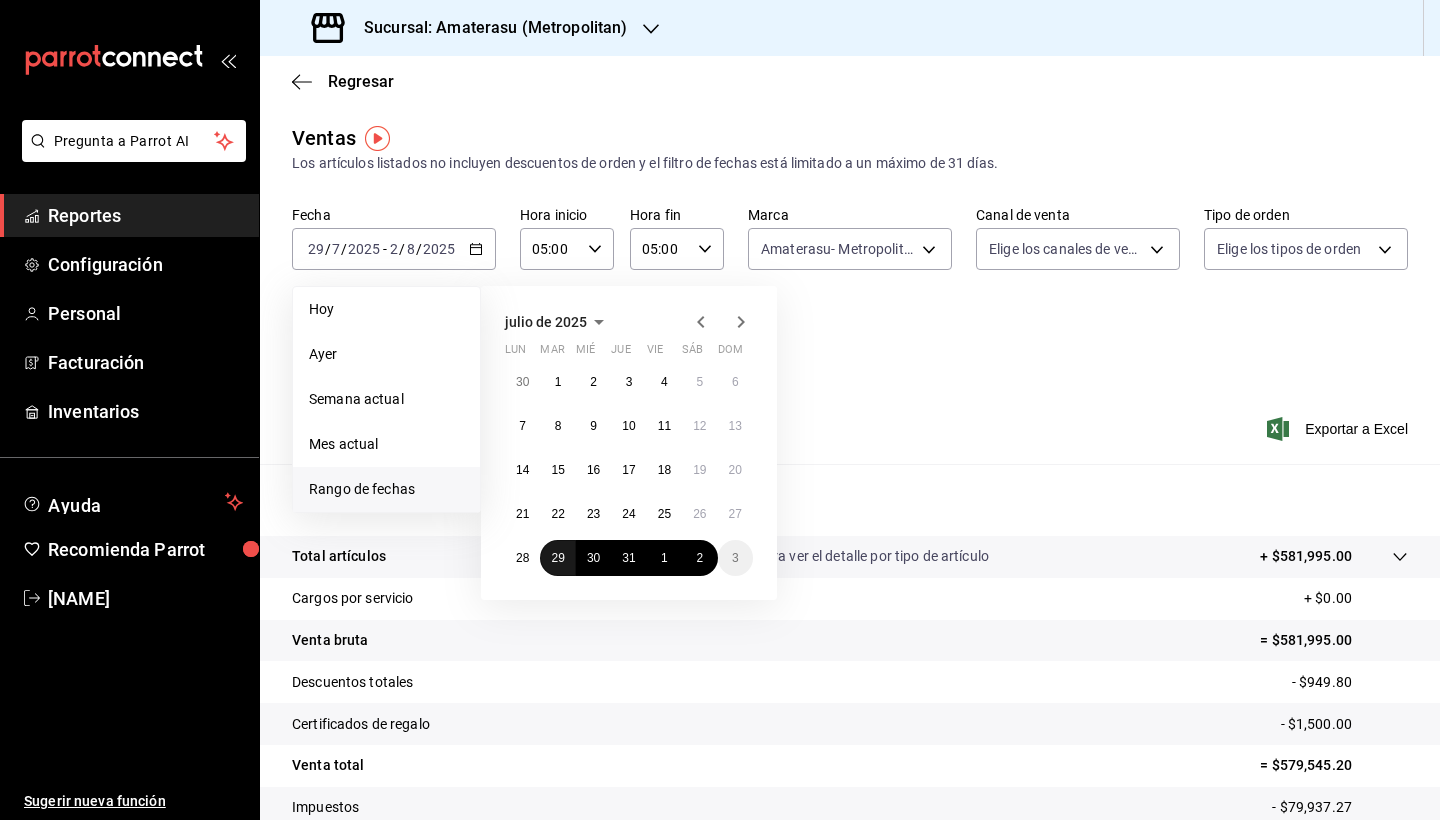 click on "29" at bounding box center [557, 558] 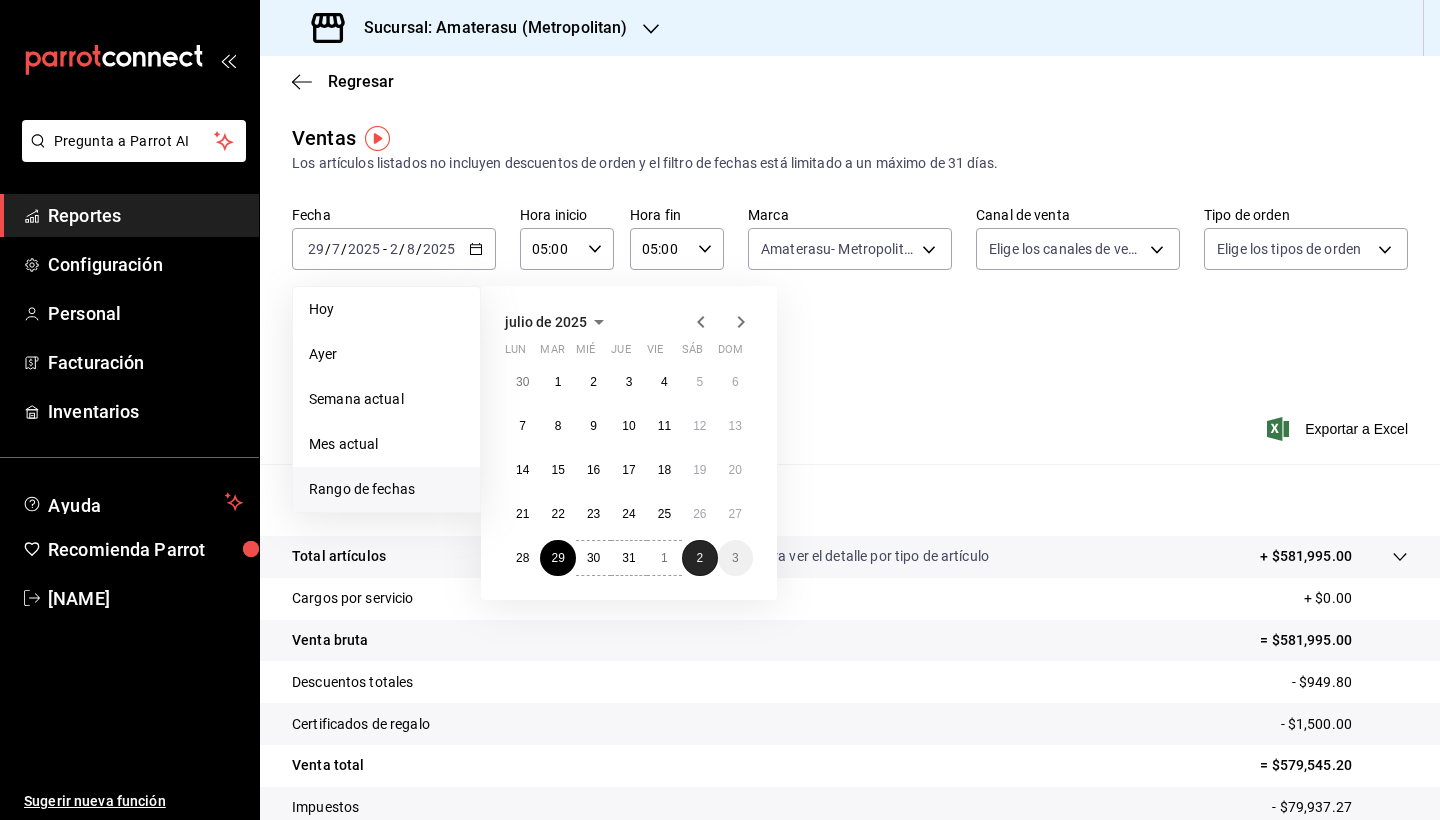 click on "2" at bounding box center [699, 558] 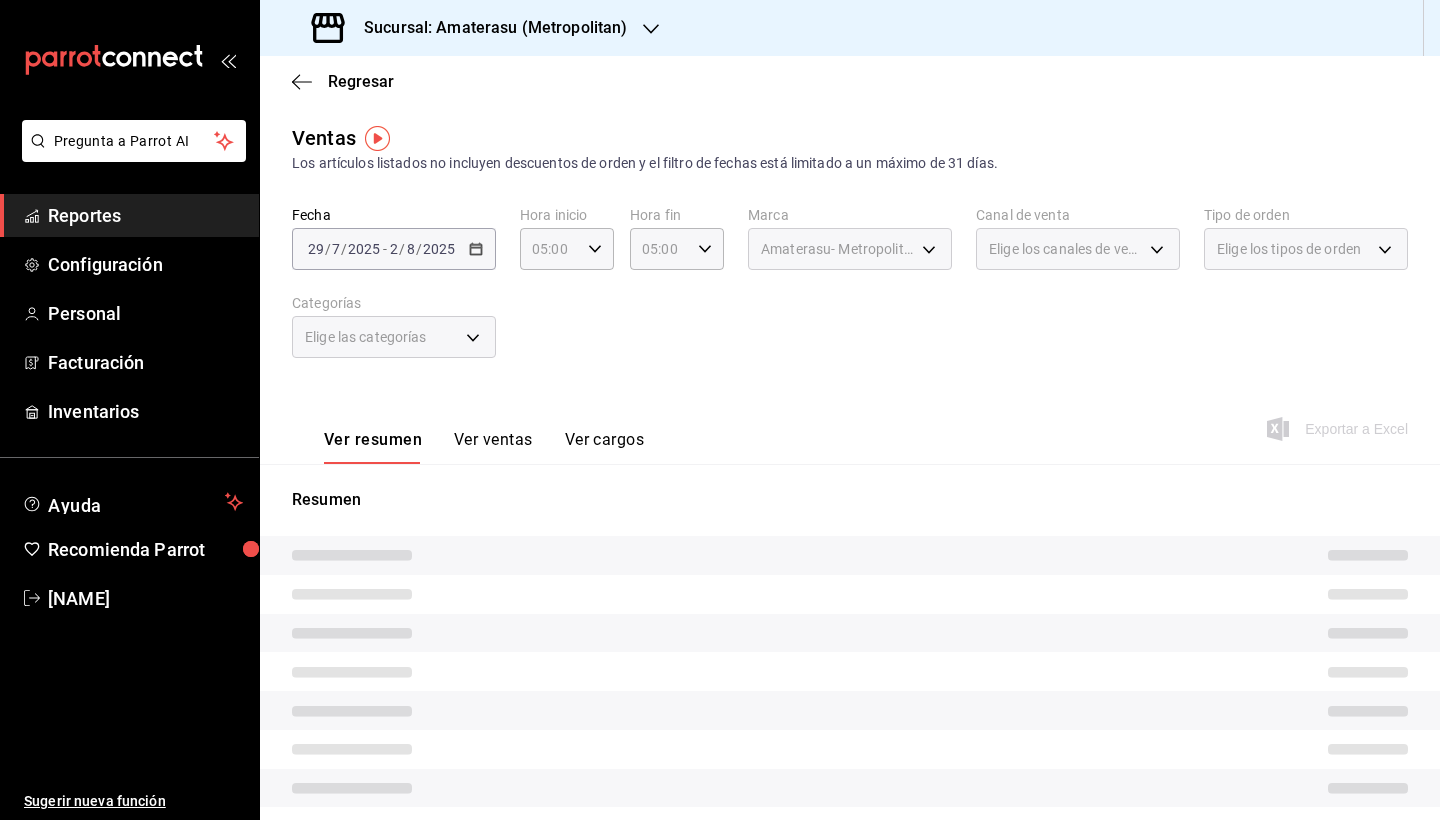 click on "Ver resumen Ver ventas Ver cargos Exportar a Excel" at bounding box center [850, 423] 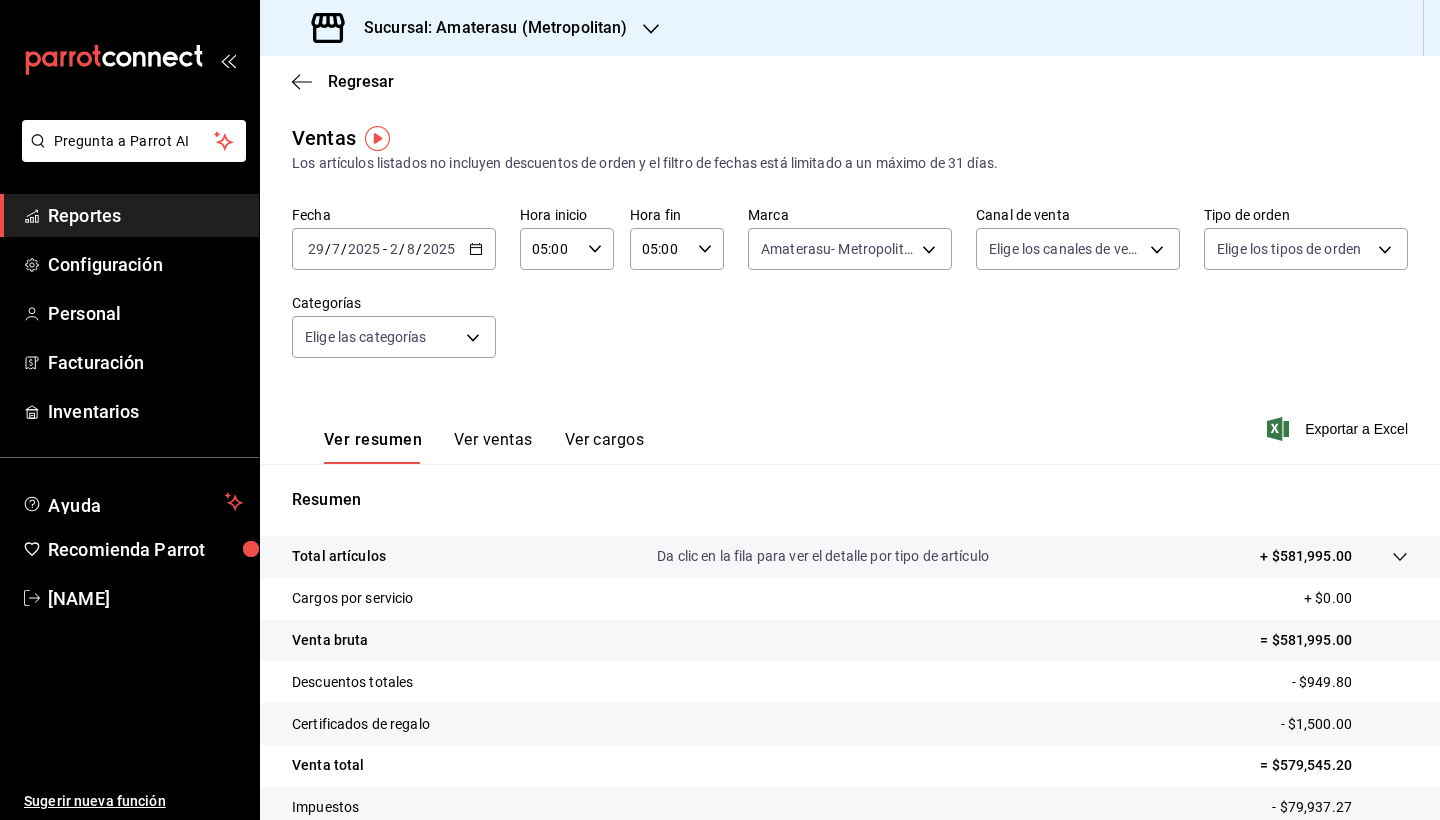 click on "Ver resumen Ver ventas Ver cargos Exportar a Excel" at bounding box center [850, 423] 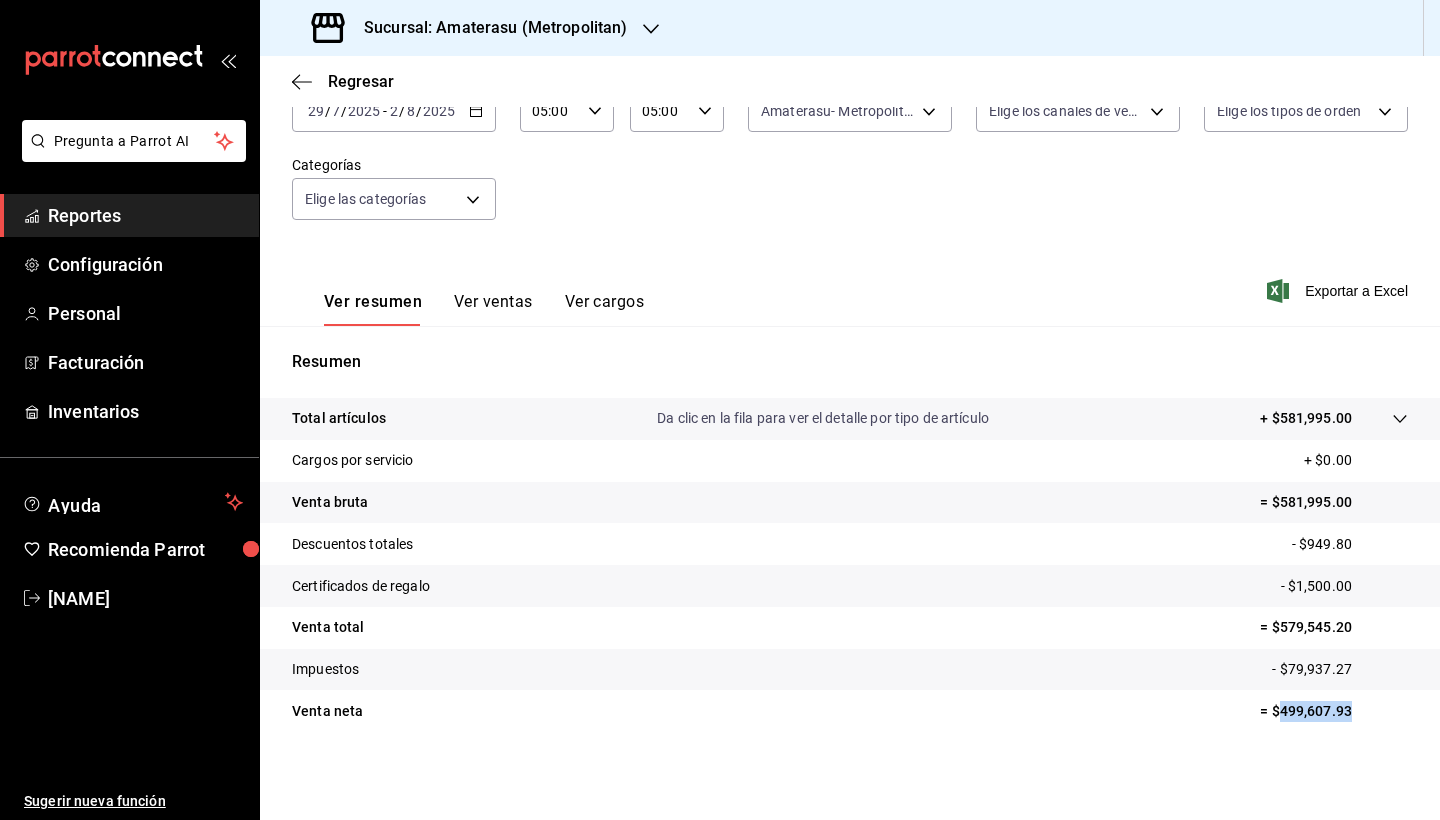 drag, startPoint x: 1268, startPoint y: 713, endPoint x: 1352, endPoint y: 712, distance: 84.00595 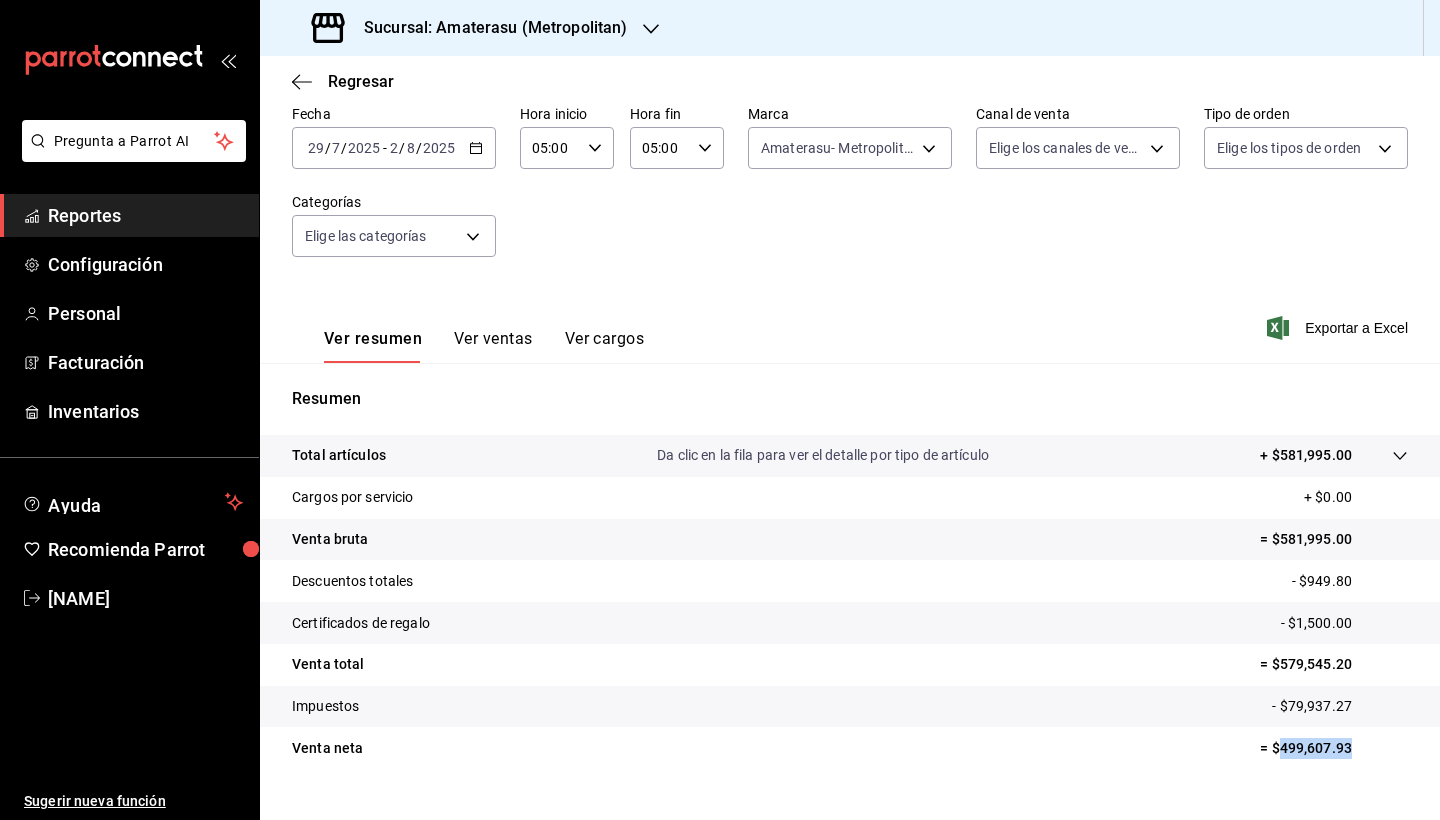 scroll, scrollTop: 103, scrollLeft: 0, axis: vertical 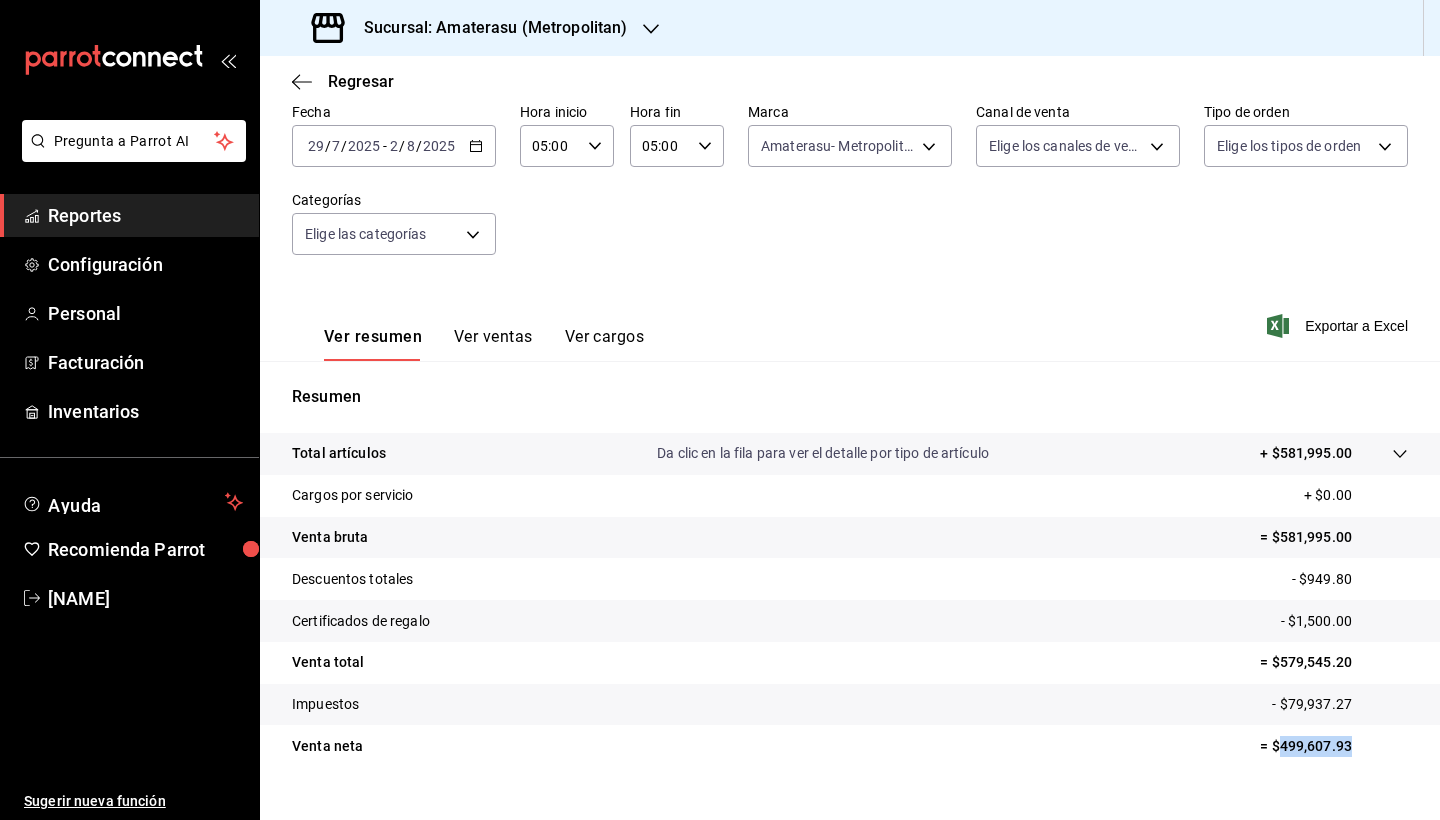 click 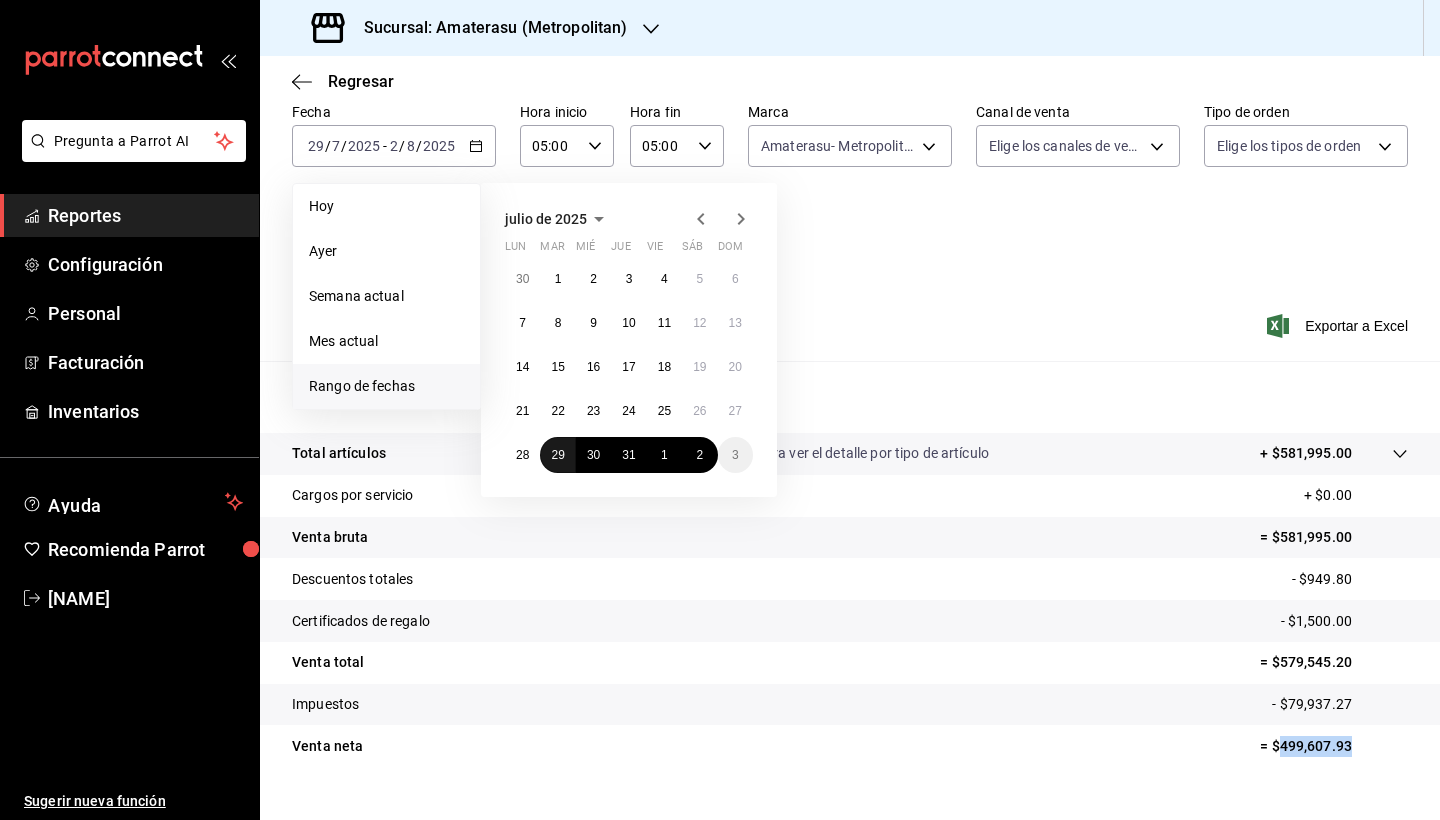 click on "29" at bounding box center (557, 455) 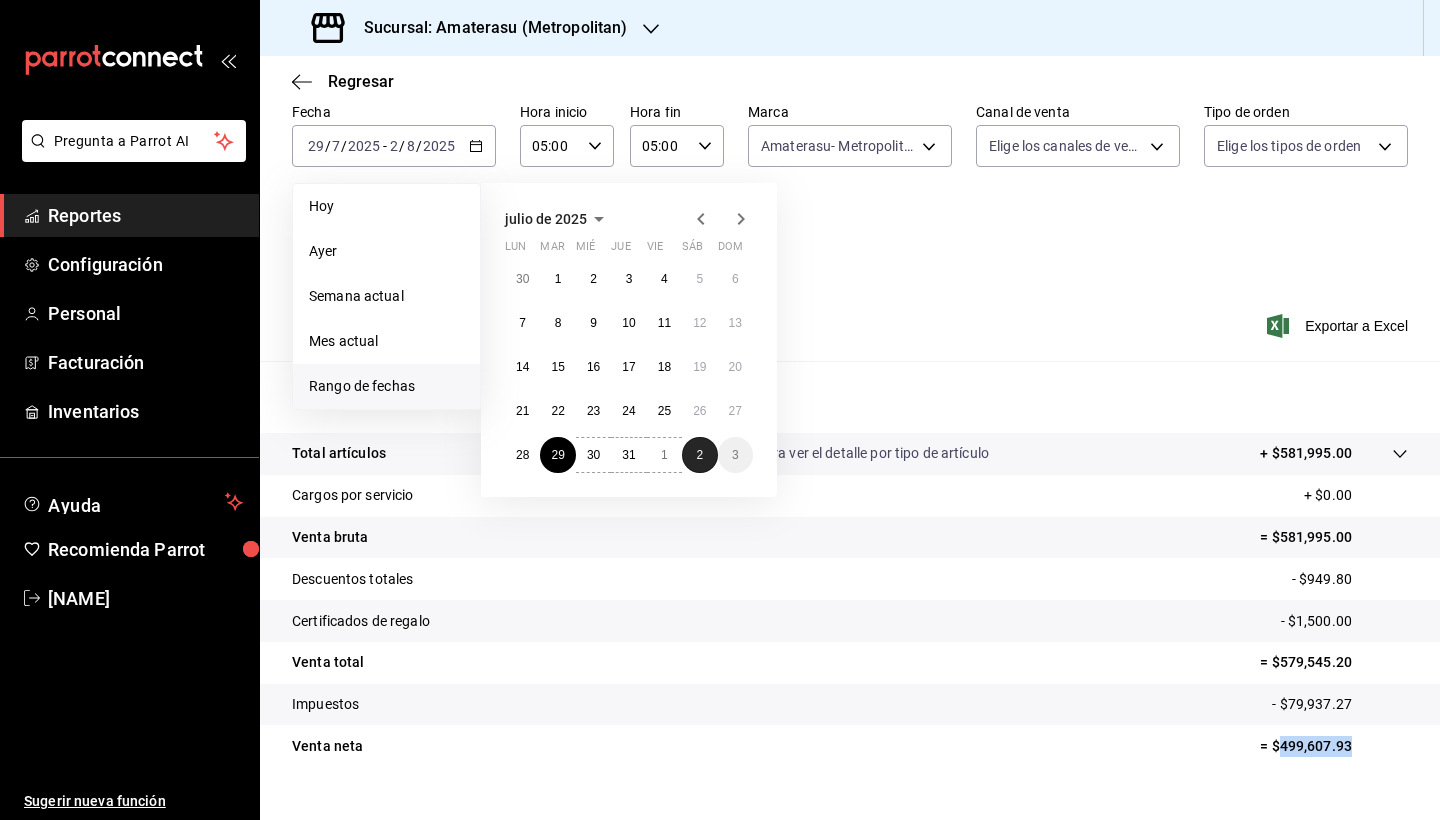 click on "2" at bounding box center [699, 455] 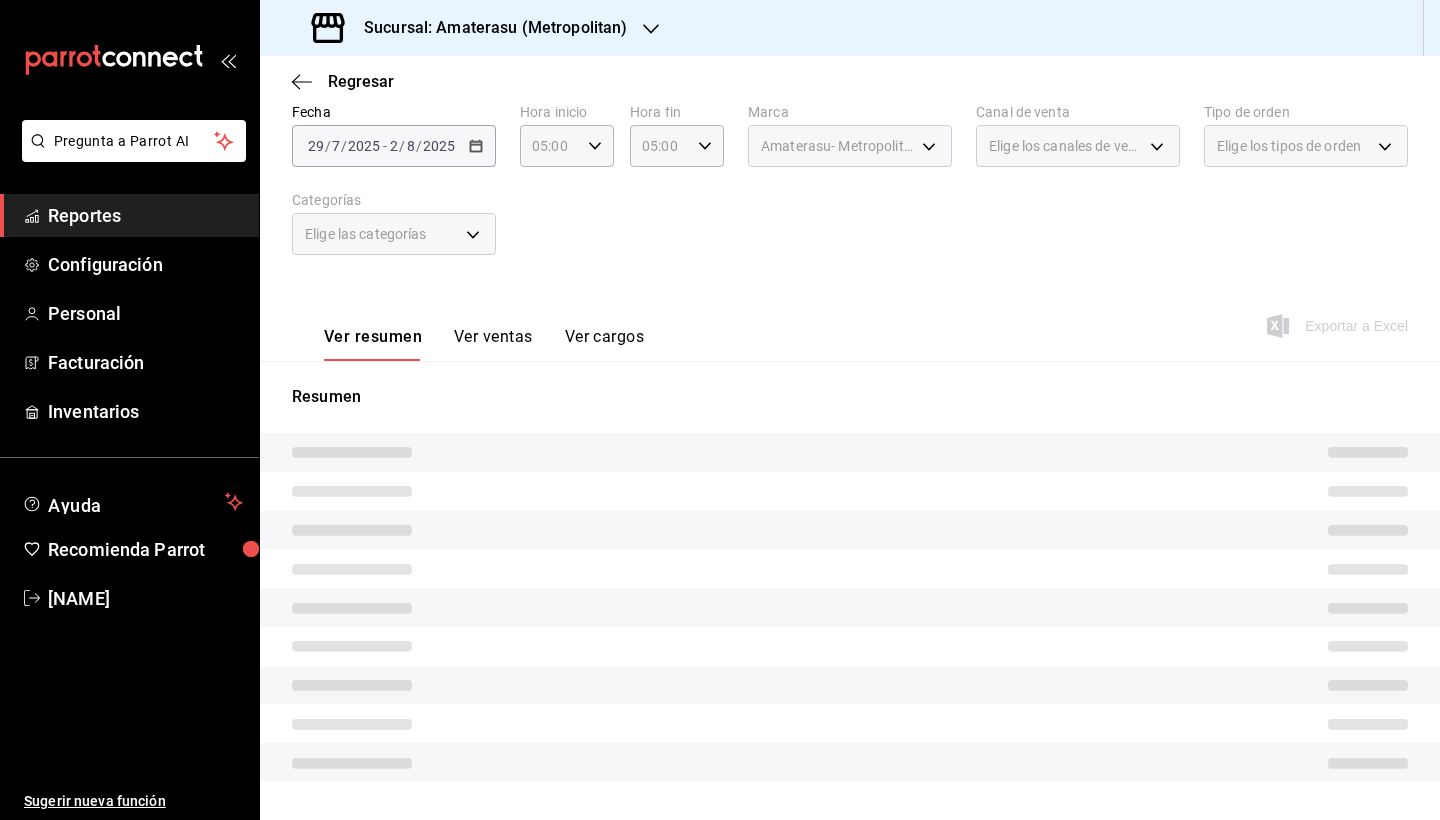 click on "Fecha [DATE] [DATE] / [DATE] / [DATE] - [DATE] [DATE] / [DATE] / [DATE] Hora inicio 05:00 Hora inicio Hora fin 05:00 Hora fin Marca Amaterasu- ([LOCATION]) [UUID] Canal de venta Elige los canales de venta Tipo de orden Elige los tipos de orden Categorías Elige las categorías" at bounding box center [850, 191] 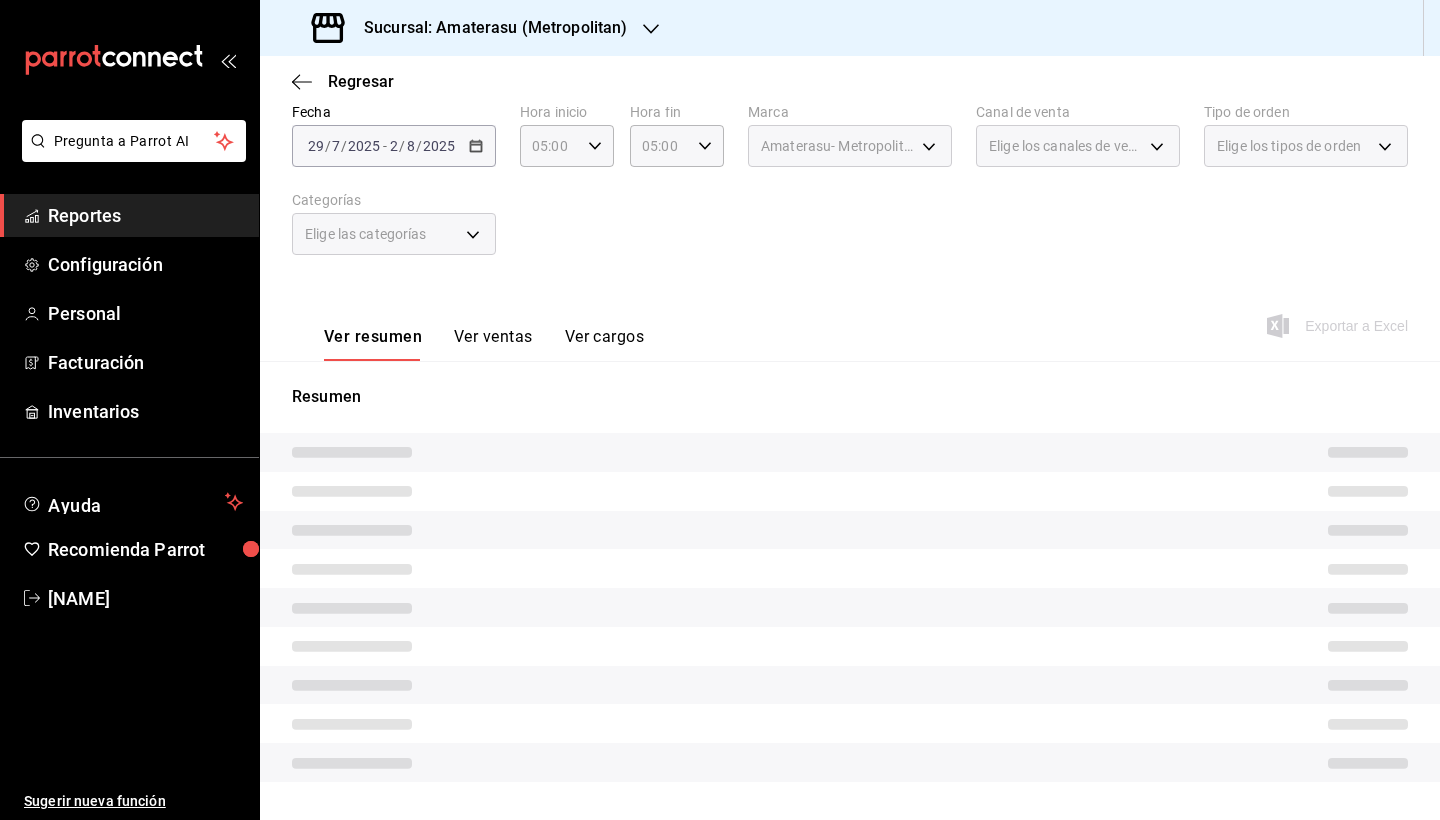 click on "2025-07-29 29 / 7 / 2025 - 2025-08-02 2 / 8 / 2025" at bounding box center (394, 146) 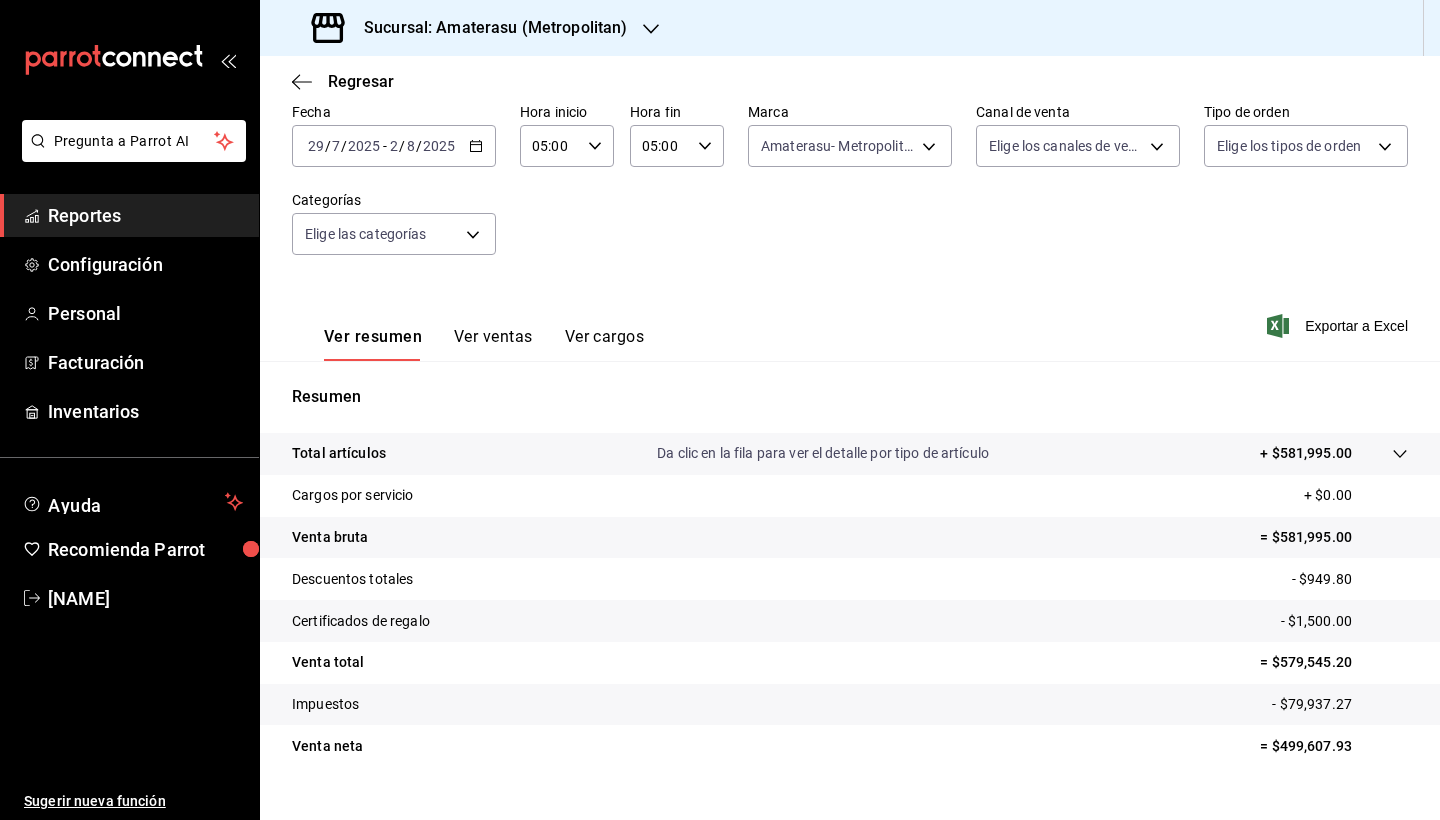 click 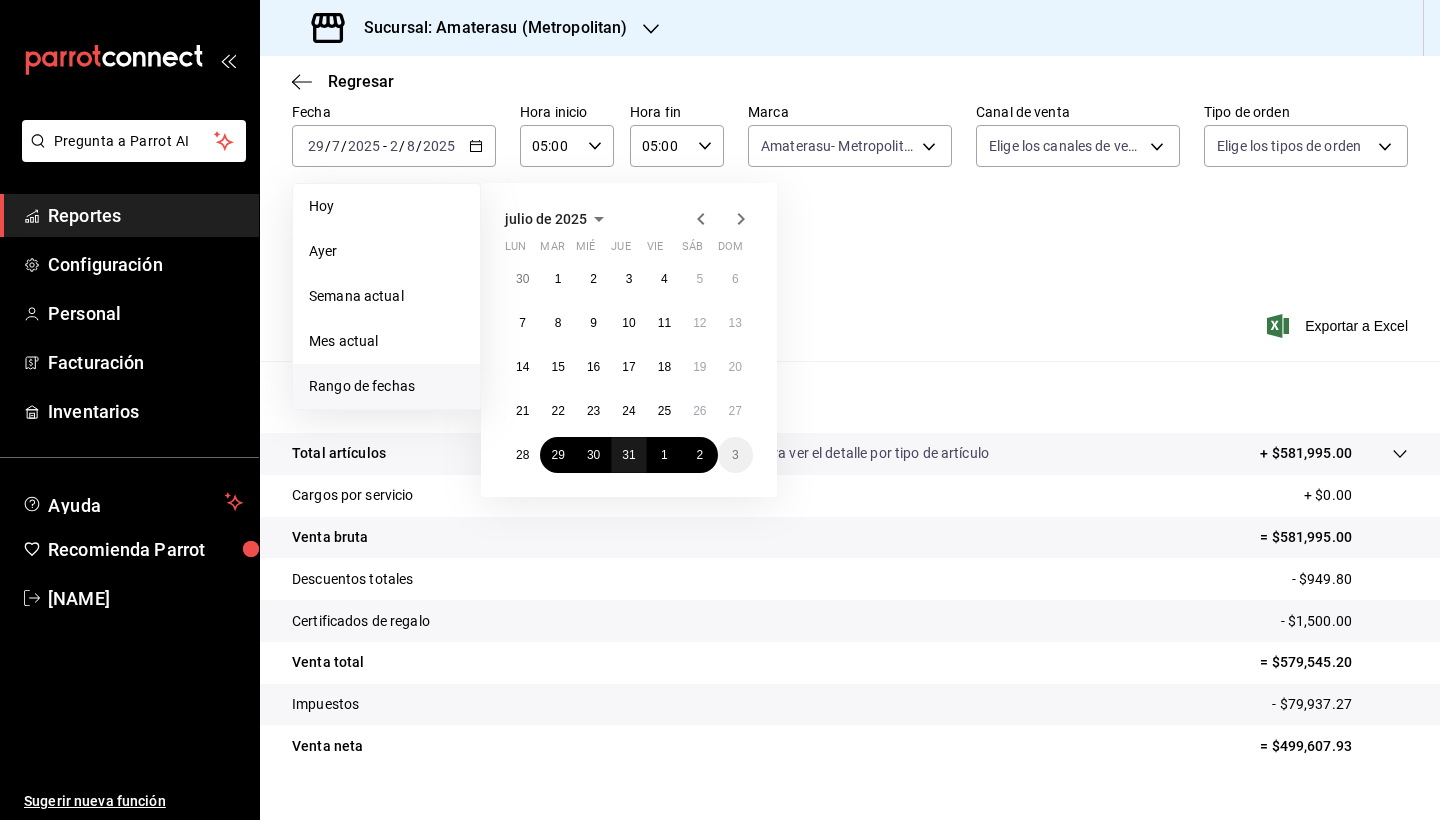 click on "31" at bounding box center [628, 455] 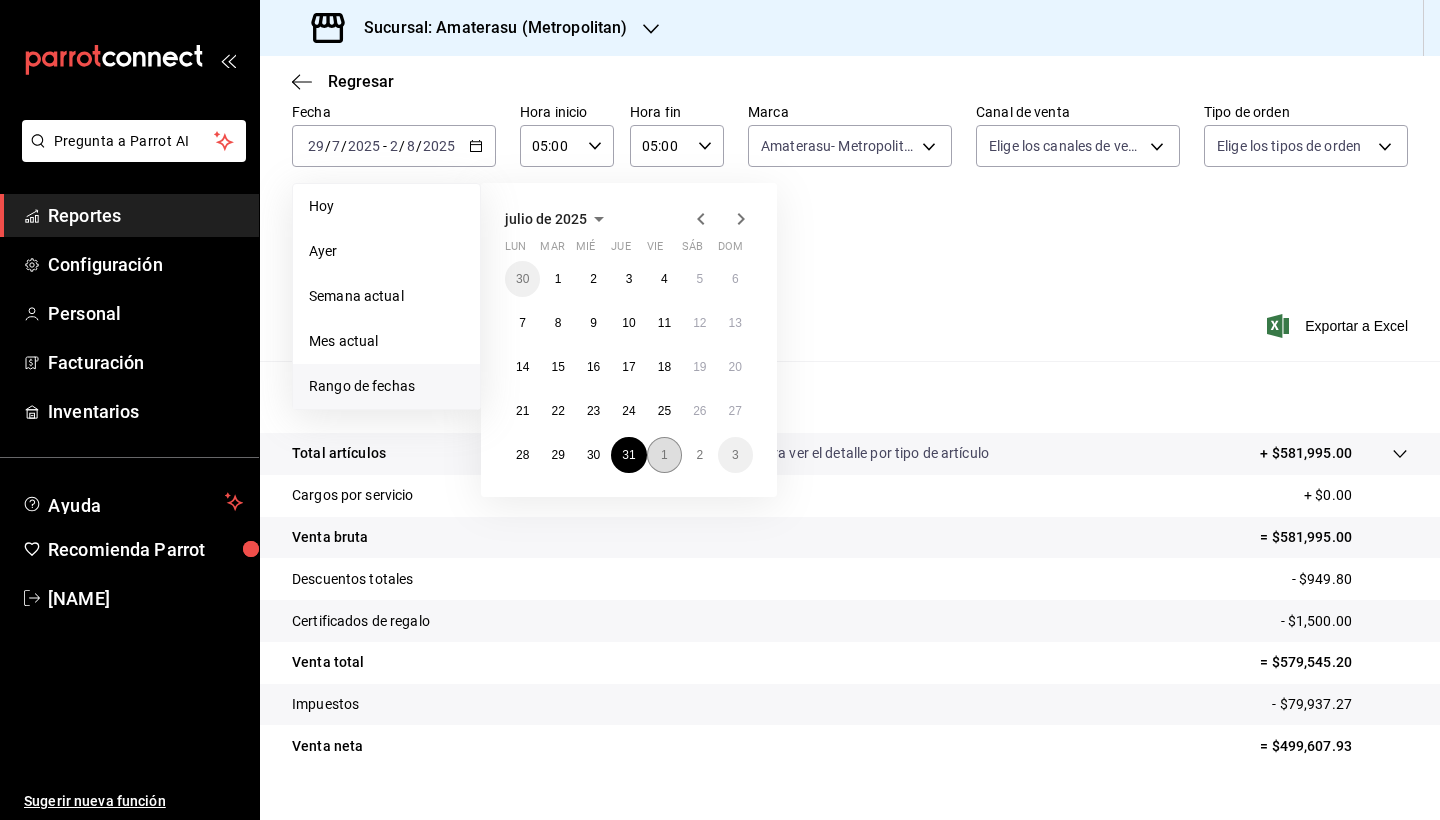 click on "1" at bounding box center (664, 455) 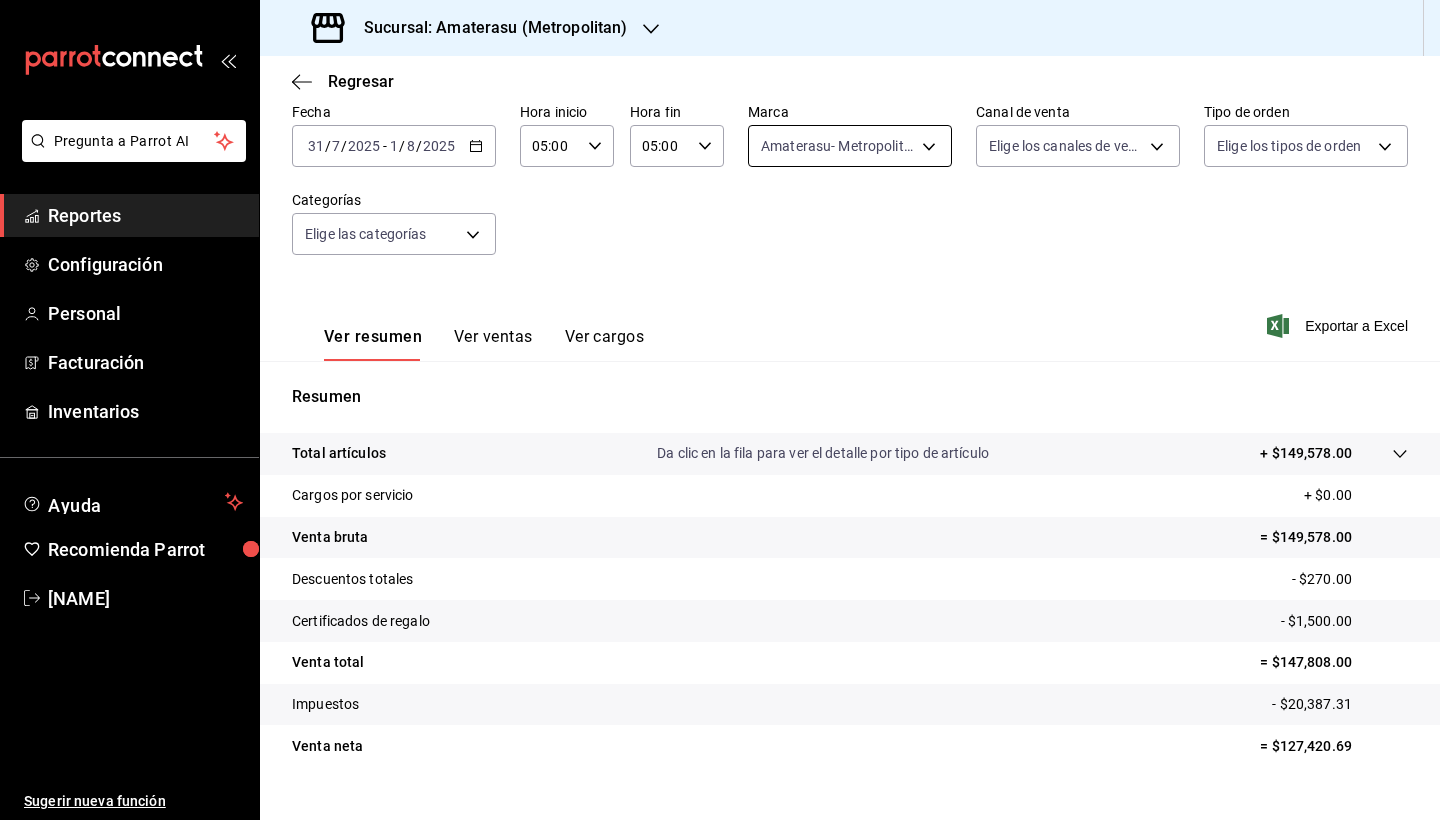 click on "Pregunta a Parrot AI Reportes   Configuración   Personal   Facturación   Inventarios   Ayuda Recomienda Parrot   [NAME]   Sugerir nueva función   Sucursal: Amaterasu ([LOCATION]) Regresar Ventas Los artículos listados no incluyen descuentos de orden y el filtro de fechas está limitado a un máximo de 31 días. Fecha [DATE] [DATE] / [DATE] / [DATE] - [DATE] [DATE] / [DATE] / [DATE] Hora inicio 05:00 Hora inicio Hora fin 05:00 Hora fin Marca Amaterasu- ([LOCATION]) [UUID] Canal de venta Elige los canales de venta Tipo de orden Elige los tipos de orden Categorías Elige las categorías Ver resumen Ver ventas Ver cargos Exportar a Excel Resumen Total artículos Da clic en la fila para ver el detalle por tipo de artículo + $149,578.00 Cargos por servicio + $0.00 Venta bruta = $149,578.00 Descuentos totales - $270.00 Certificados de regalo - $1,500.00 Venta total = $147,808.00 Impuestos - $20,387.31 Venta neta = $127,420.69 GANA 1 MES GRATIS EN TU SUSCRIPCIÓN AQUÍ Ver video tutorial" at bounding box center (720, 410) 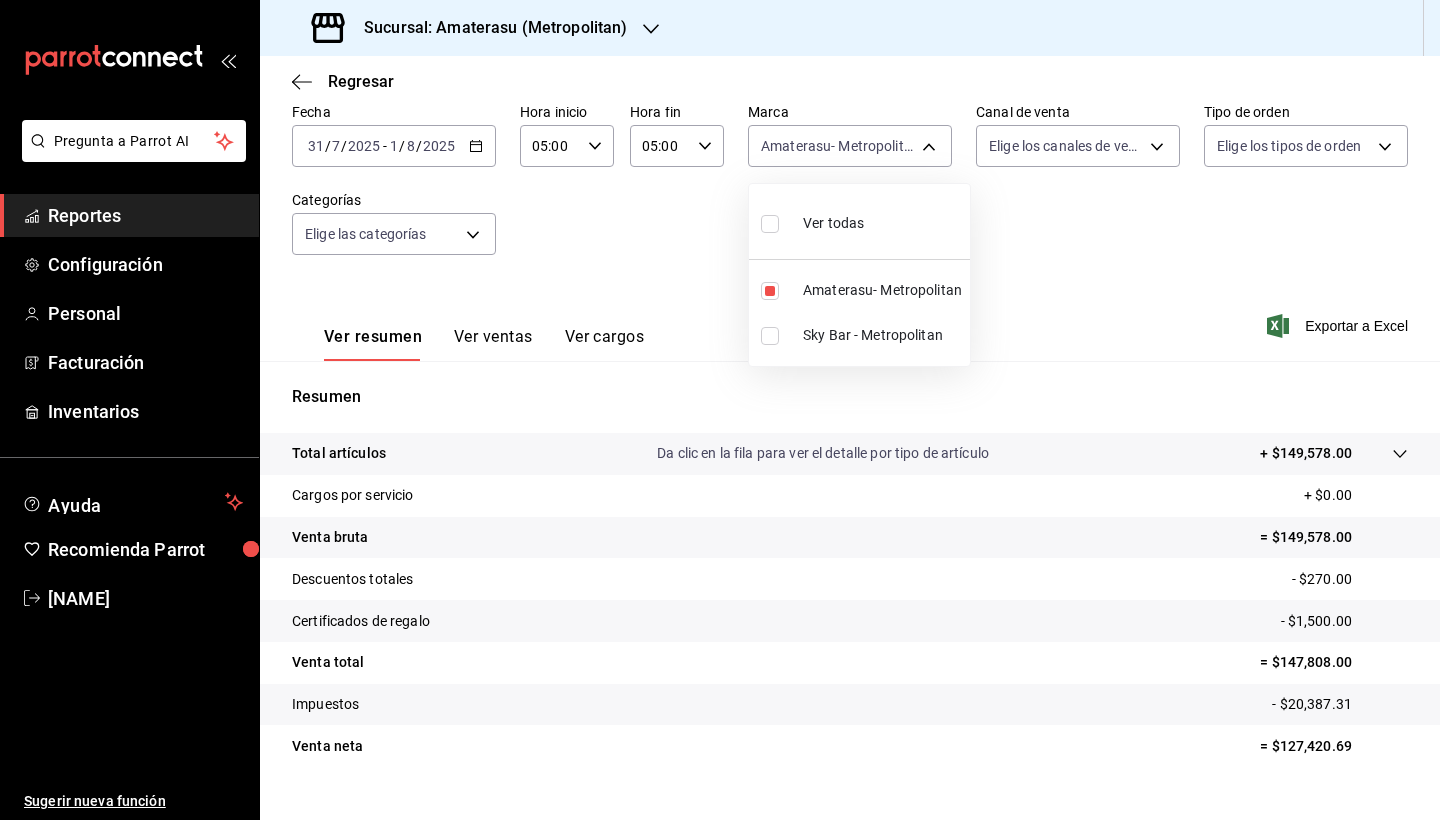 click at bounding box center (770, 224) 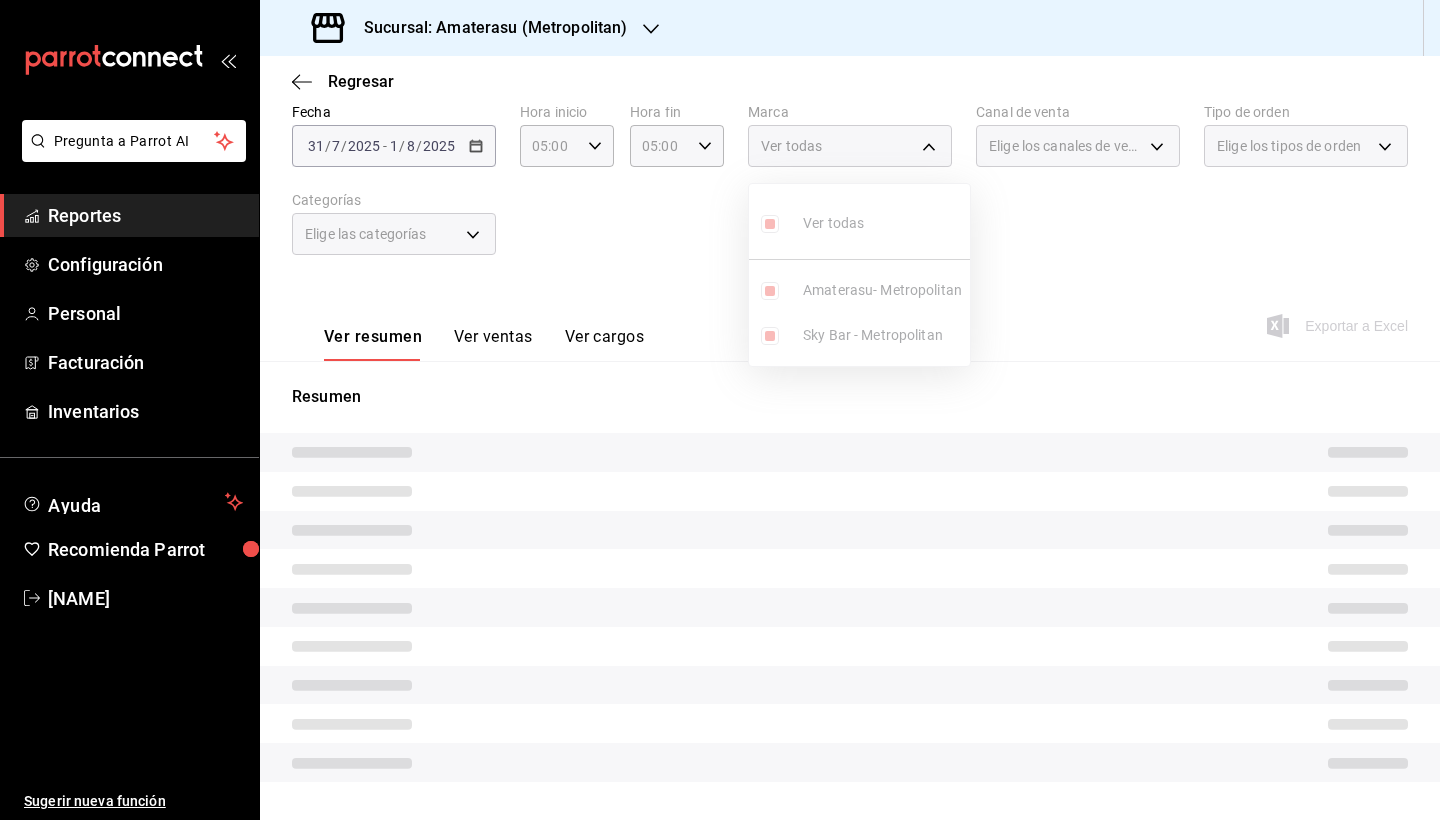 click on "Ver todas Amaterasu- Metropolitan Sky Bar - Metropolitan" at bounding box center (859, 275) 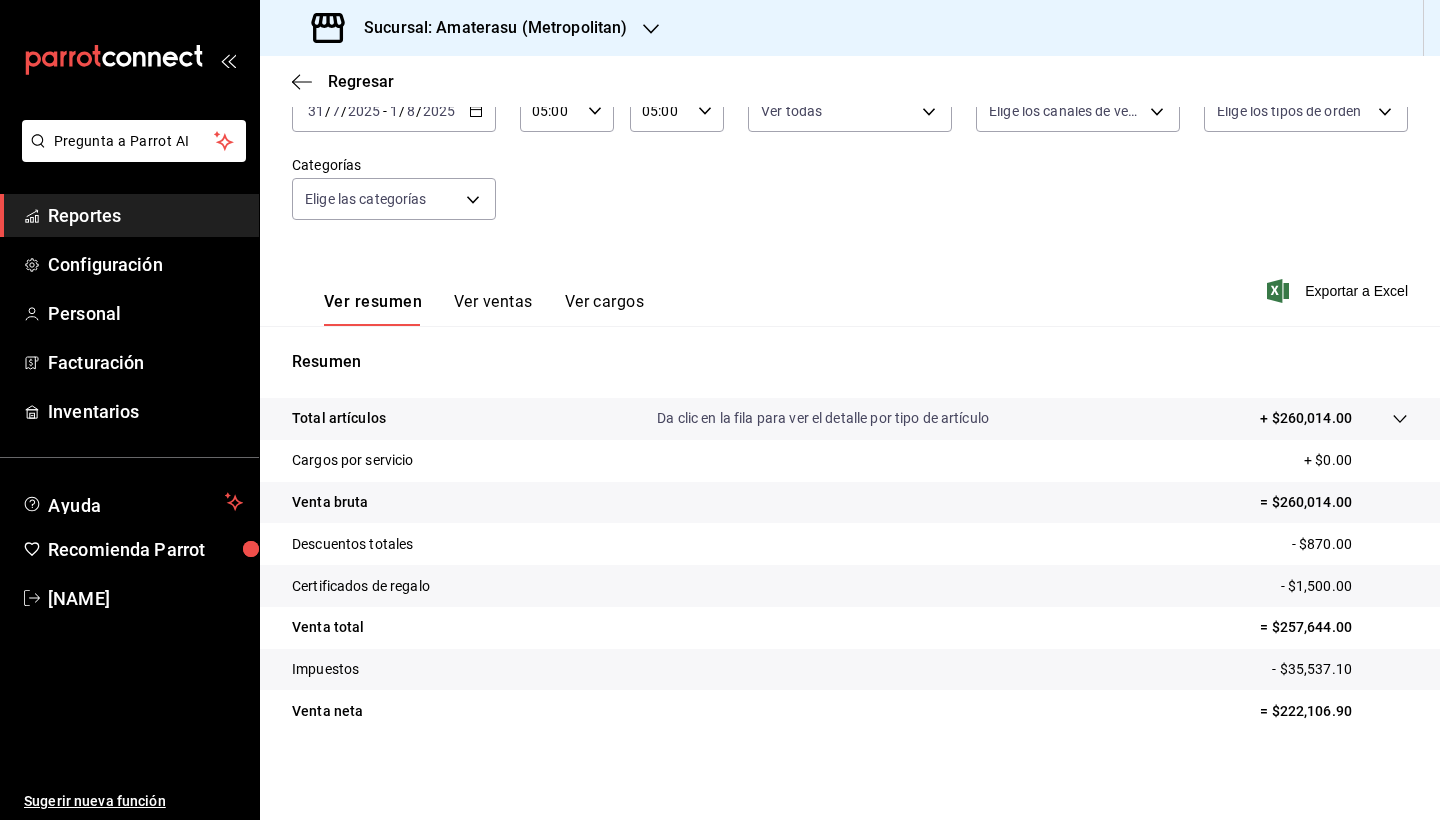 scroll, scrollTop: 138, scrollLeft: 0, axis: vertical 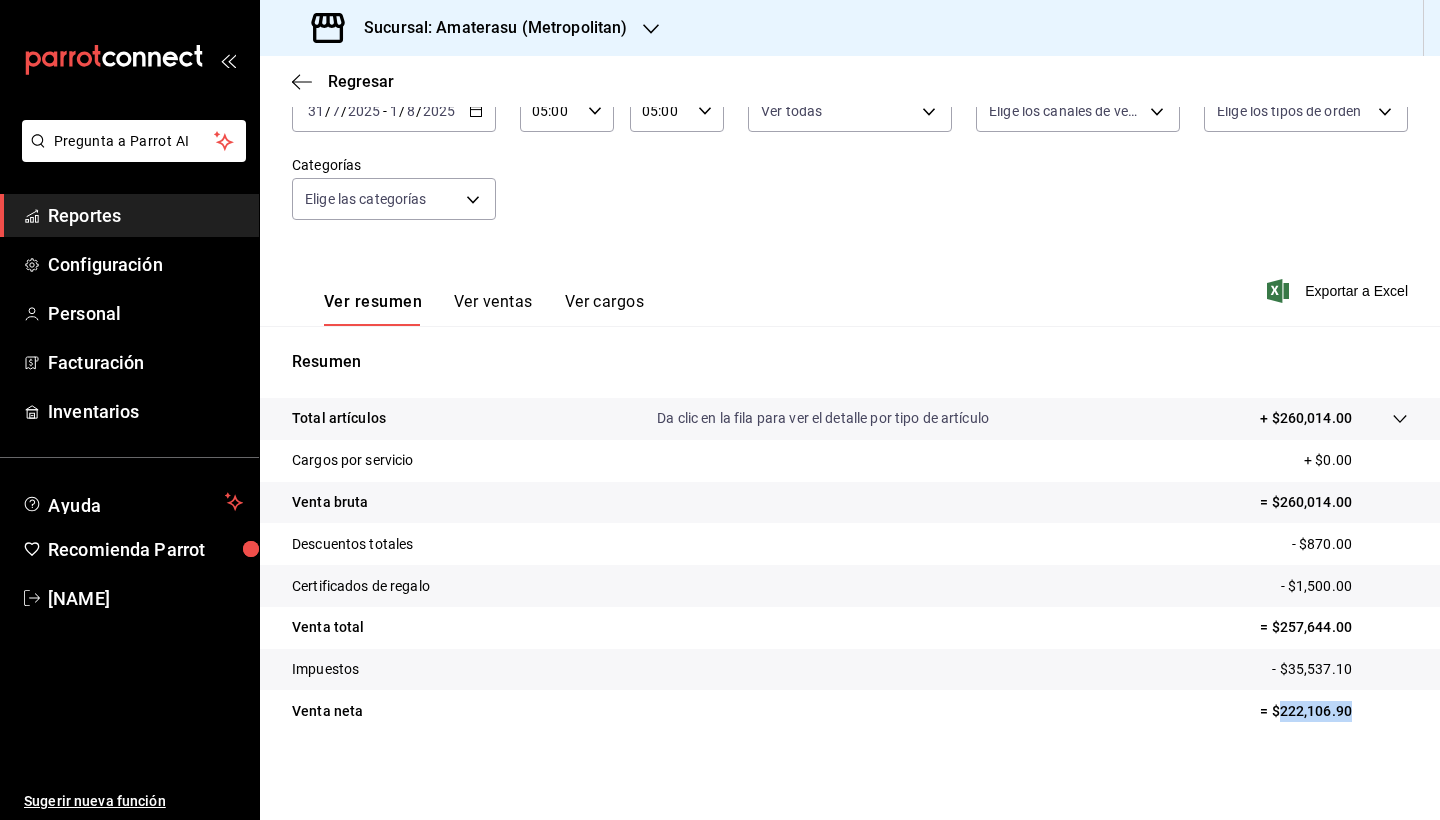 drag, startPoint x: 1282, startPoint y: 709, endPoint x: 1356, endPoint y: 714, distance: 74.168724 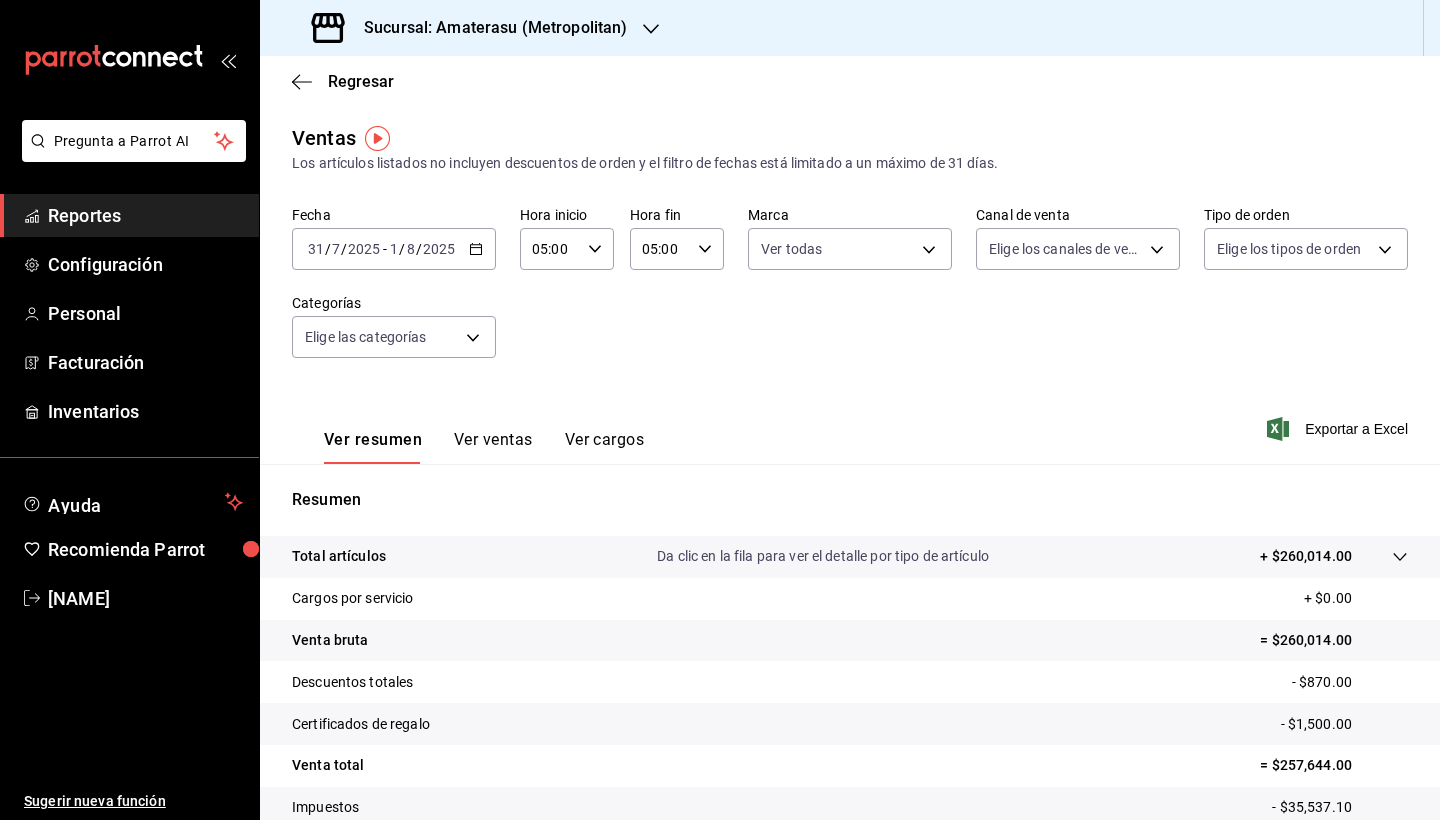 click on "[DATE] [DATE] / [DATE] / [DATE] - [DATE] [DATE] / [DATE] / [DATE]" at bounding box center (394, 249) 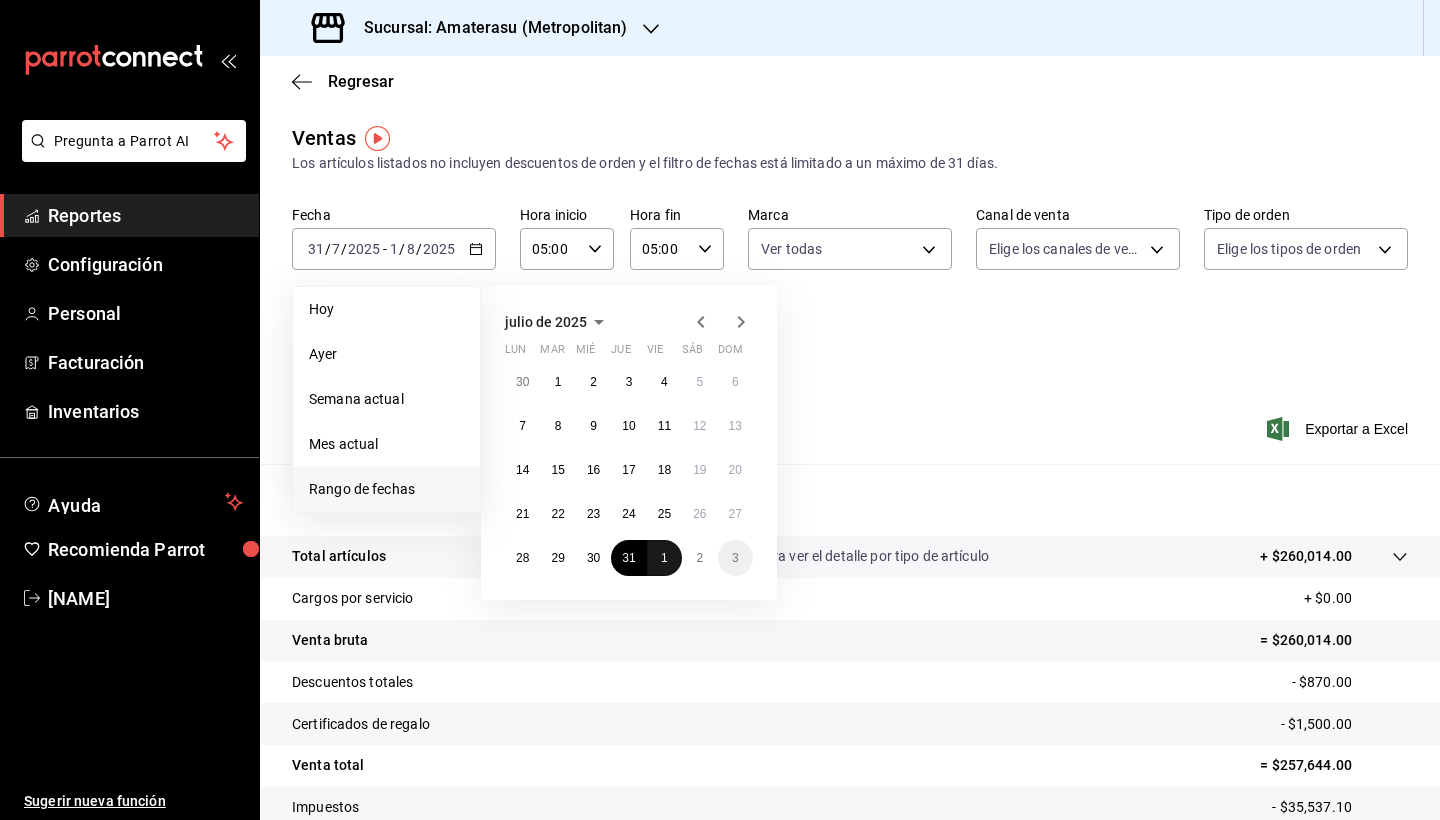 click on "1" at bounding box center [664, 558] 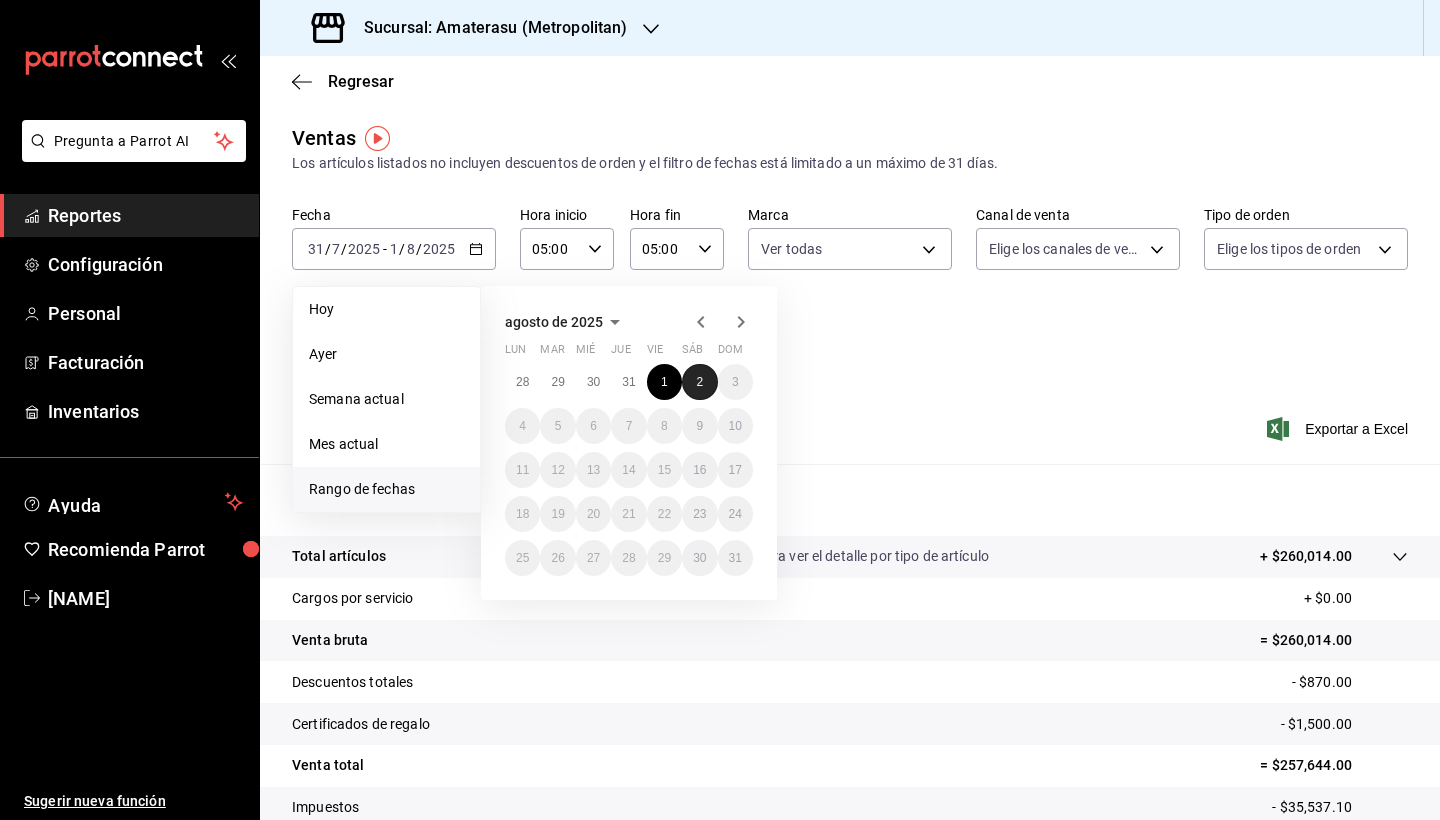 click on "2" at bounding box center [699, 382] 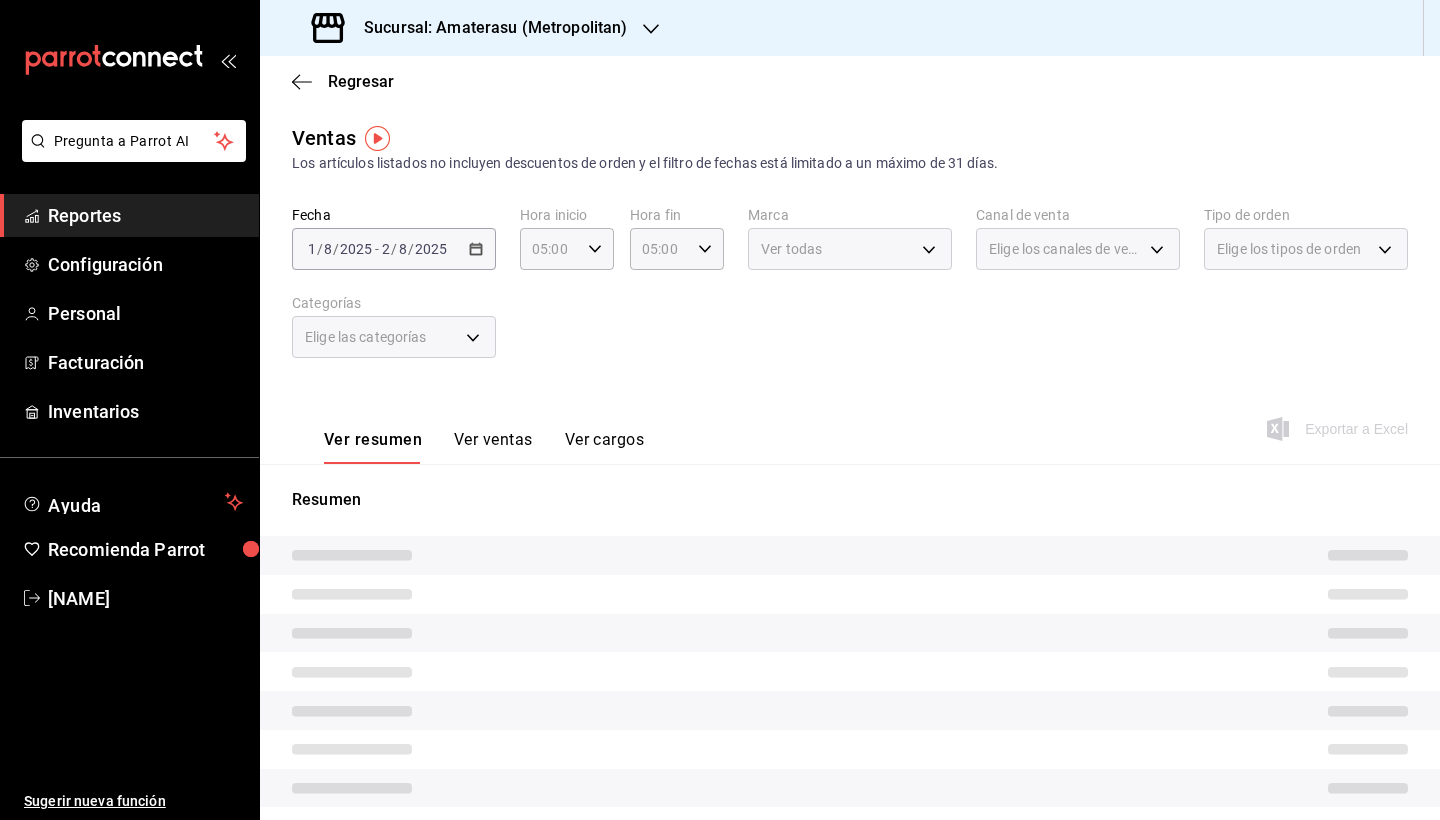 click on "Resumen" at bounding box center (850, 500) 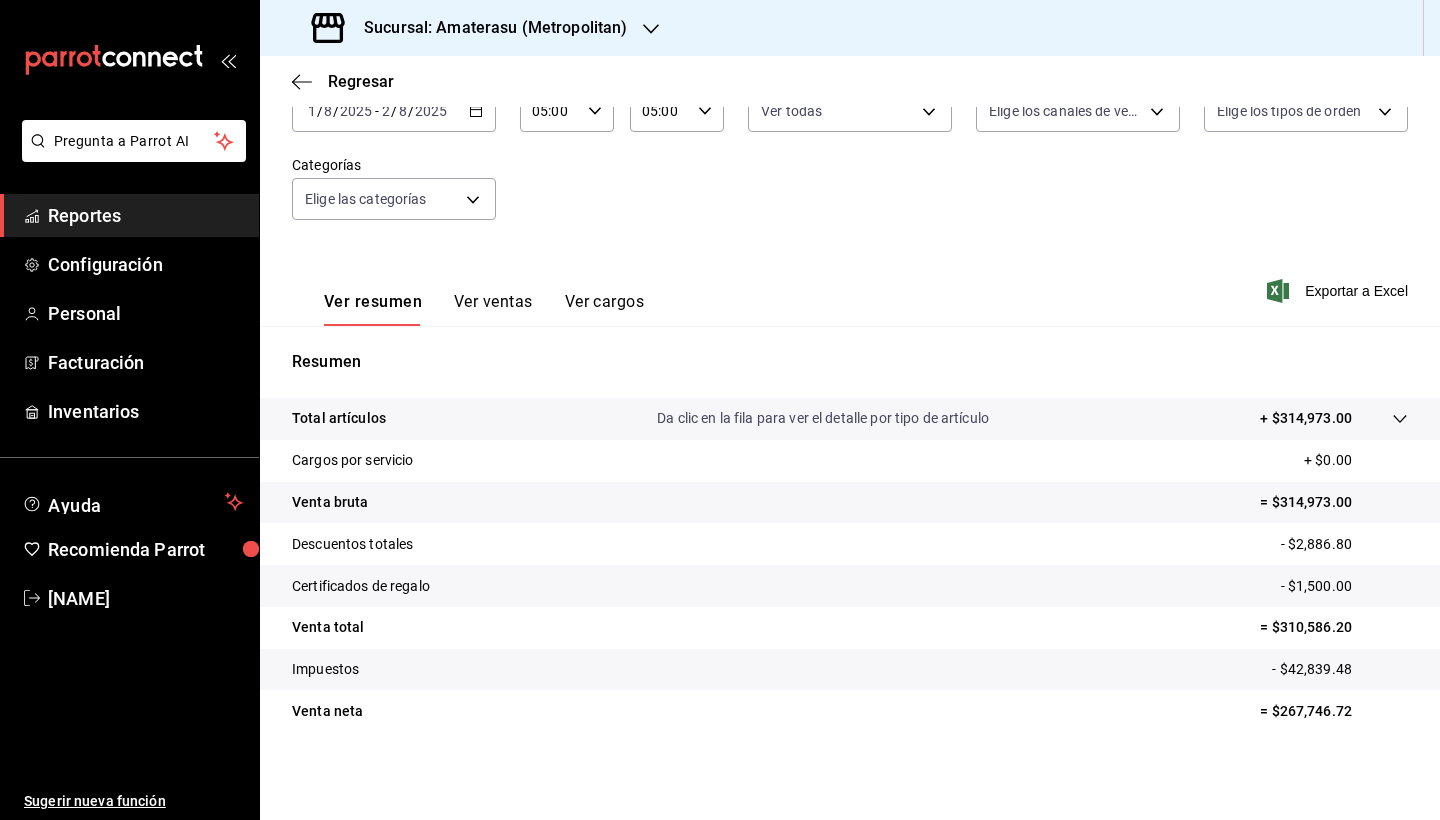 scroll, scrollTop: 138, scrollLeft: 0, axis: vertical 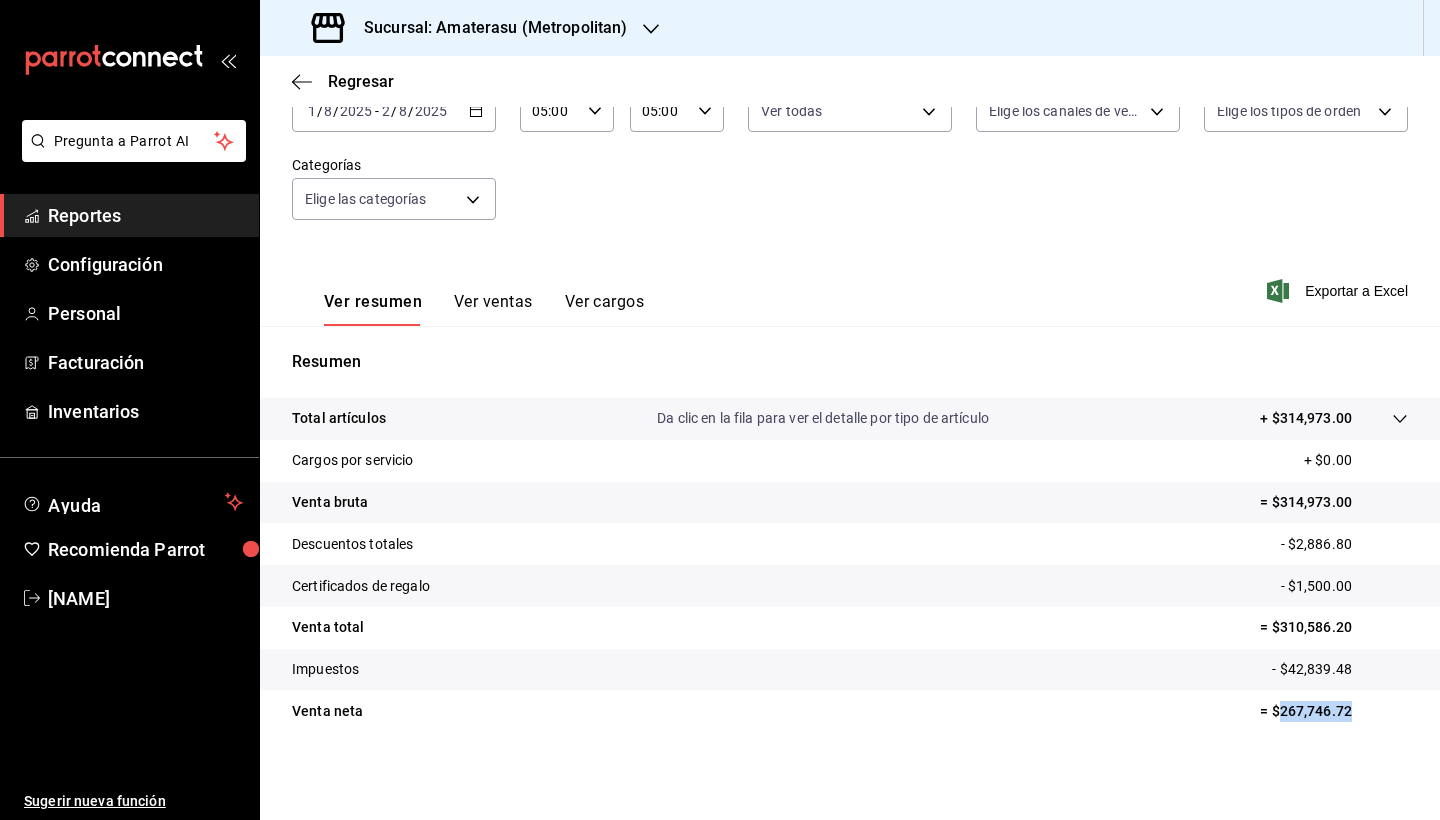 drag, startPoint x: 1264, startPoint y: 714, endPoint x: 1356, endPoint y: 708, distance: 92.19544 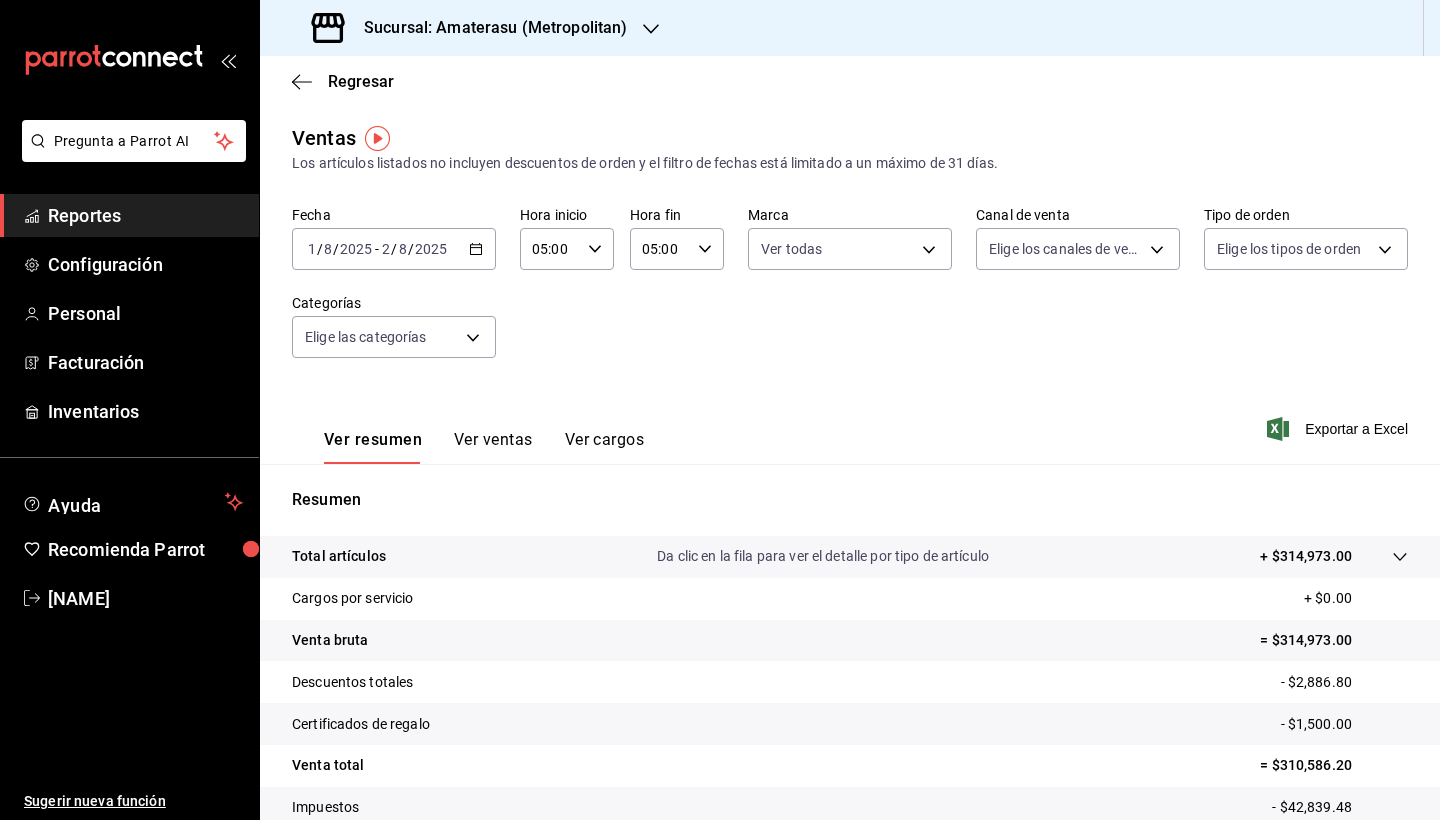 click 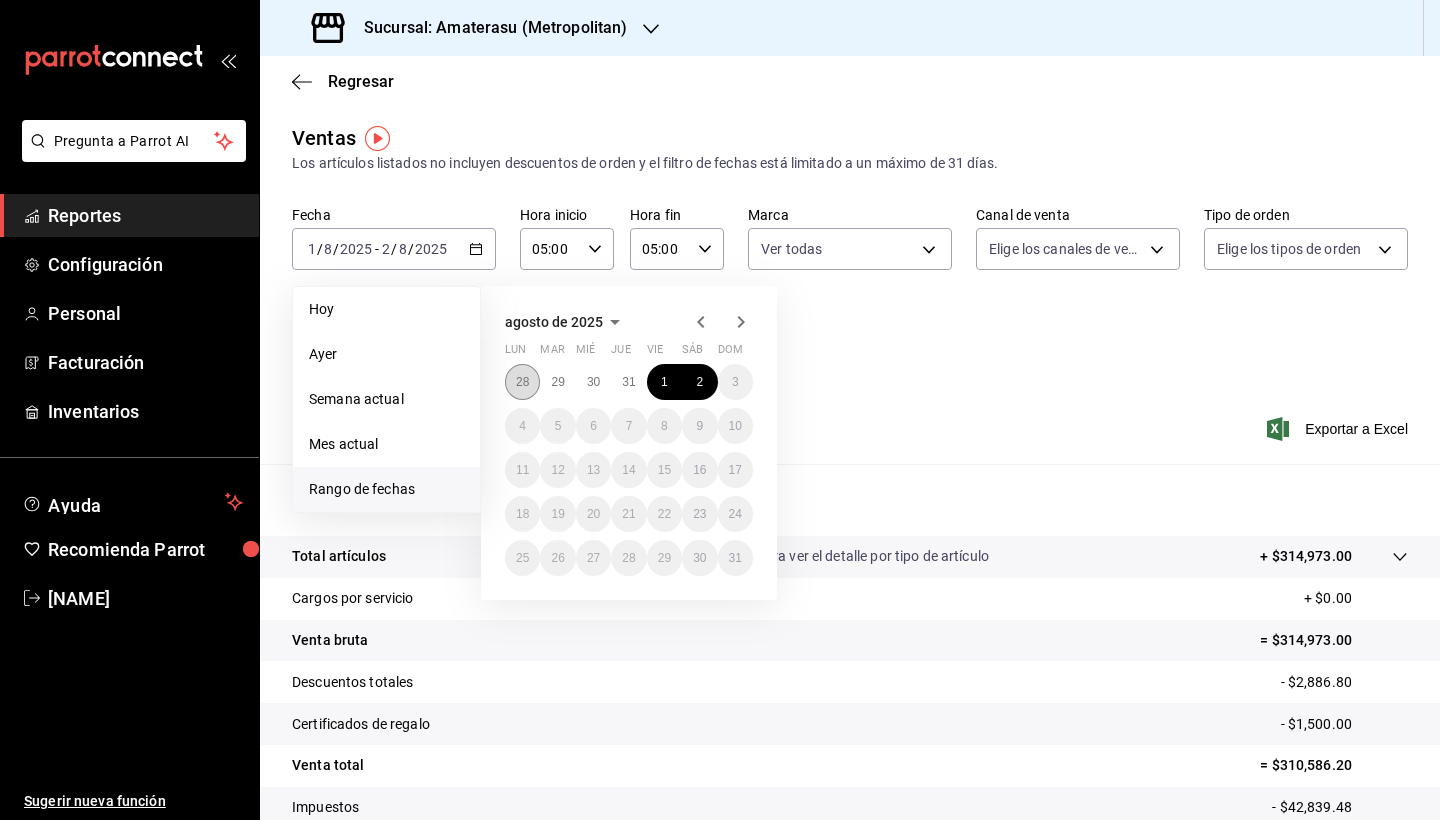 click on "28" at bounding box center (522, 382) 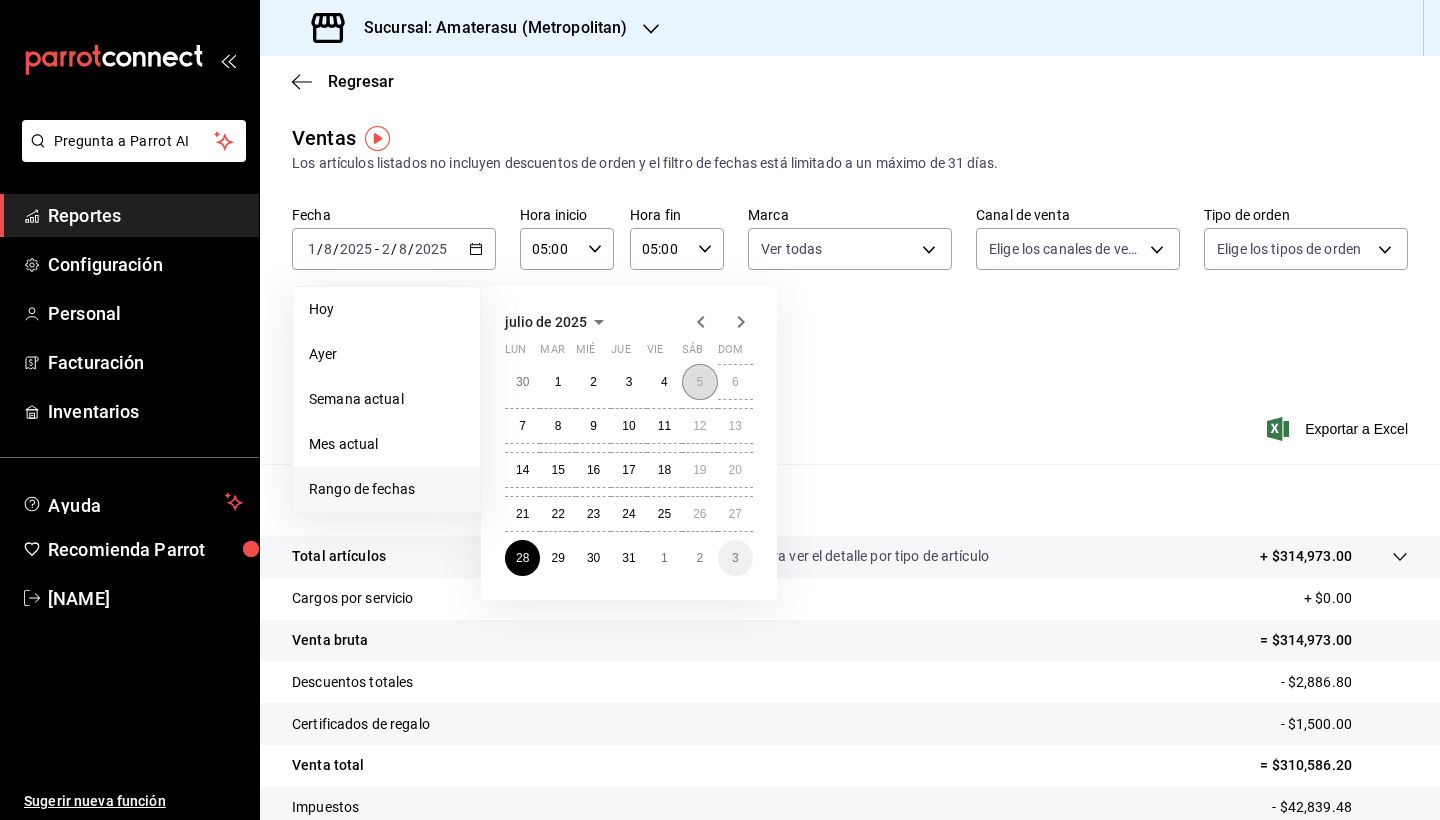 click on "5" at bounding box center (699, 382) 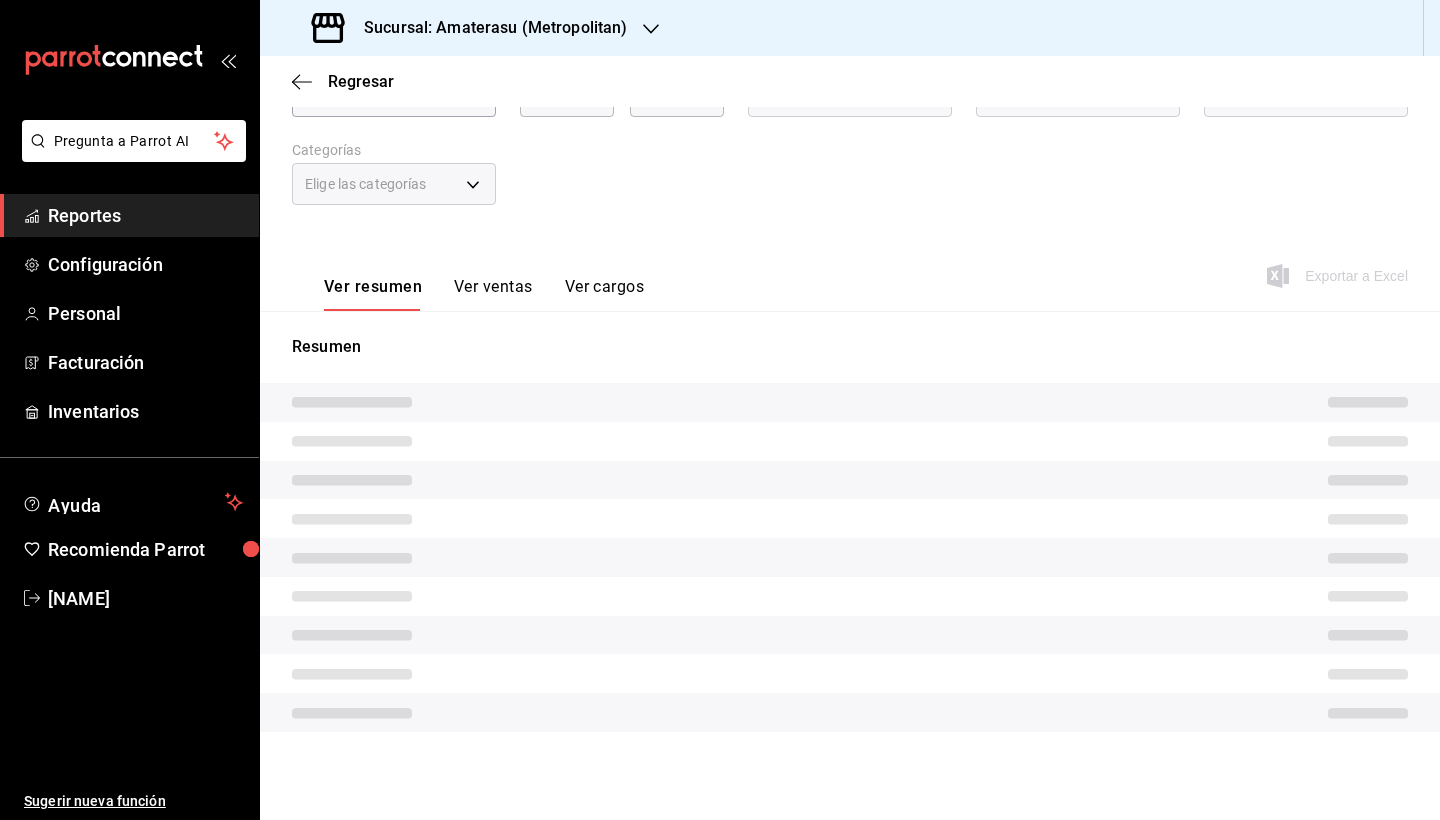 scroll, scrollTop: 153, scrollLeft: 0, axis: vertical 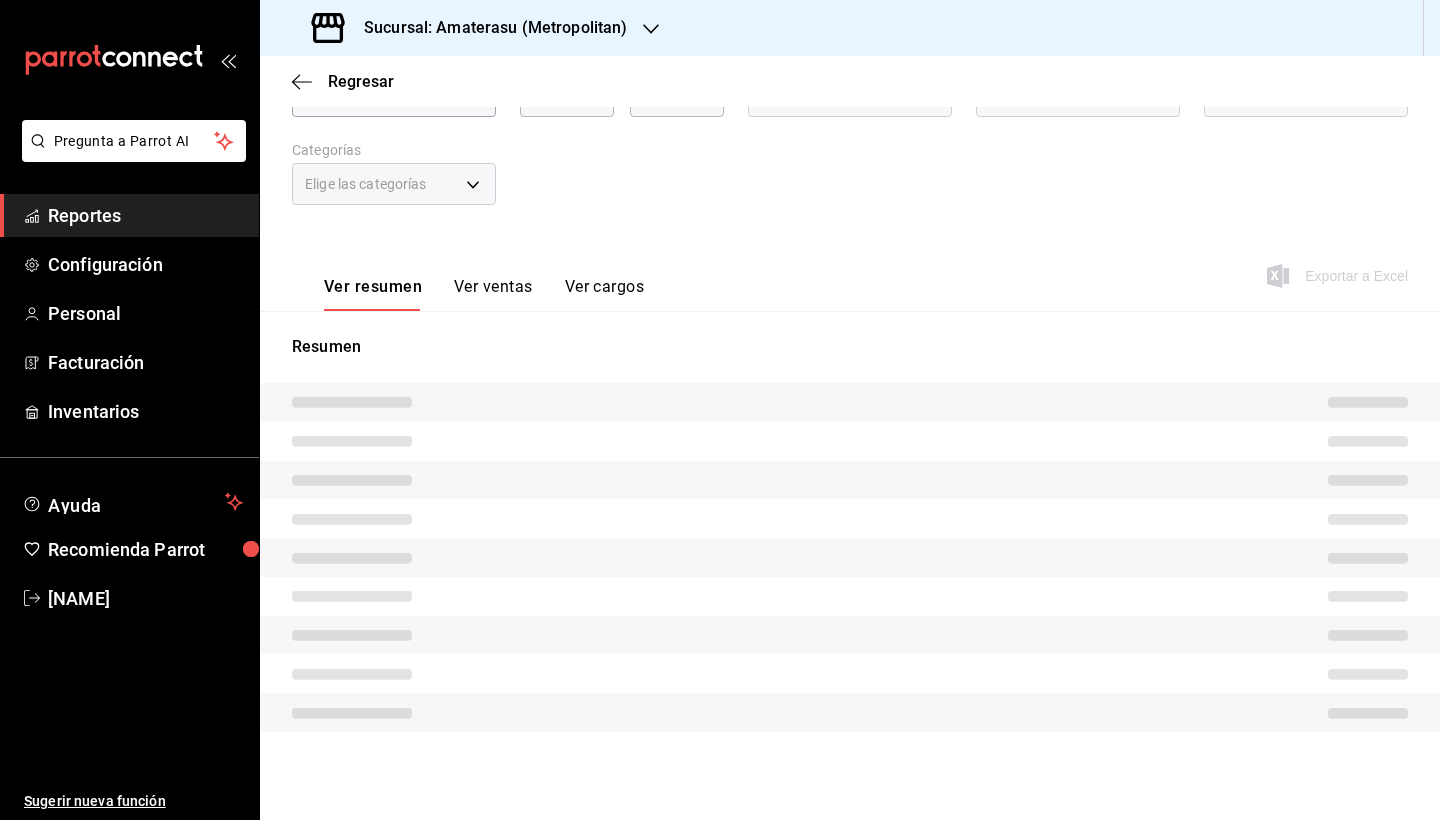 click at bounding box center (850, 635) 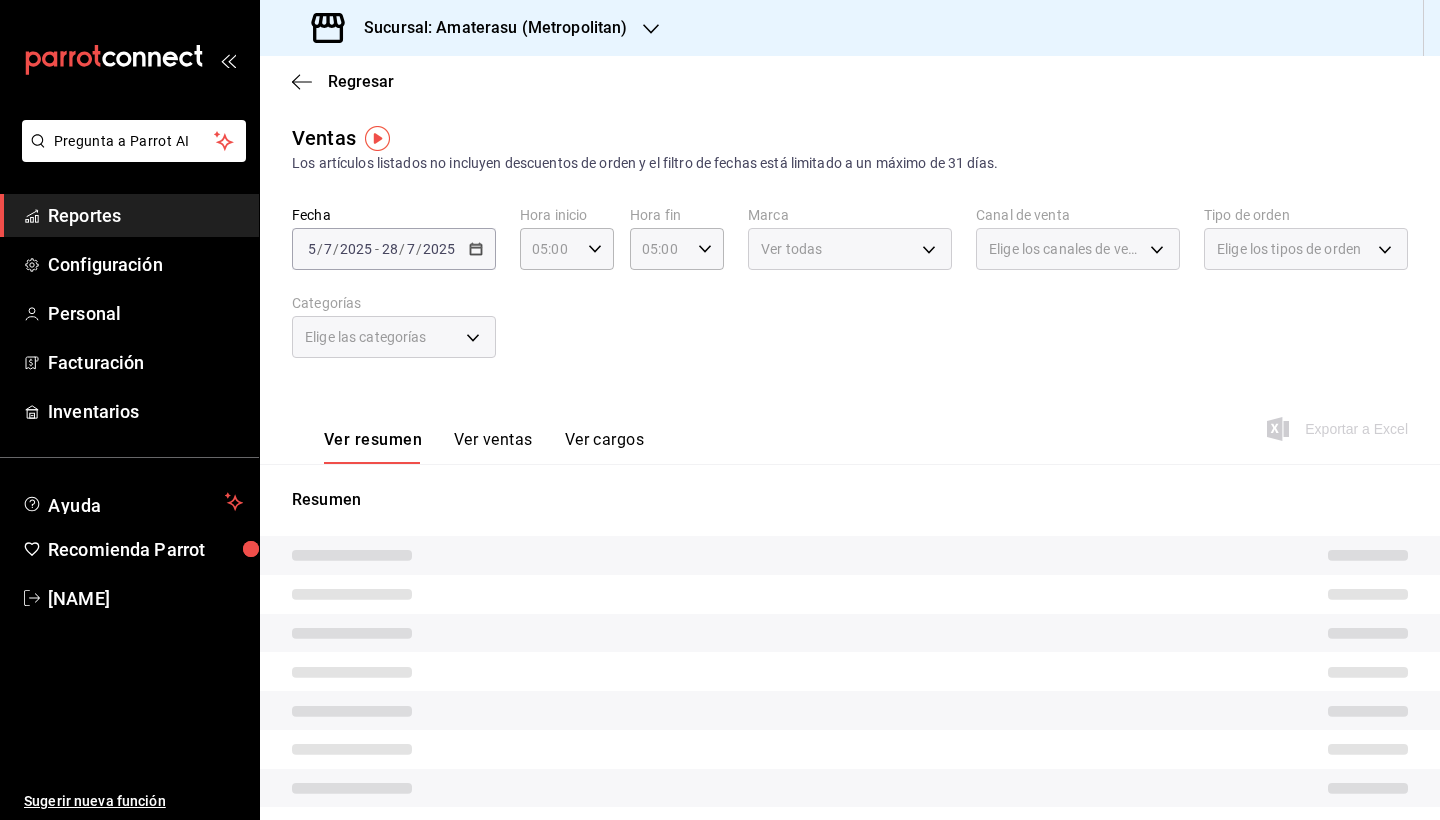 click on "Fecha [DATE] [DATE] / [DATE] / [DATE] - [DATE] [DATE] / [DATE] / [DATE] Hora inicio 05:00 Hora inicio Hora fin 05:00 Hora fin Marca Ver todas [UUID],[UUID] Canal de venta Elige los canales de venta Tipo de orden Elige los tipos de orden Categorías Elige las categorías" at bounding box center (850, 294) 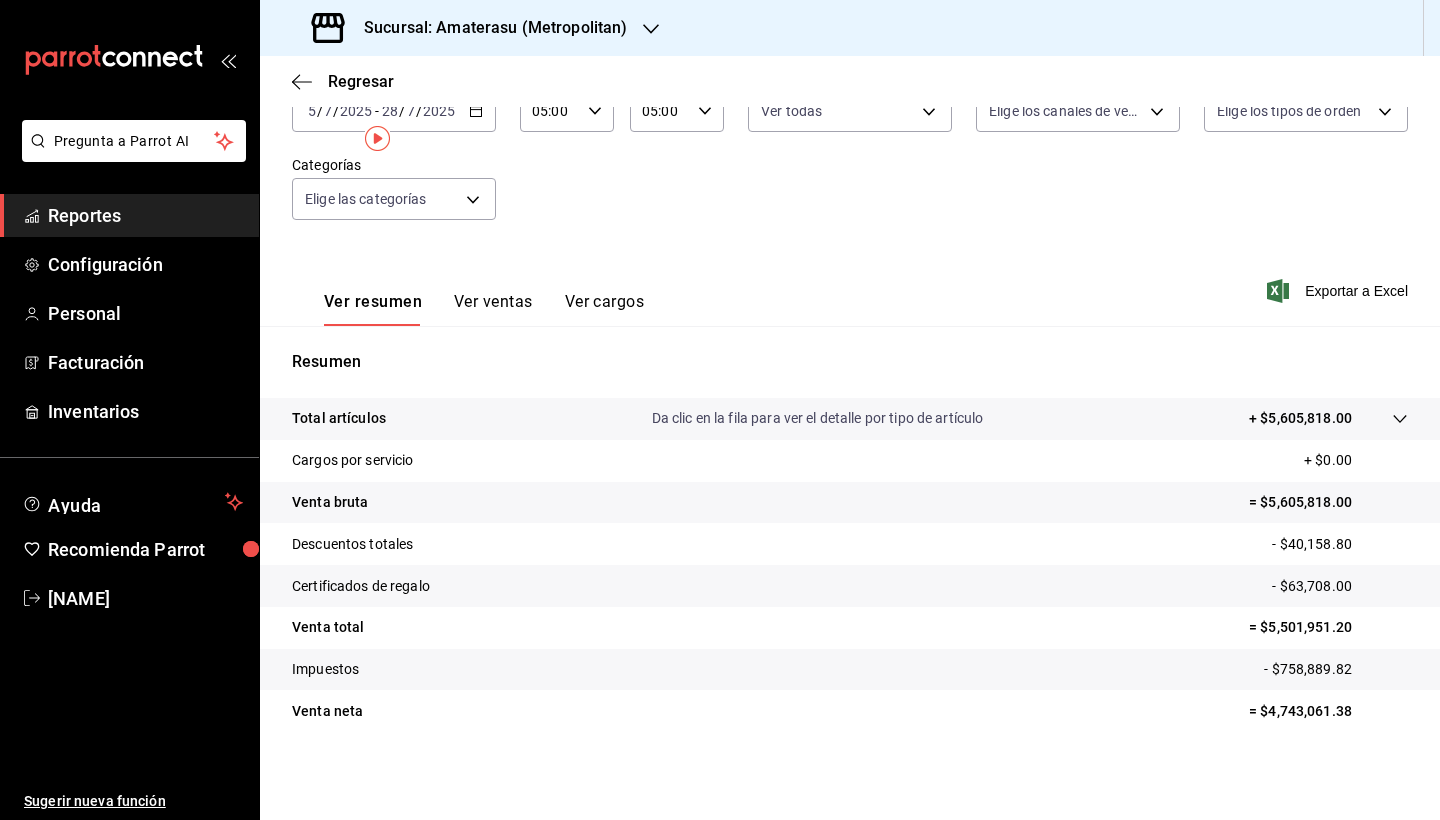 scroll, scrollTop: 0, scrollLeft: 0, axis: both 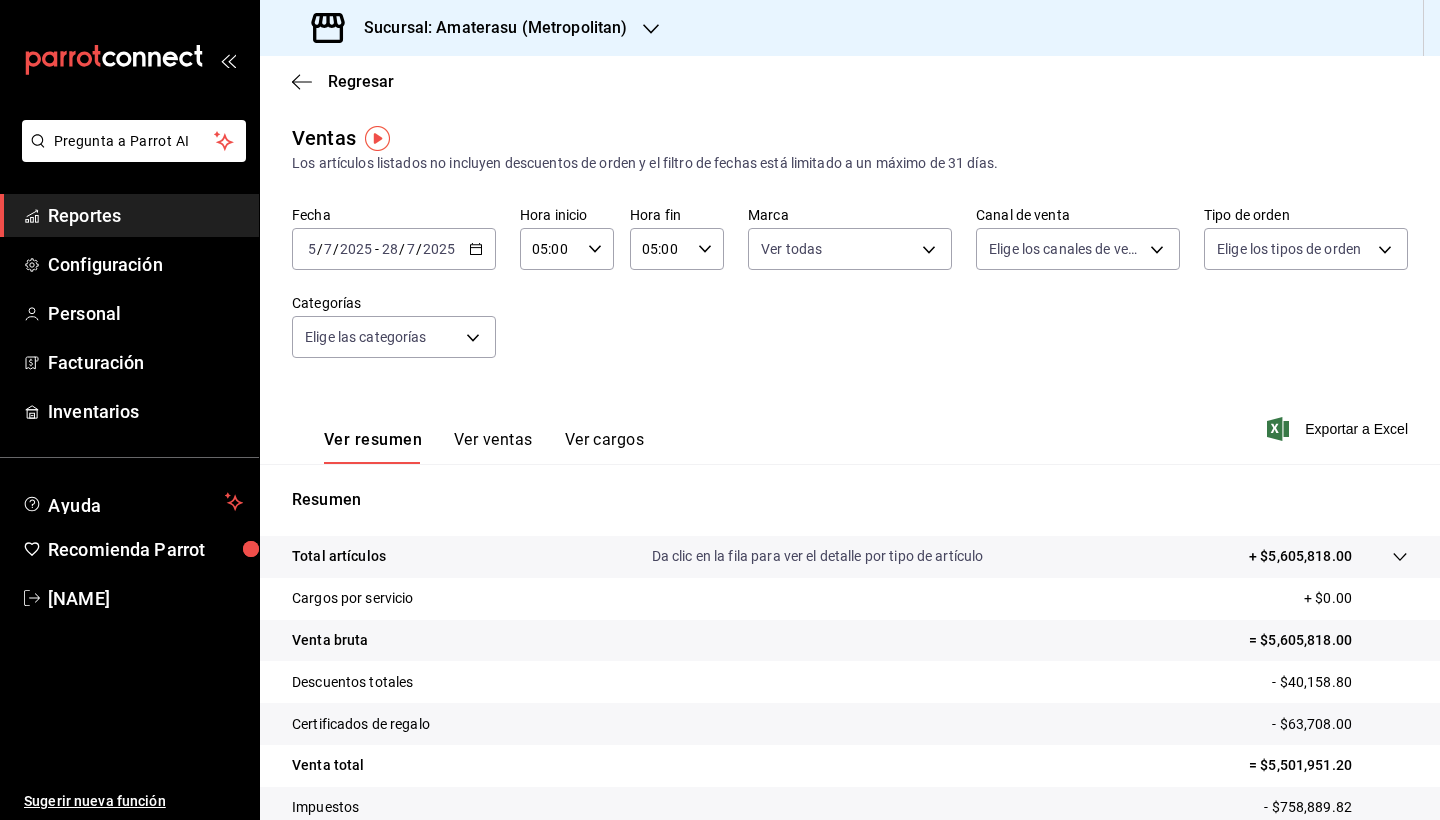 click 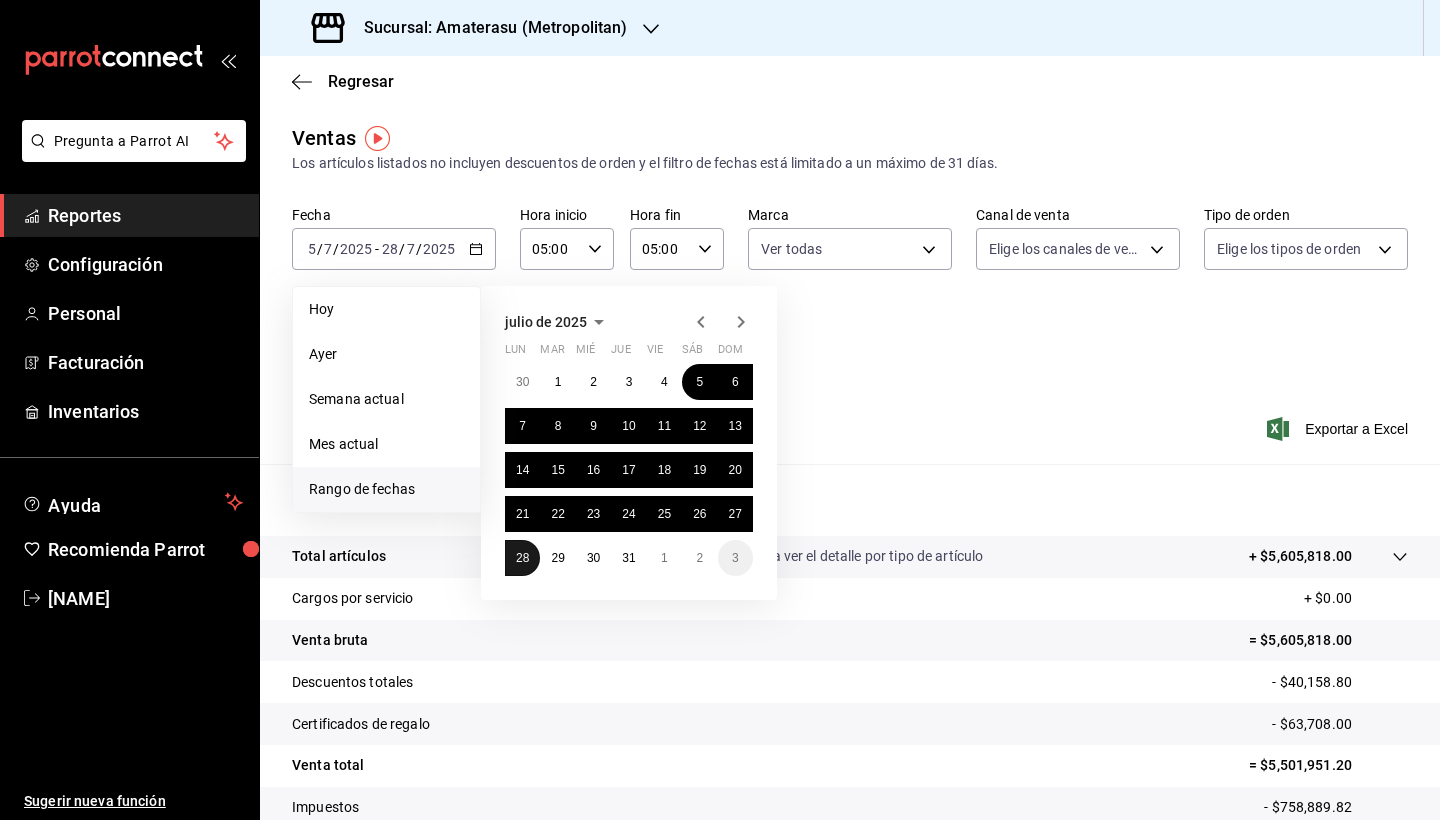 click on "28" at bounding box center (522, 558) 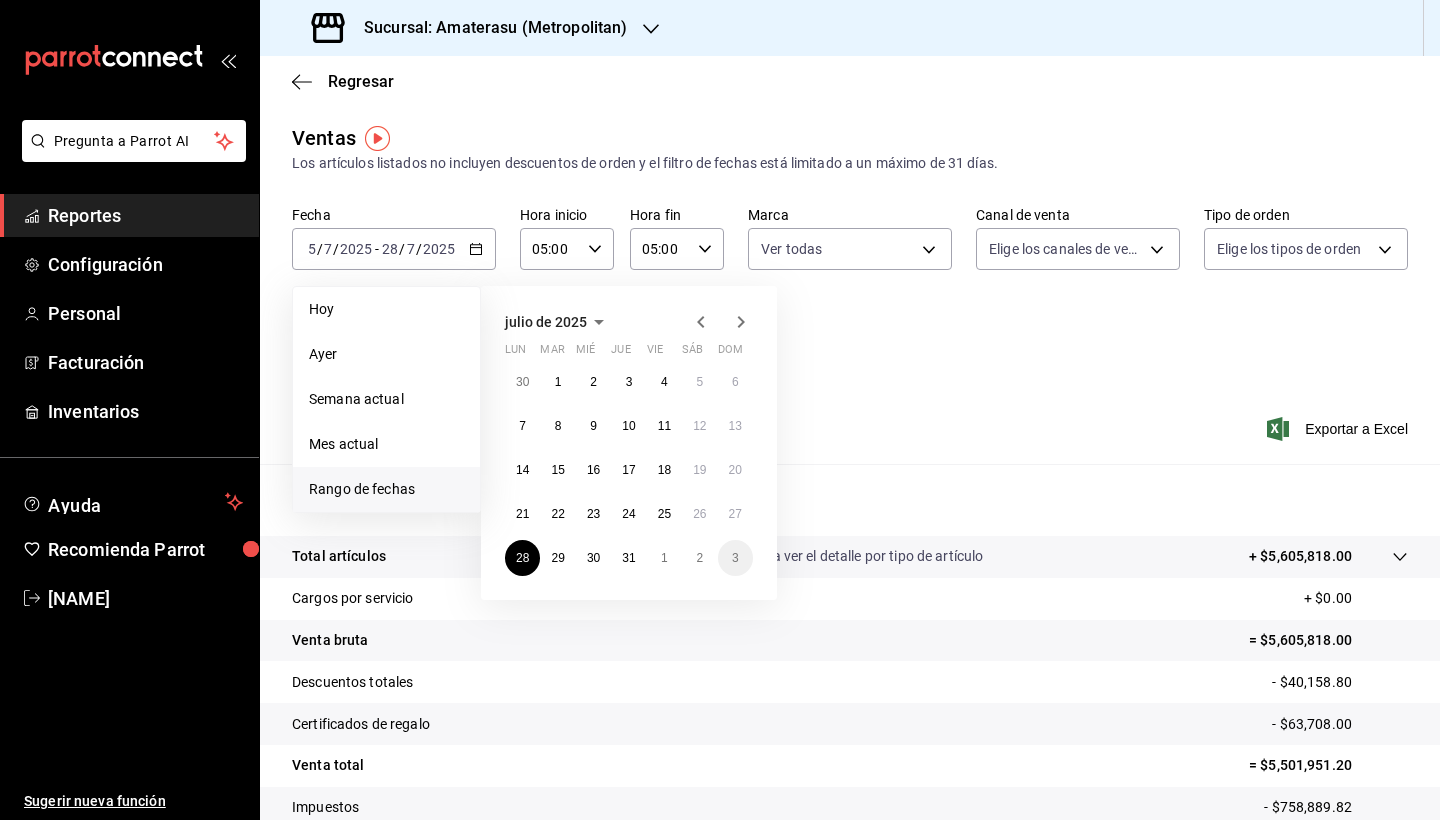 click 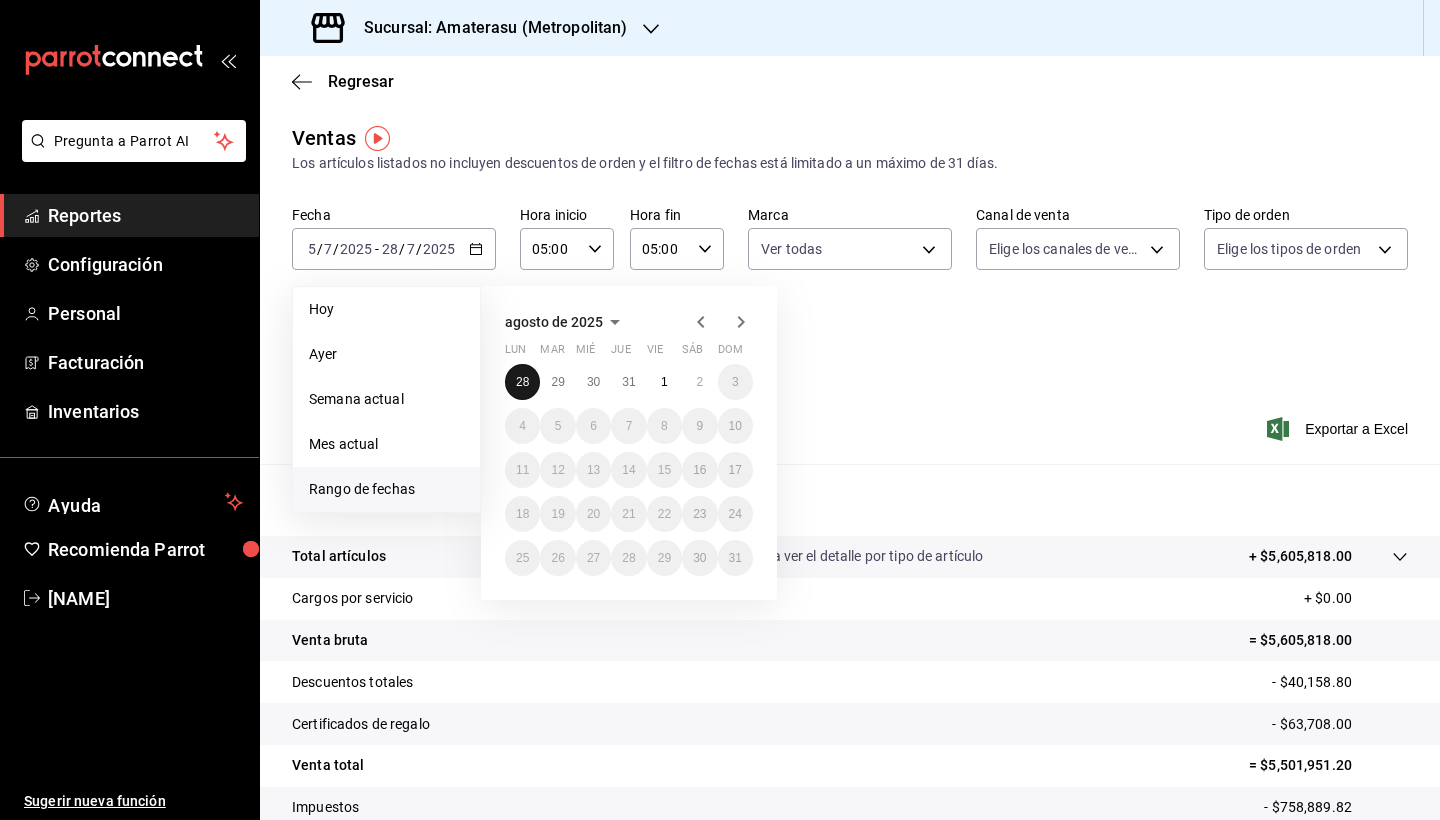click on "28" at bounding box center [522, 382] 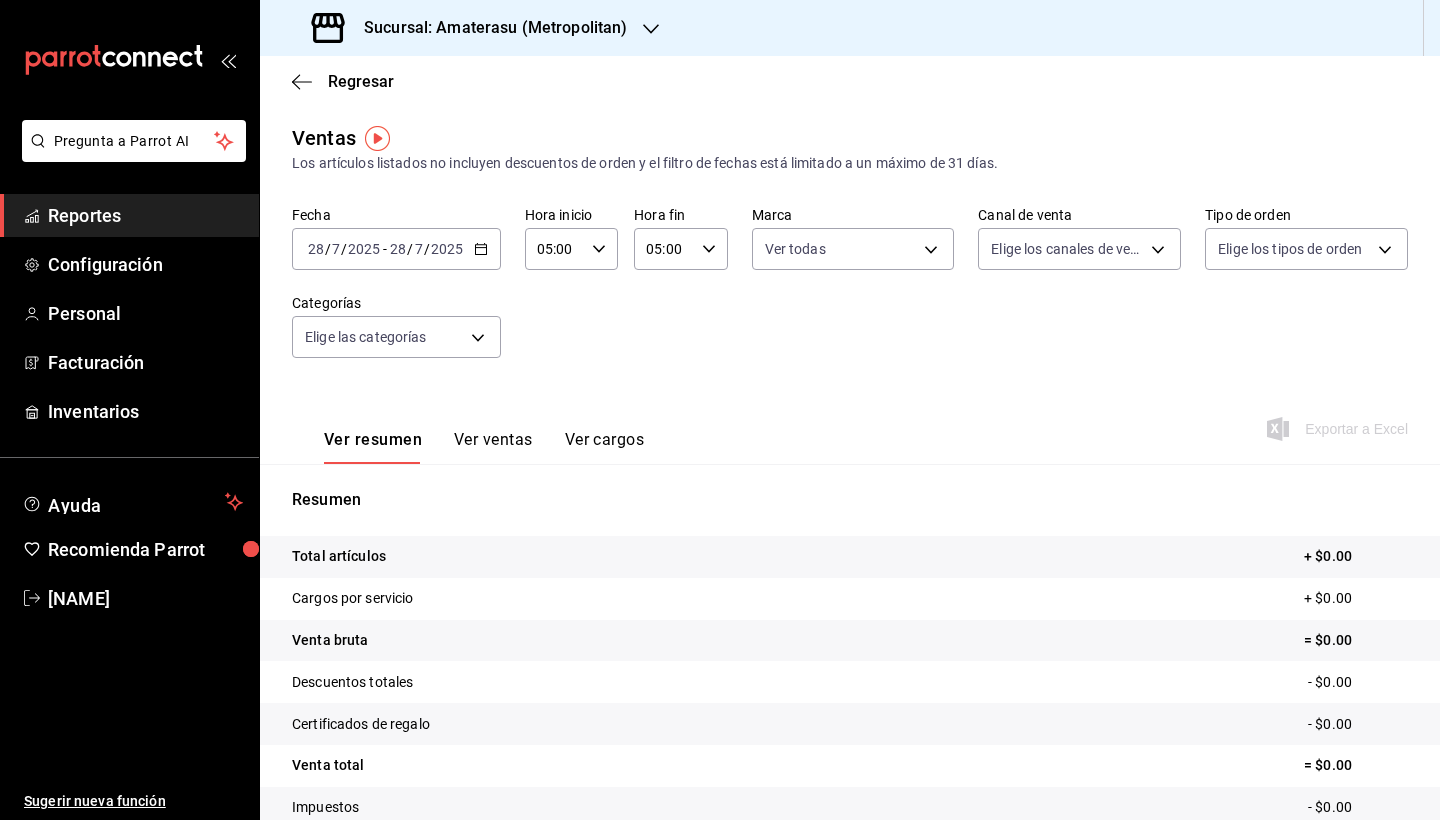 click 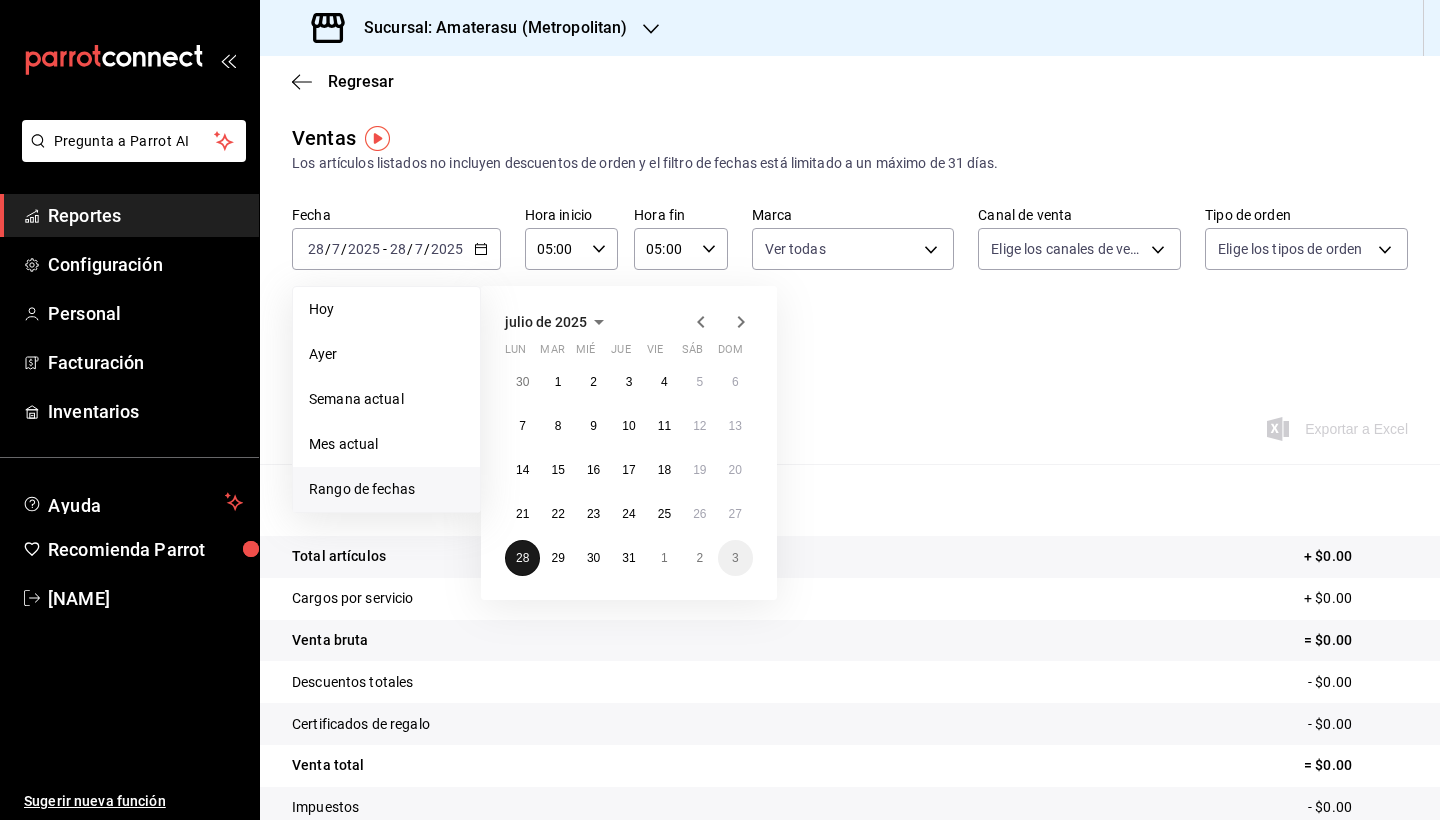 click on "28" at bounding box center [522, 558] 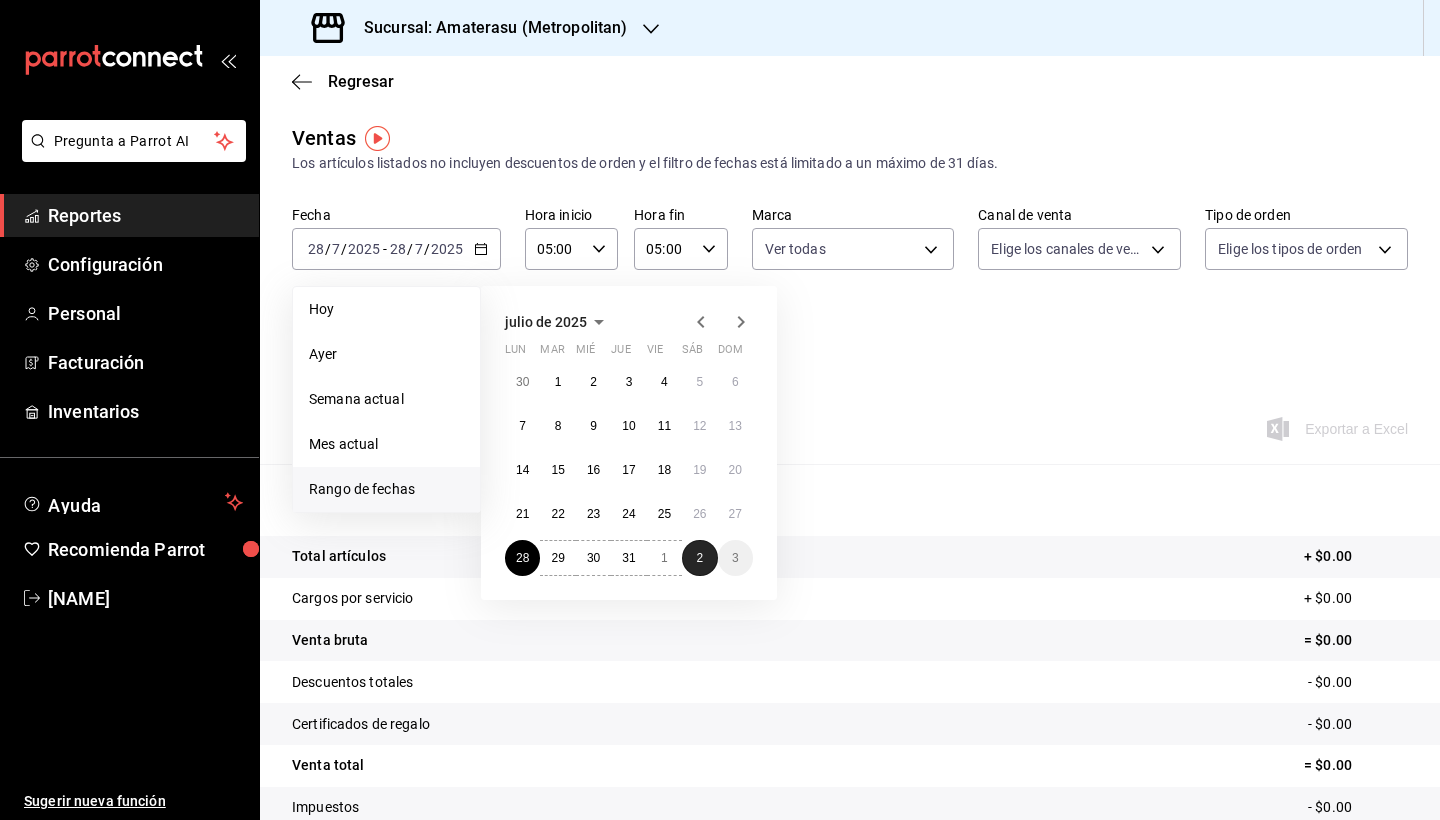 click on "2" at bounding box center (699, 558) 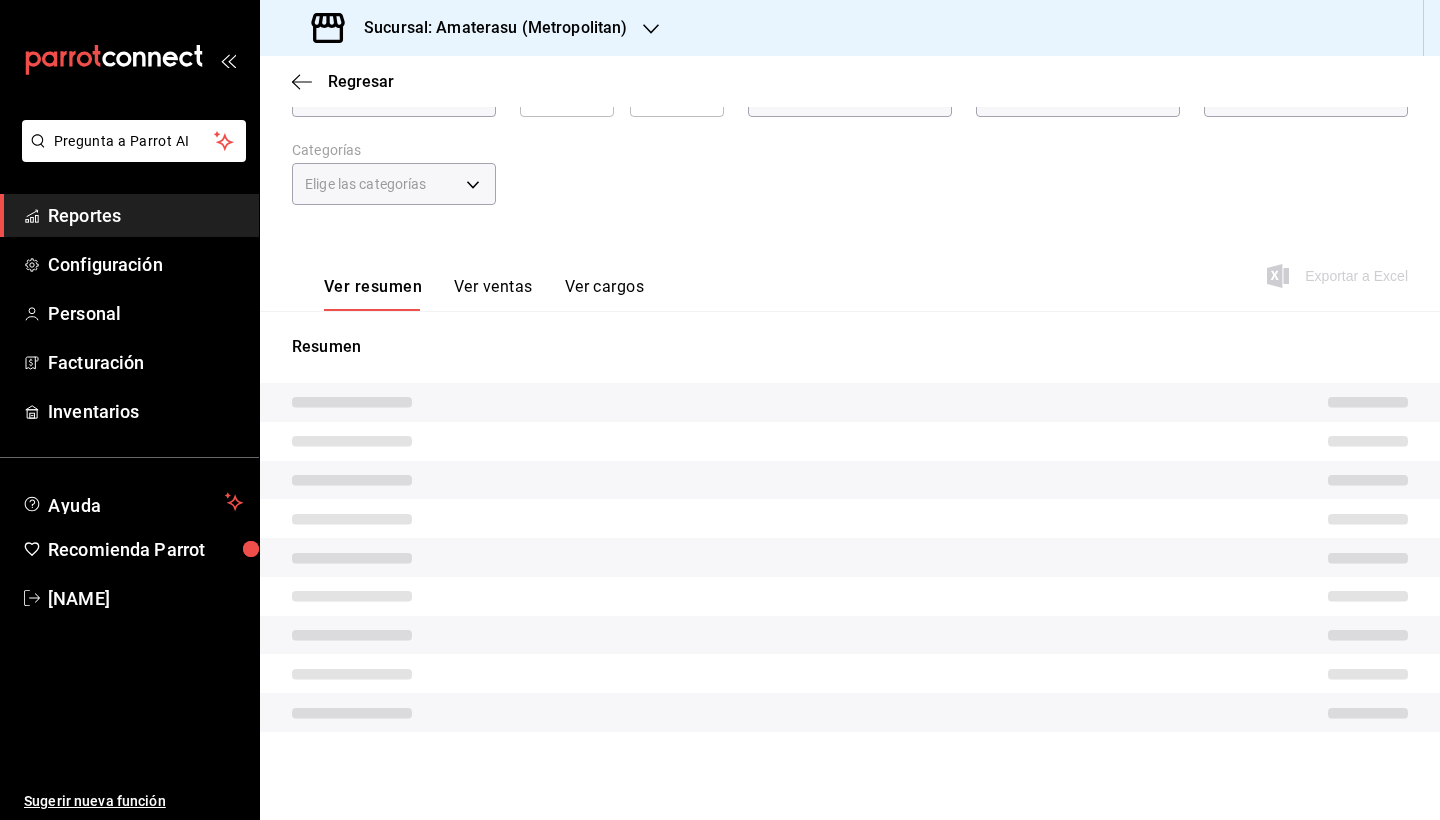 scroll, scrollTop: 138, scrollLeft: 0, axis: vertical 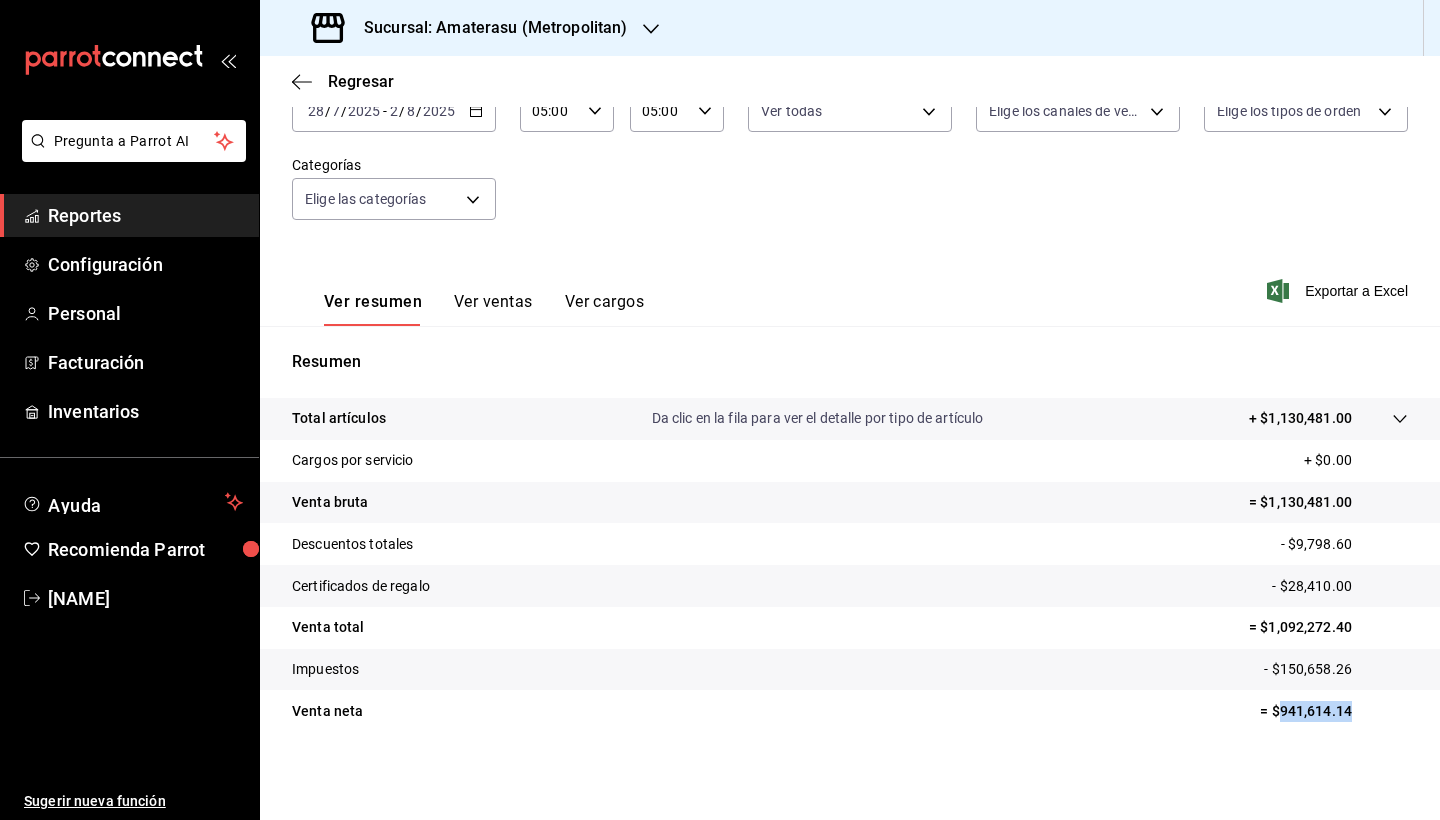 drag, startPoint x: 1265, startPoint y: 711, endPoint x: 1343, endPoint y: 712, distance: 78.00641 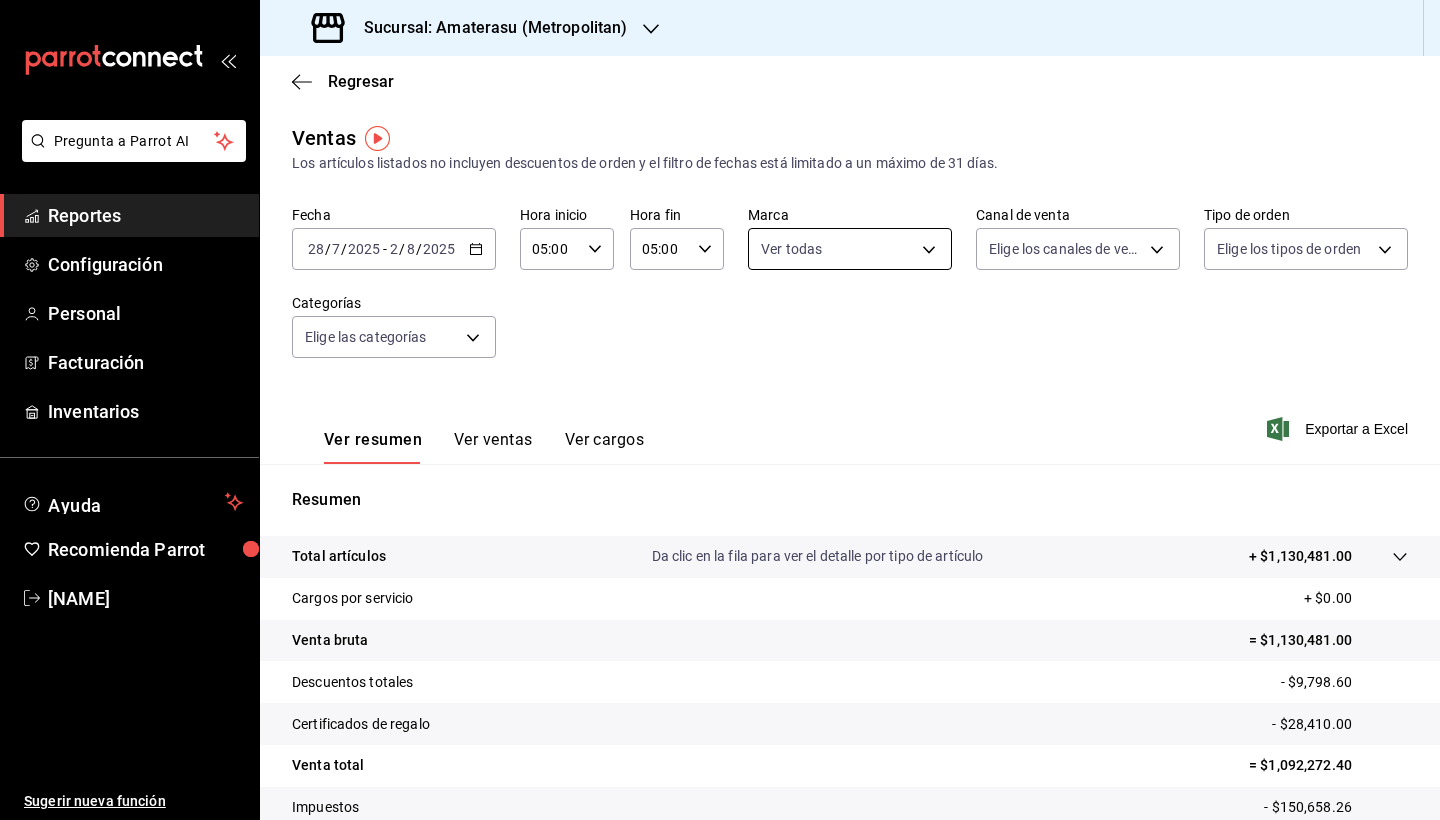 click on "Pregunta a Parrot AI Reportes   Configuración   Personal   Facturación   Inventarios   Ayuda Recomienda Parrot   [NAME]   Sugerir nueva función   Sucursal: Amaterasu ([LOCATION]) Regresar Ventas Los artículos listados no incluyen descuentos de orden y el filtro de fechas está limitado a un máximo de 31 días. Fecha [DATE] [DATE] / [DATE] / [DATE] - [DATE] [DATE] / [DATE] / [DATE] Hora inicio 05:00 Hora inicio Hora fin 05:00 Hora fin Marca Ver todas [UUID],[UUID] Canal de venta Elige los canales de venta Tipo de orden Elige los tipos de orden Categorías Elige las categorías Ver resumen Ver ventas Ver cargos Exportar a Excel Resumen Total artículos Da clic en la fila para ver el detalle por tipo de artículo + $1,130,481.00 Cargos por servicio + $0.00 Venta bruta = $1,130,481.00 Descuentos totales - $9,798.60 Certificados de regalo - $28,410.00 Venta total = $1,092,272.40 Impuestos - $150,658.26 Venta neta = $941,614.14 Ver video tutorial Ir a video" at bounding box center (720, 410) 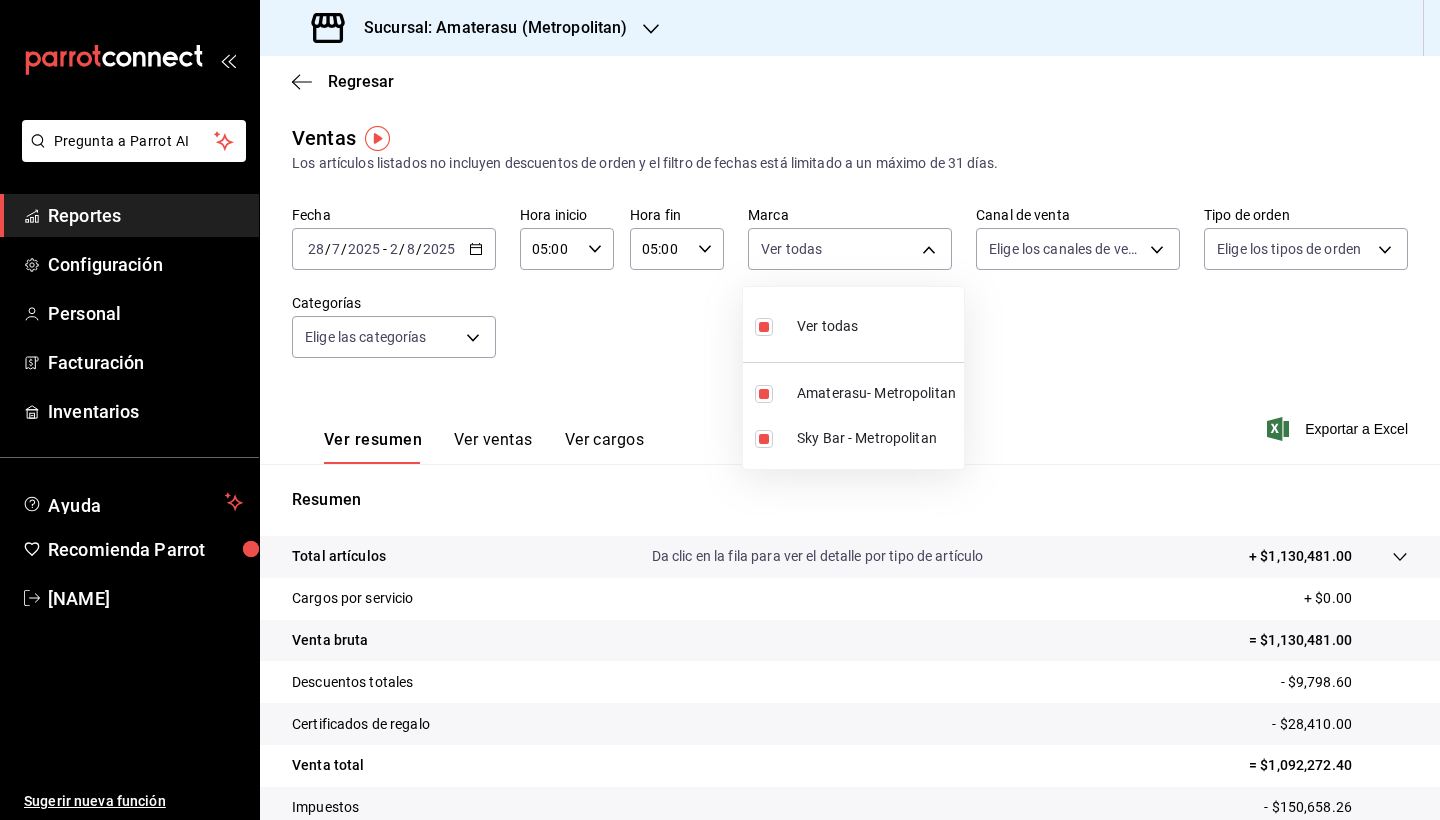 click at bounding box center [764, 327] 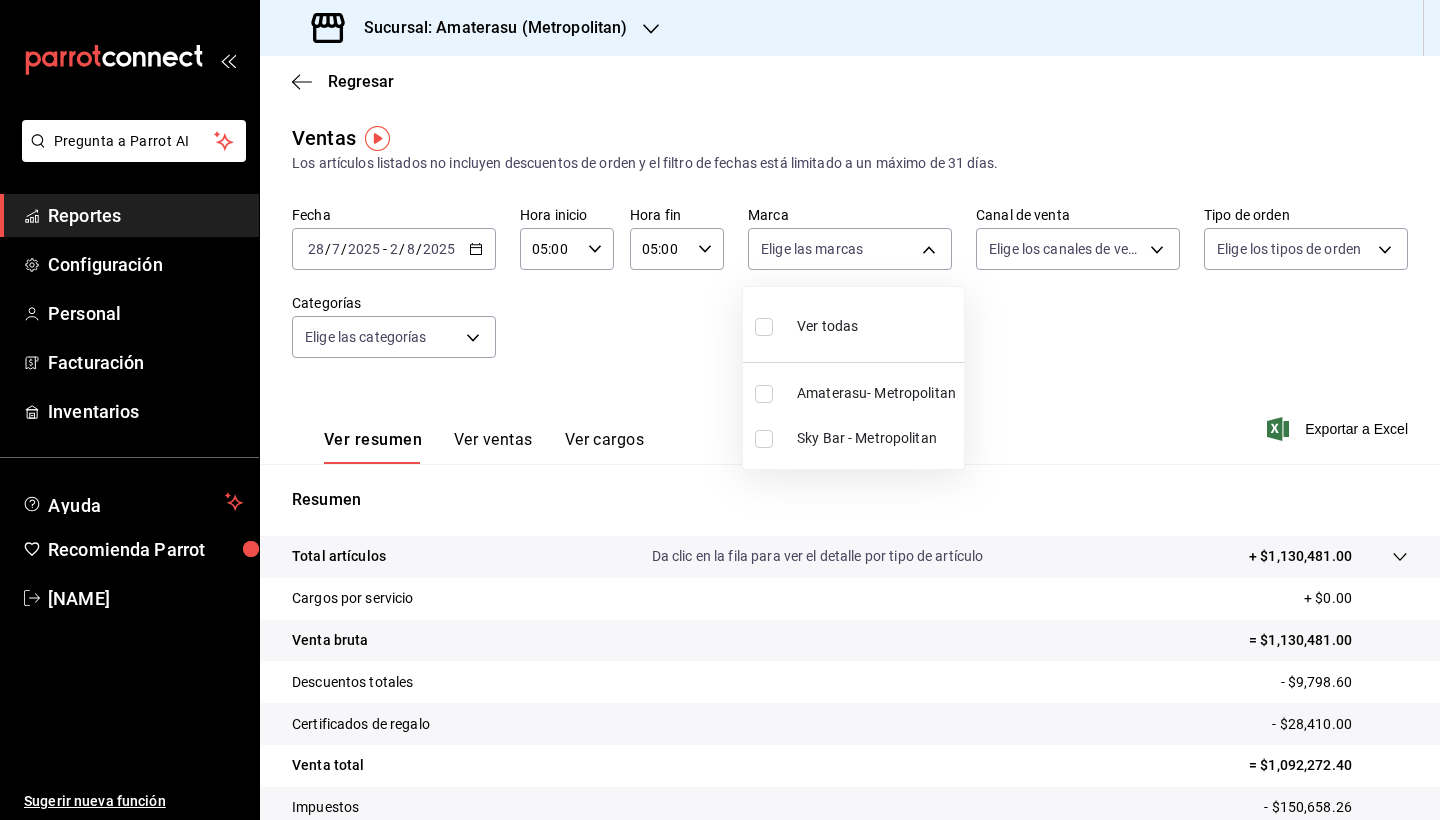 type 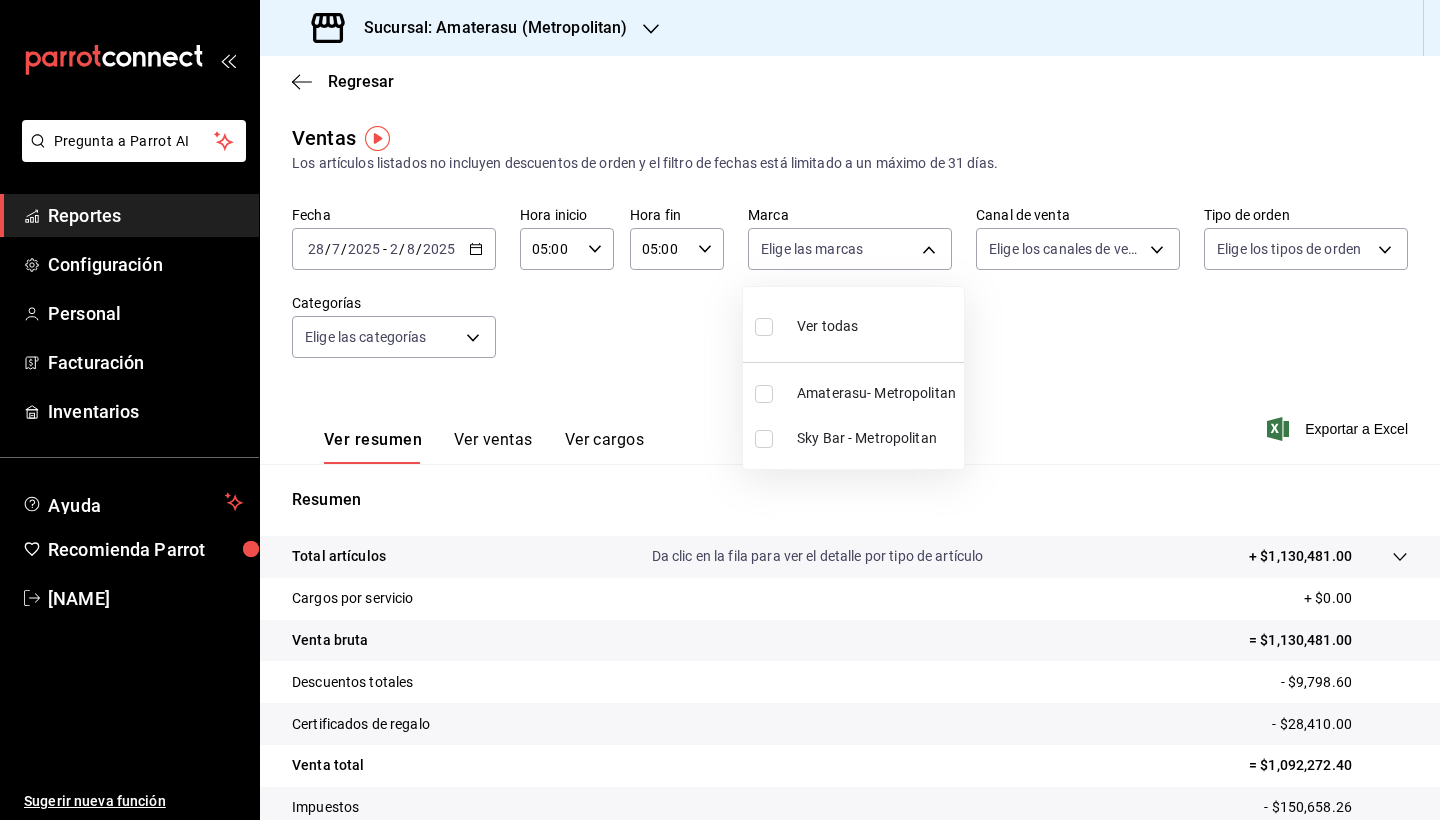 click at bounding box center [764, 394] 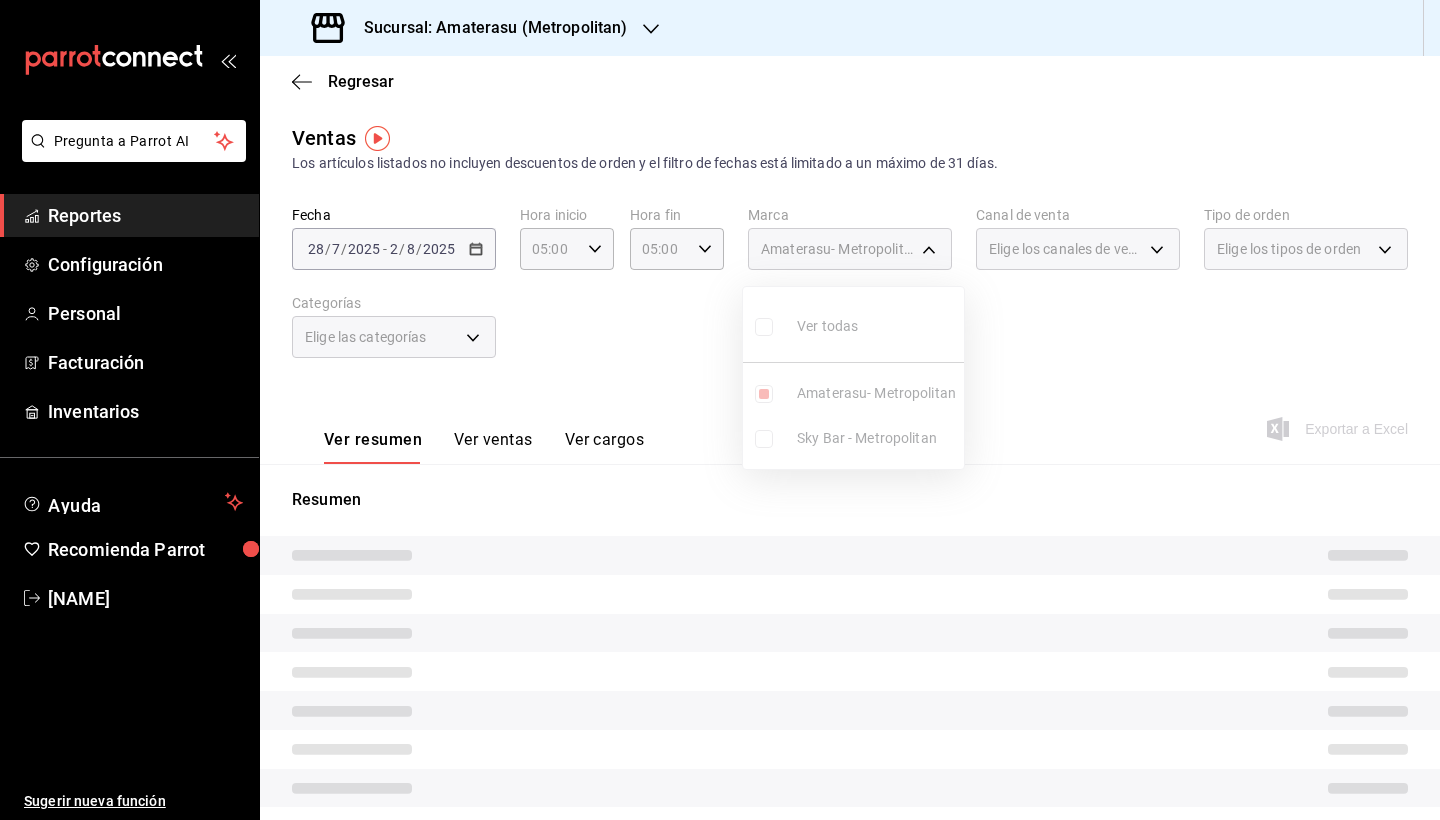 click at bounding box center [720, 410] 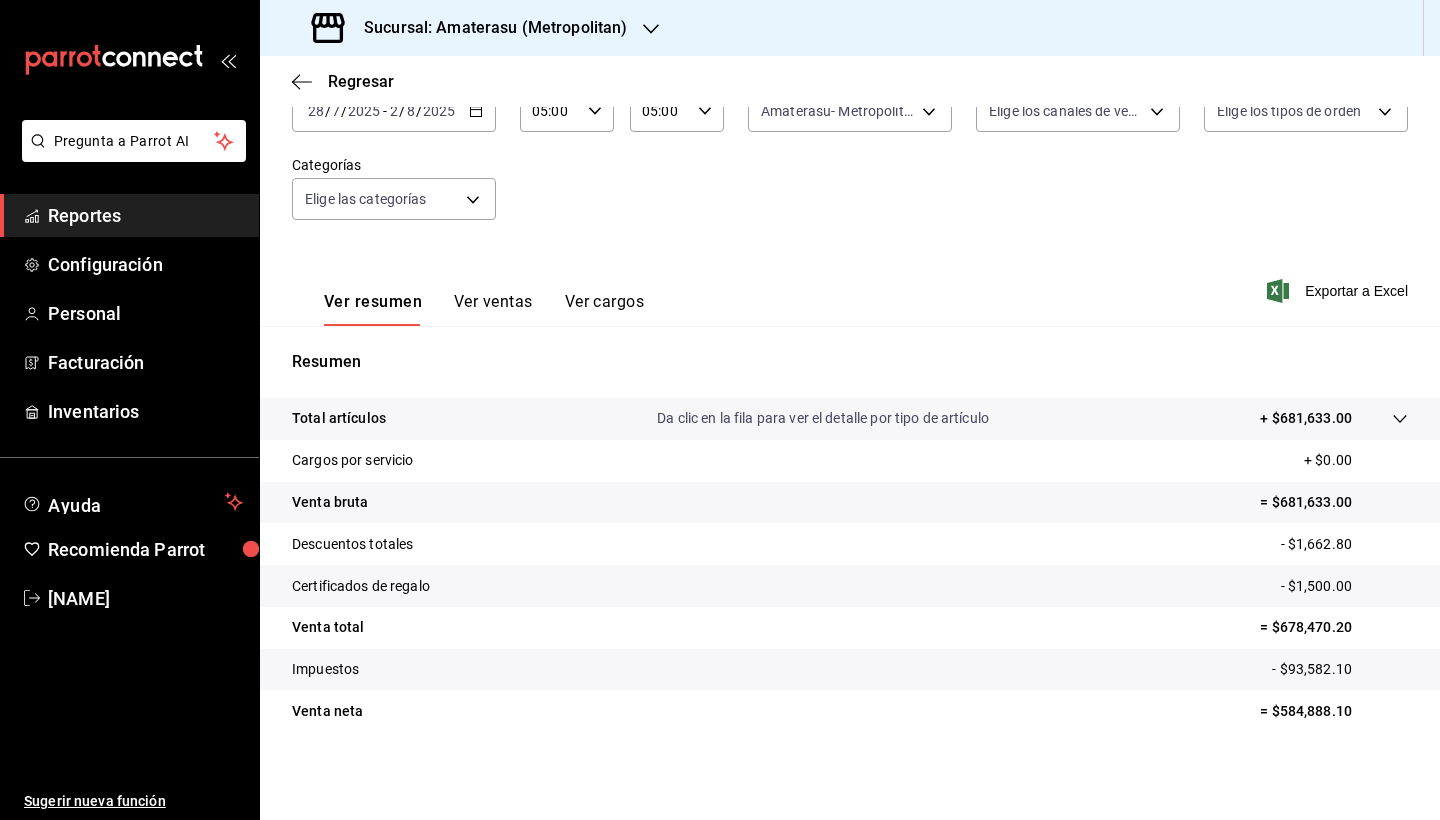scroll, scrollTop: 138, scrollLeft: 0, axis: vertical 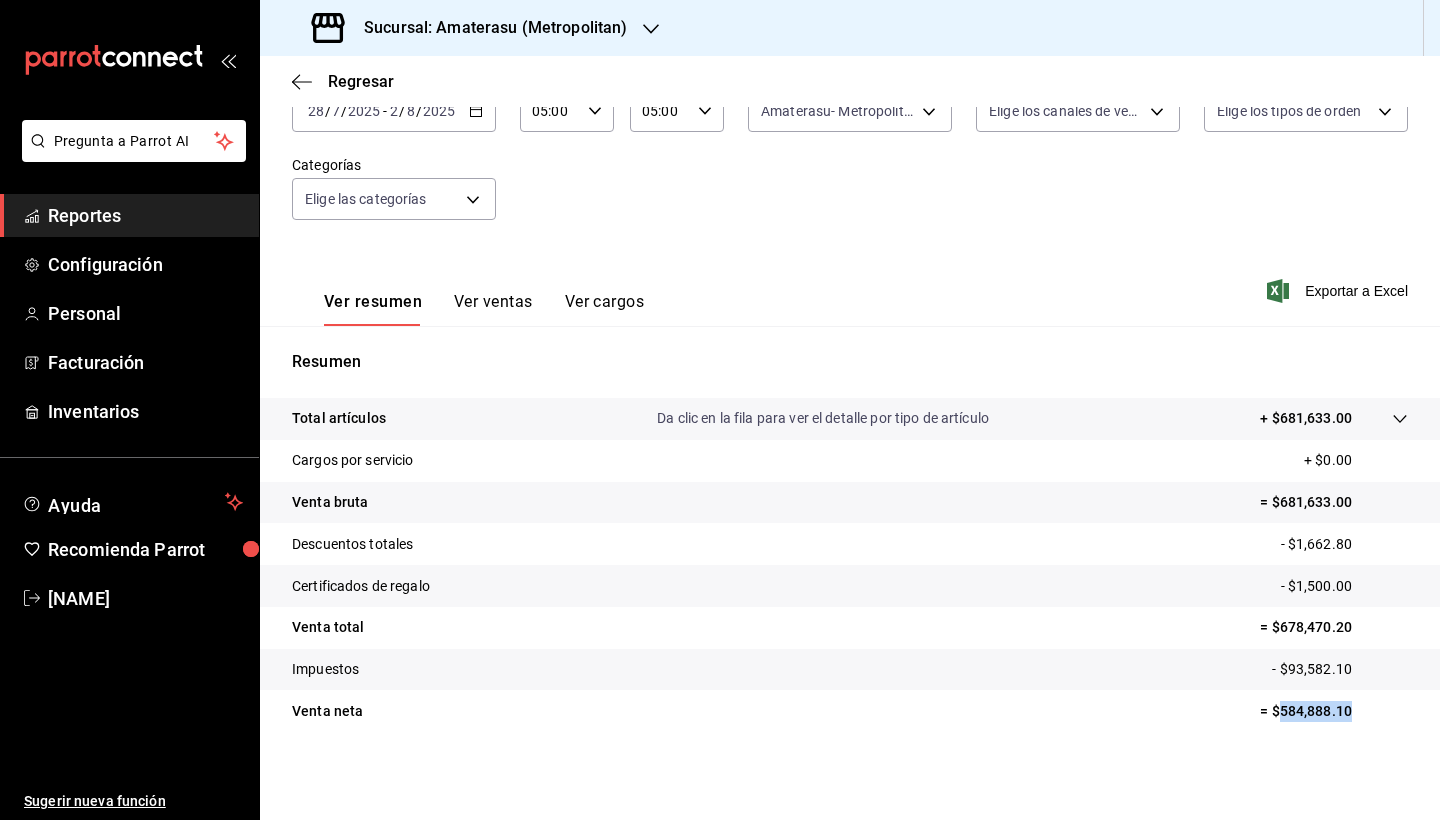 drag, startPoint x: 1265, startPoint y: 713, endPoint x: 1341, endPoint y: 716, distance: 76.05919 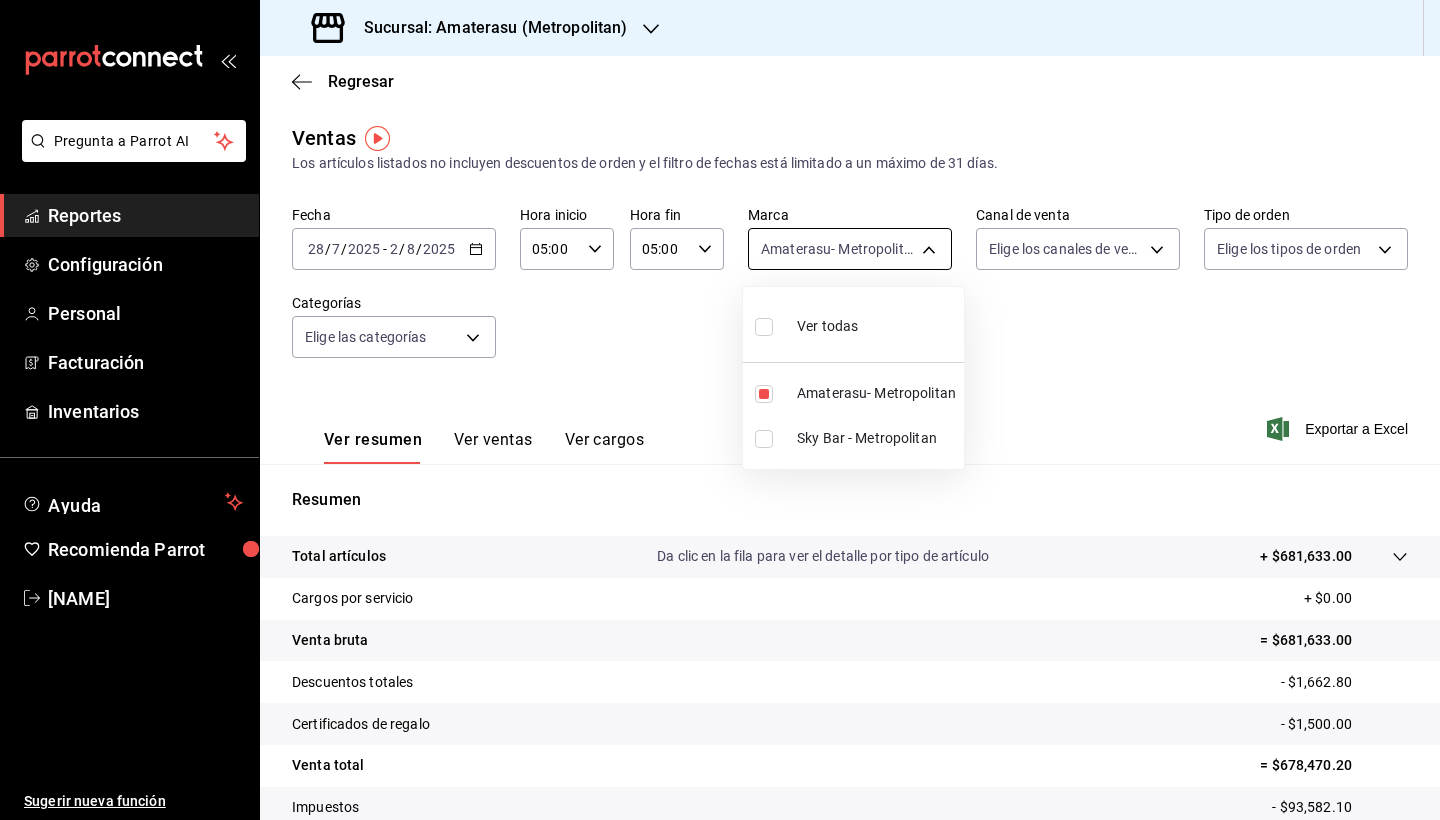 click on "Pregunta a Parrot AI Reportes   Configuración   Personal   Facturación   Inventarios   Ayuda Recomienda Parrot   [NAME]   Sugerir nueva función   Sucursal: Amaterasu ([LOCATION]) Regresar Ventas Los artículos listados no incluyen descuentos de orden y el filtro de fechas está limitado a un máximo de 31 días. Fecha [DATE] [DATE] / [DATE] / [DATE] - [DATE] [DATE] / [DATE] / [DATE] Hora inicio 05:00 Hora inicio Hora fin 05:00 Hora fin Marca Amaterasu- ([LOCATION]) [UUID] Canal de venta Elige los canales de venta Tipo de orden Elige los tipos de orden Categorías Elige las categorías Ver resumen Ver ventas Ver cargos Exportar a Excel Resumen Total artículos Da clic en la fila para ver el detalle por tipo de artículo + $681,633.00 Cargos por servicio + $0.00 Venta bruta = $681,633.00 Descuentos totales - $1,662.80 Certificados de regalo - $1,500.00 Venta total = $678,470.20 Impuestos - $93,582.10 Venta neta = $584,888.10 GANA 1 MES GRATIS EN TU SUSCRIPCIÓN AQUÍ Ver video tutorial" at bounding box center (720, 410) 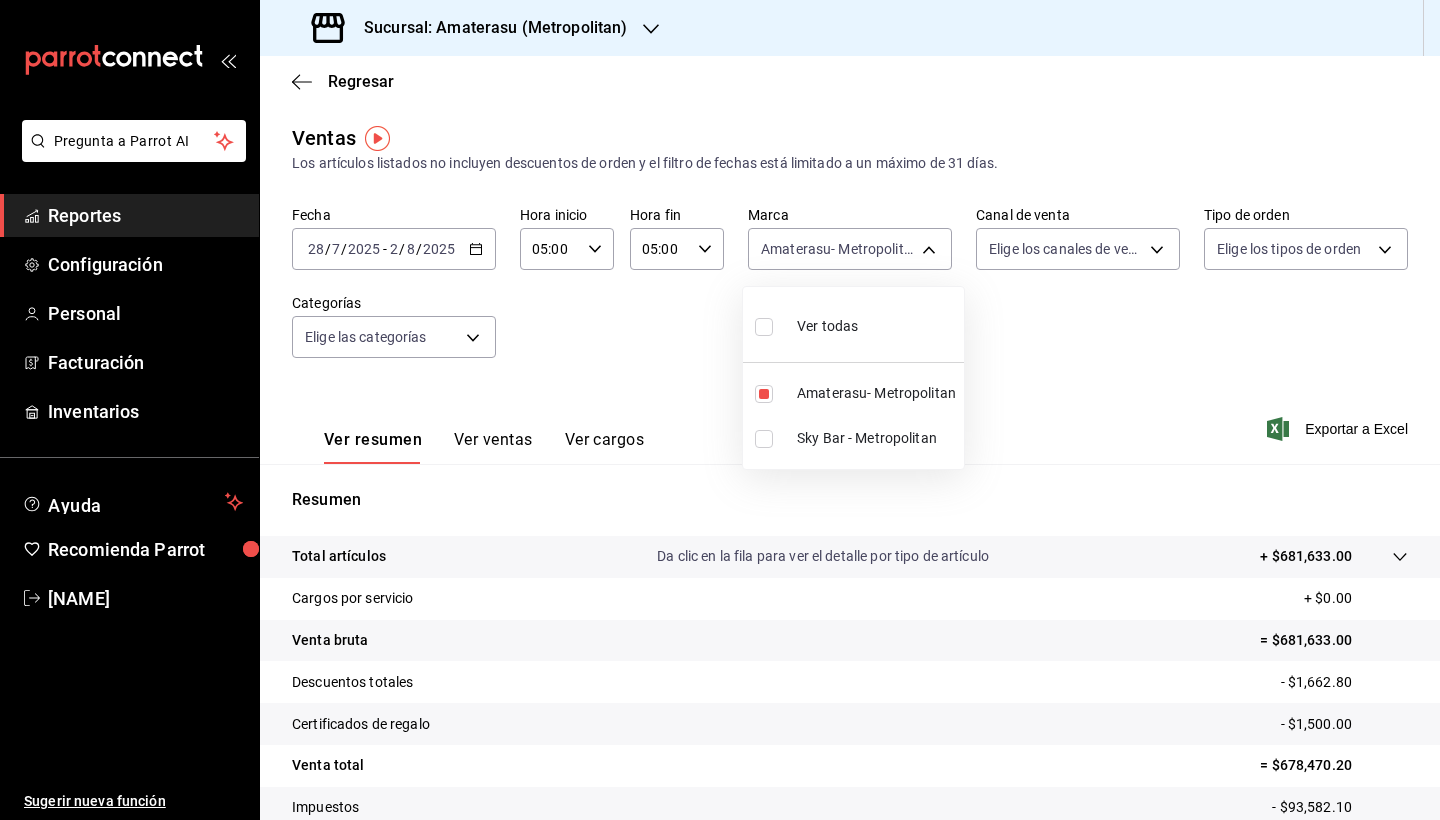 click at bounding box center [764, 327] 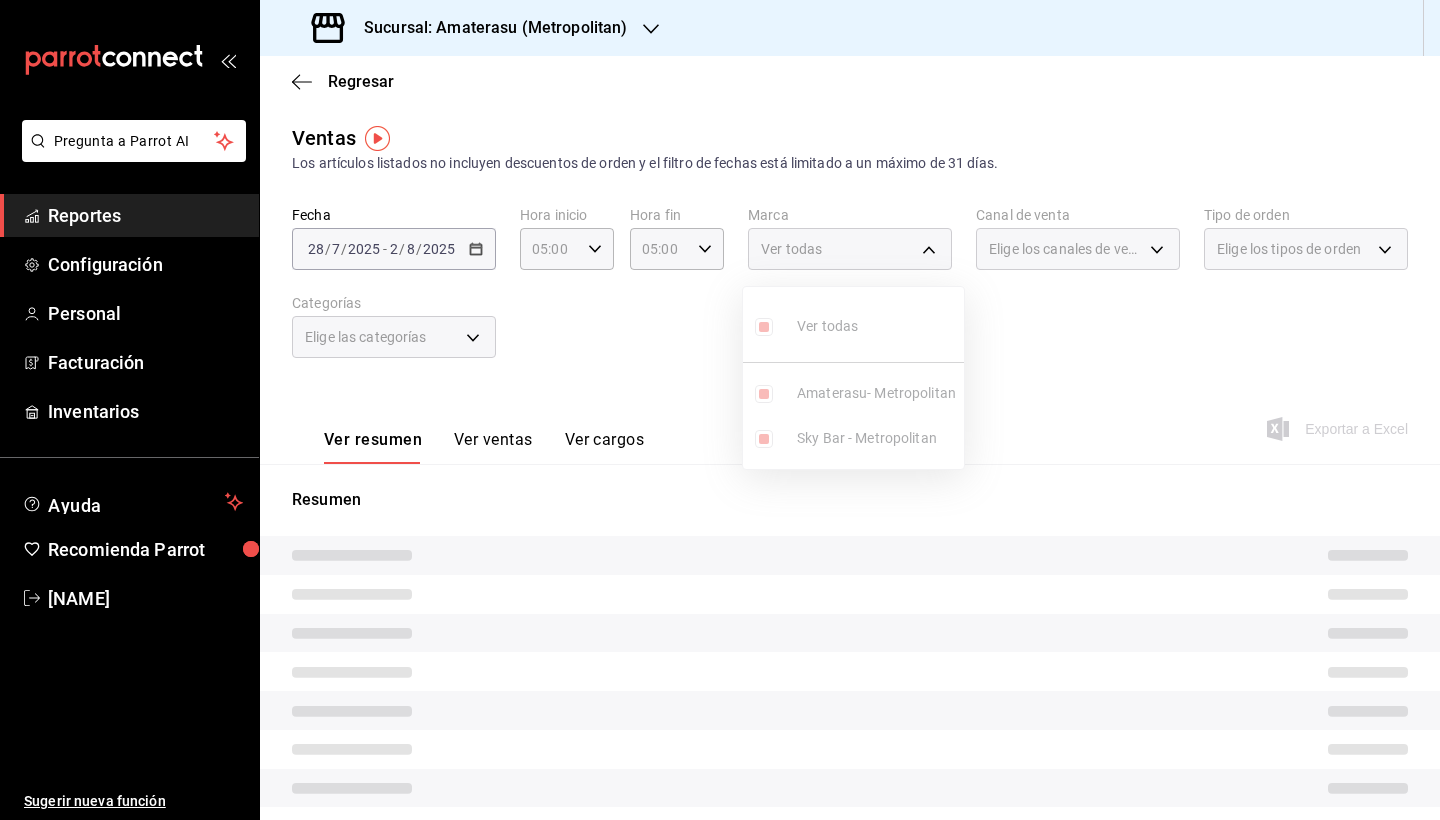 click on "Ver todas Amaterasu- Metropolitan Sky Bar - Metropolitan" at bounding box center [853, 378] 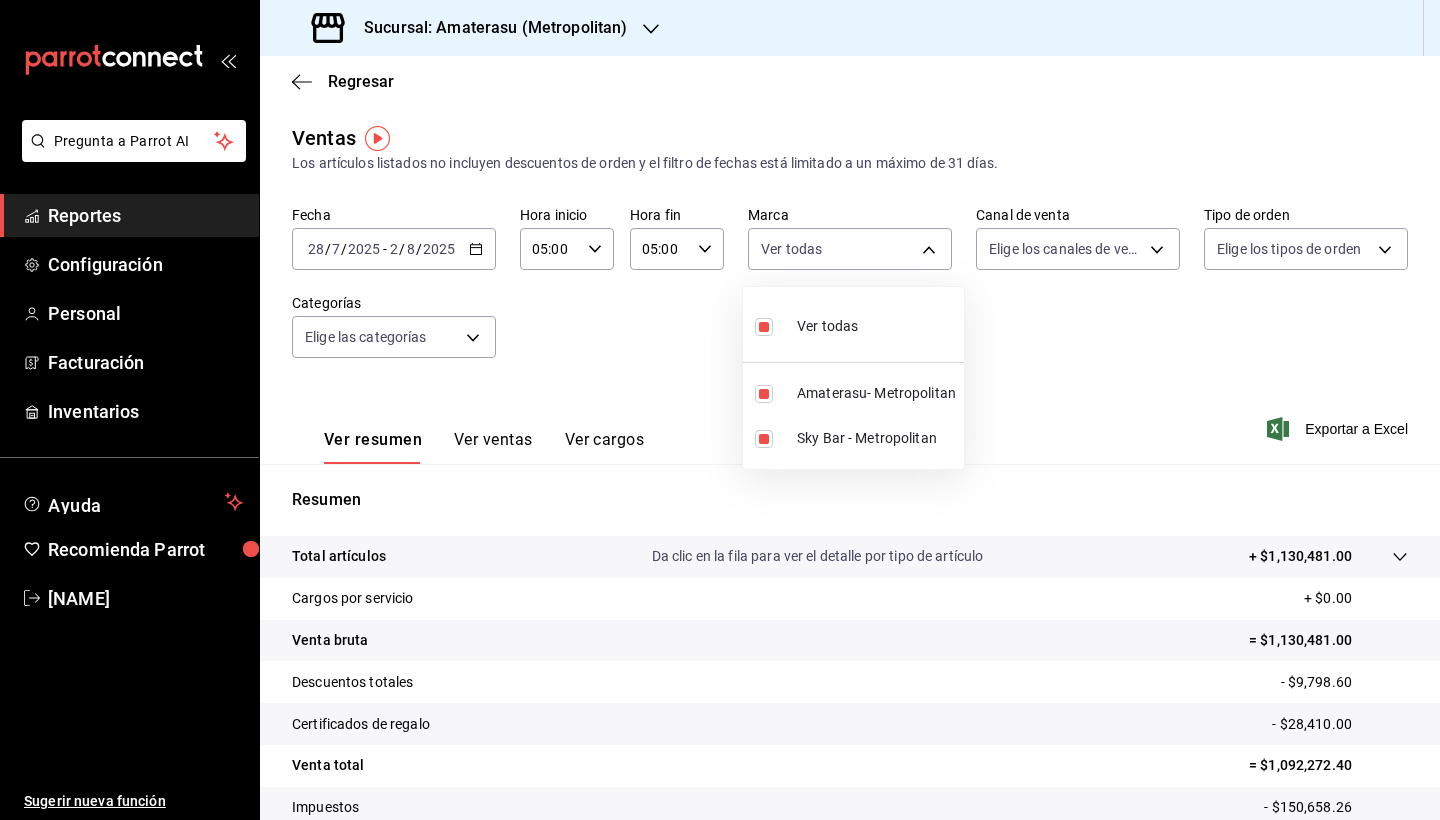 click at bounding box center [764, 327] 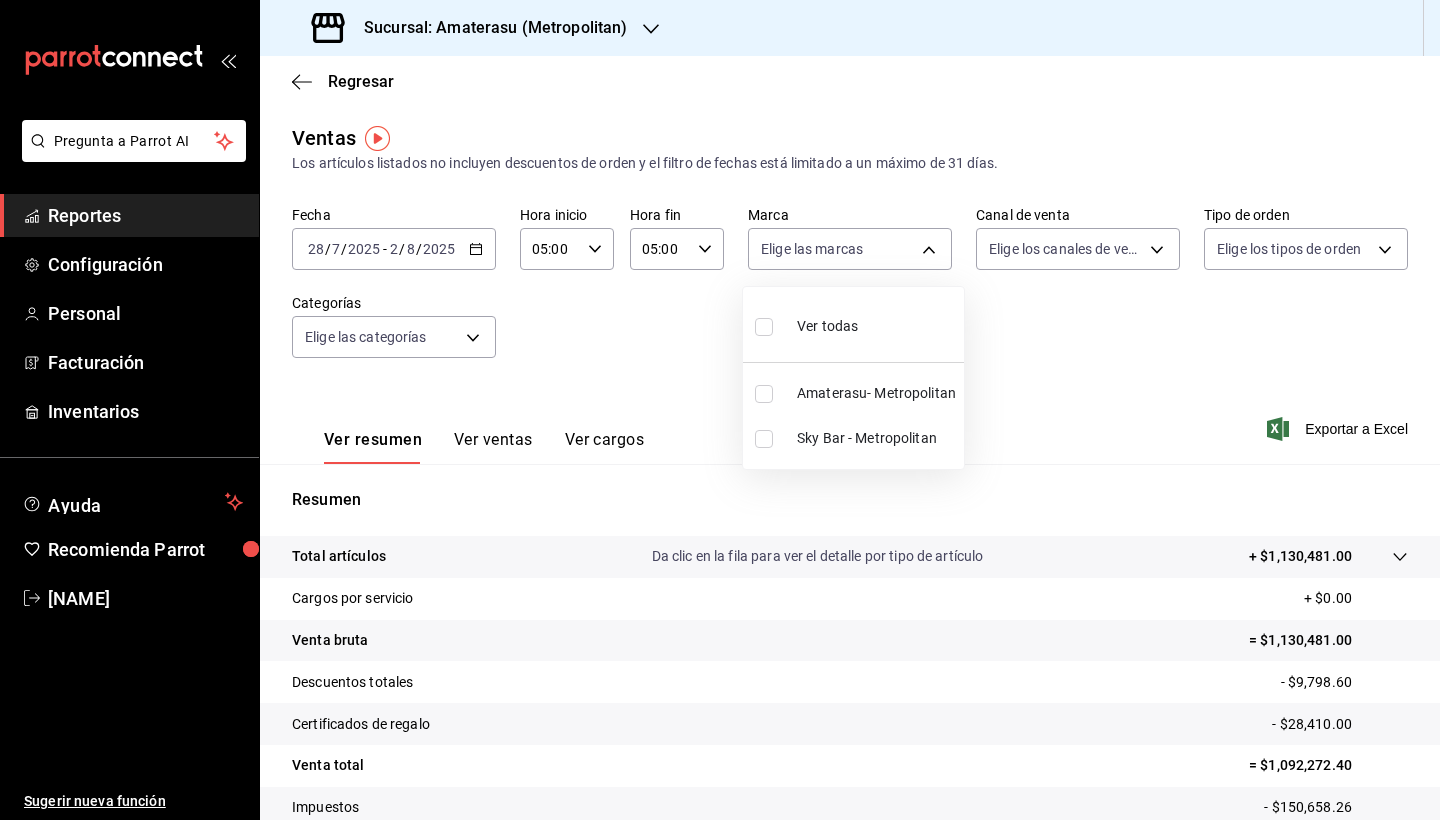 type 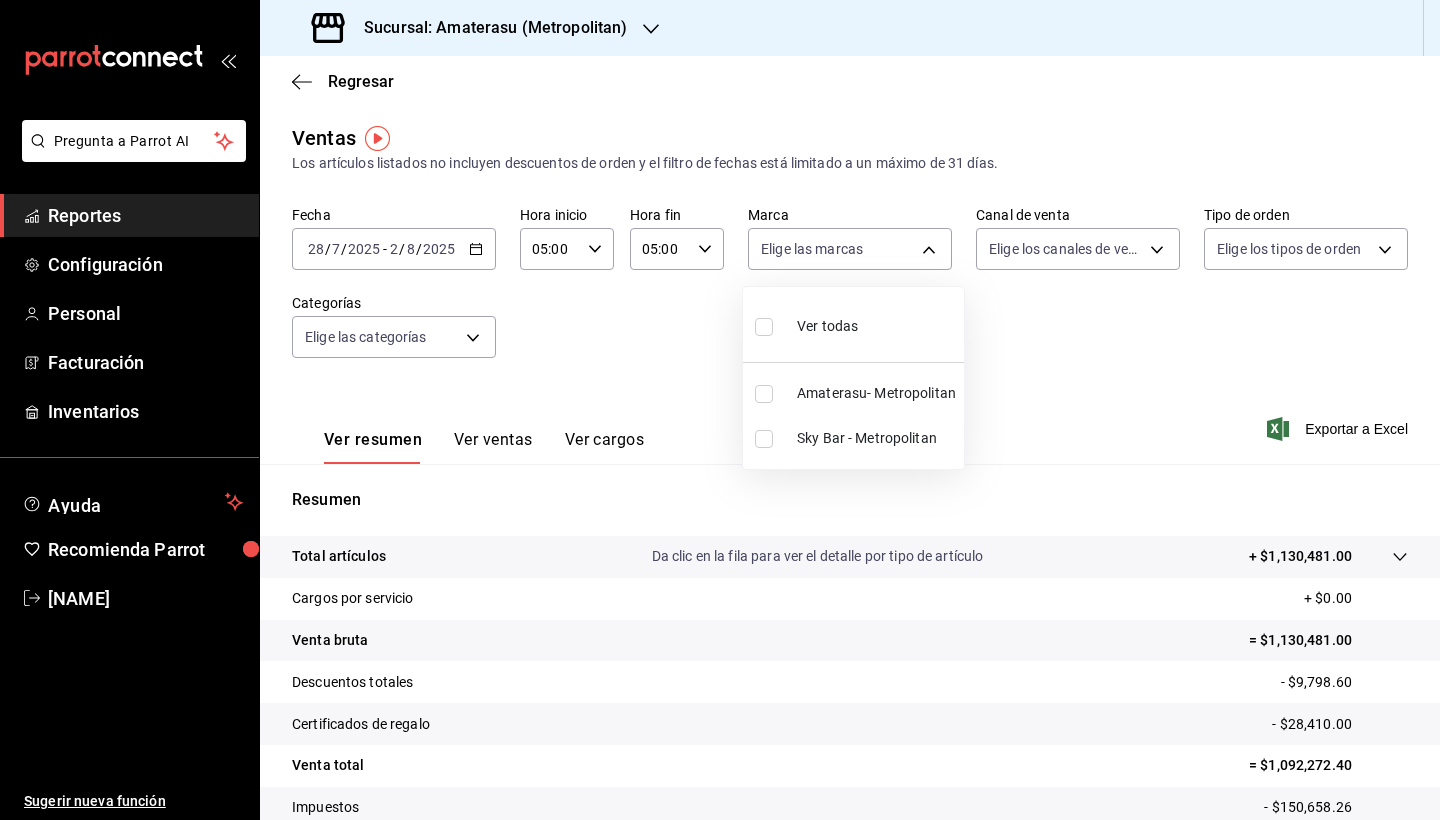 click at bounding box center [764, 439] 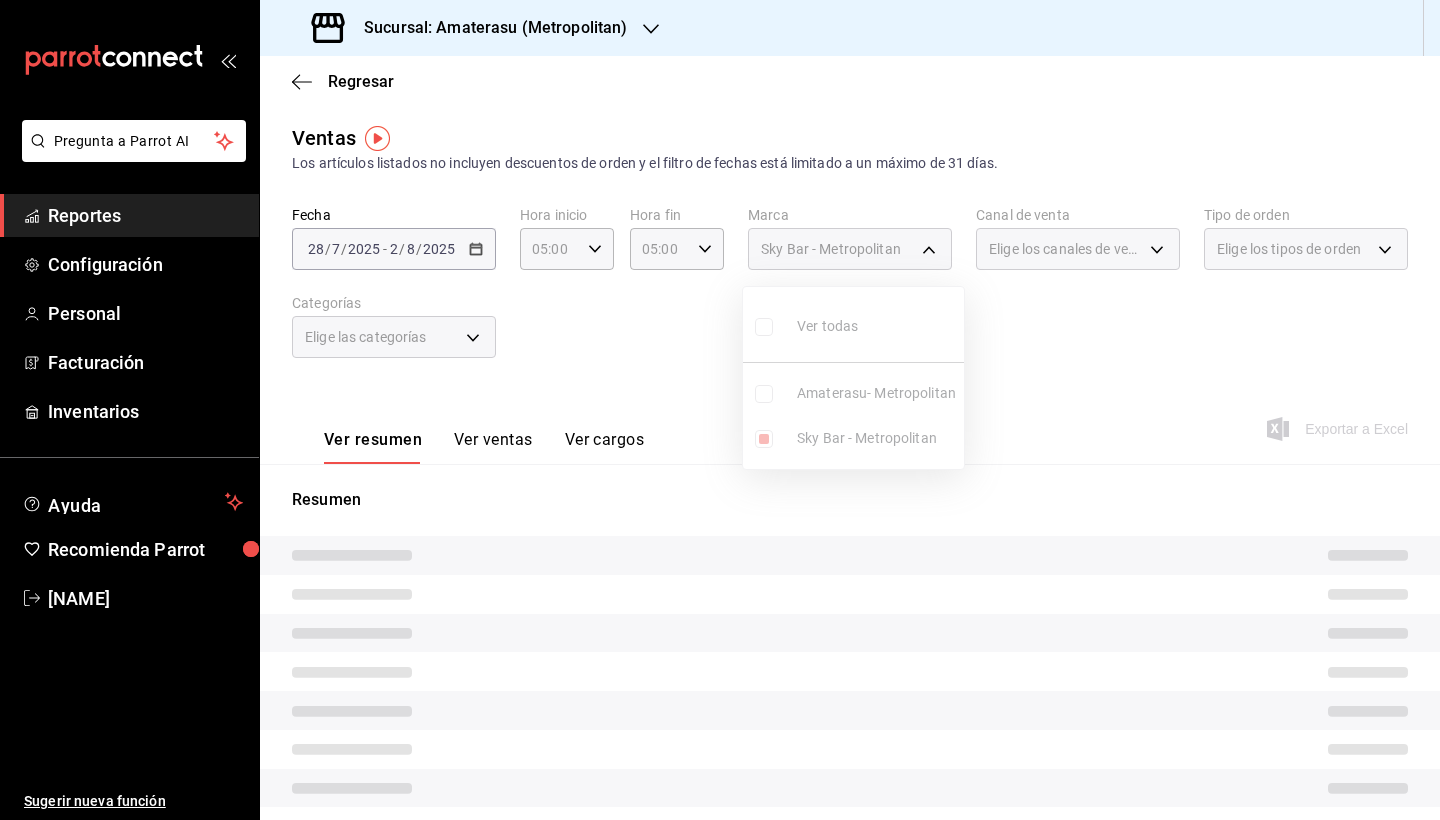 click at bounding box center (720, 410) 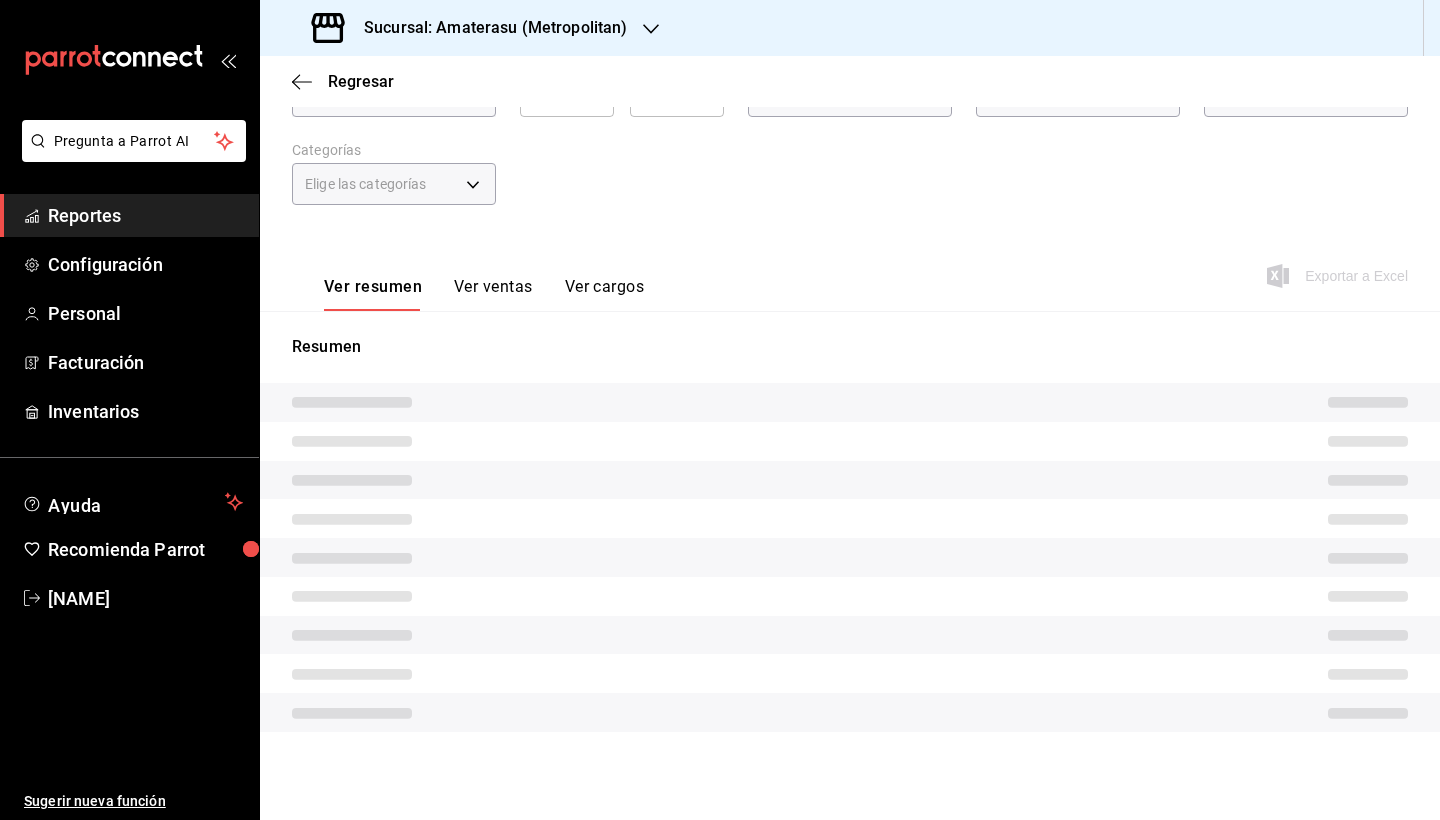 scroll, scrollTop: 138, scrollLeft: 0, axis: vertical 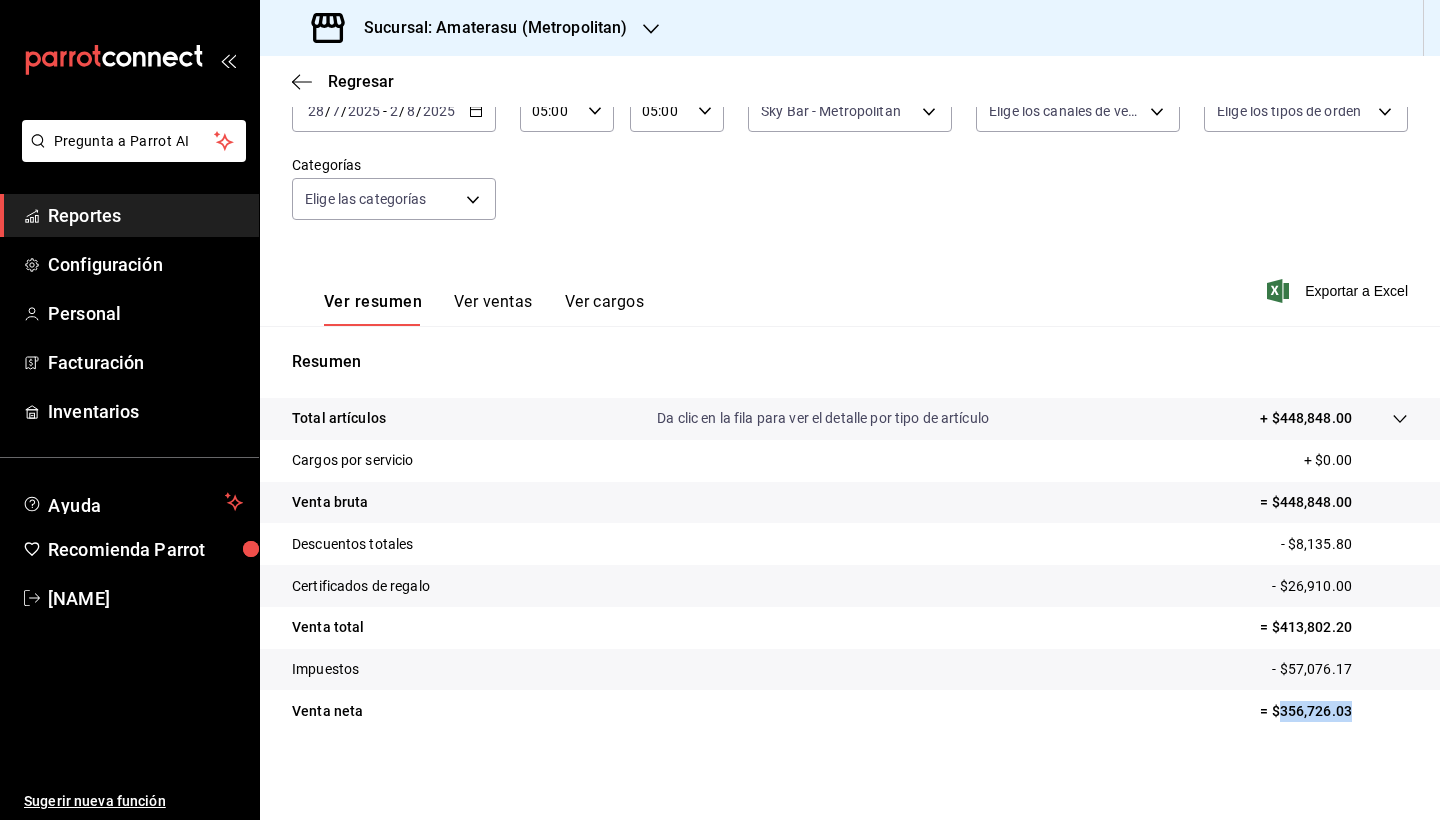 drag, startPoint x: 1264, startPoint y: 712, endPoint x: 1351, endPoint y: 713, distance: 87.005745 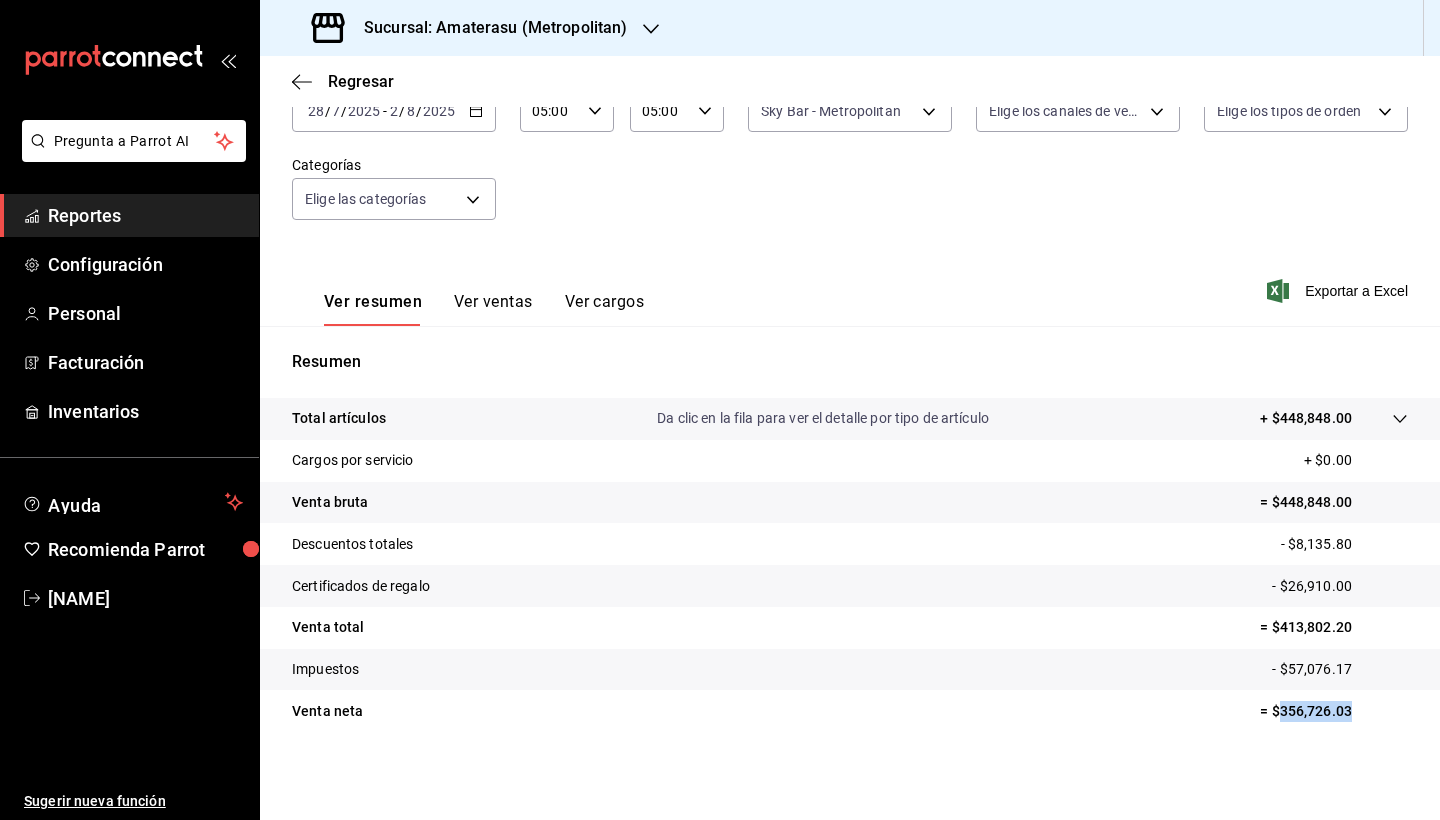 copy on "356,726.03" 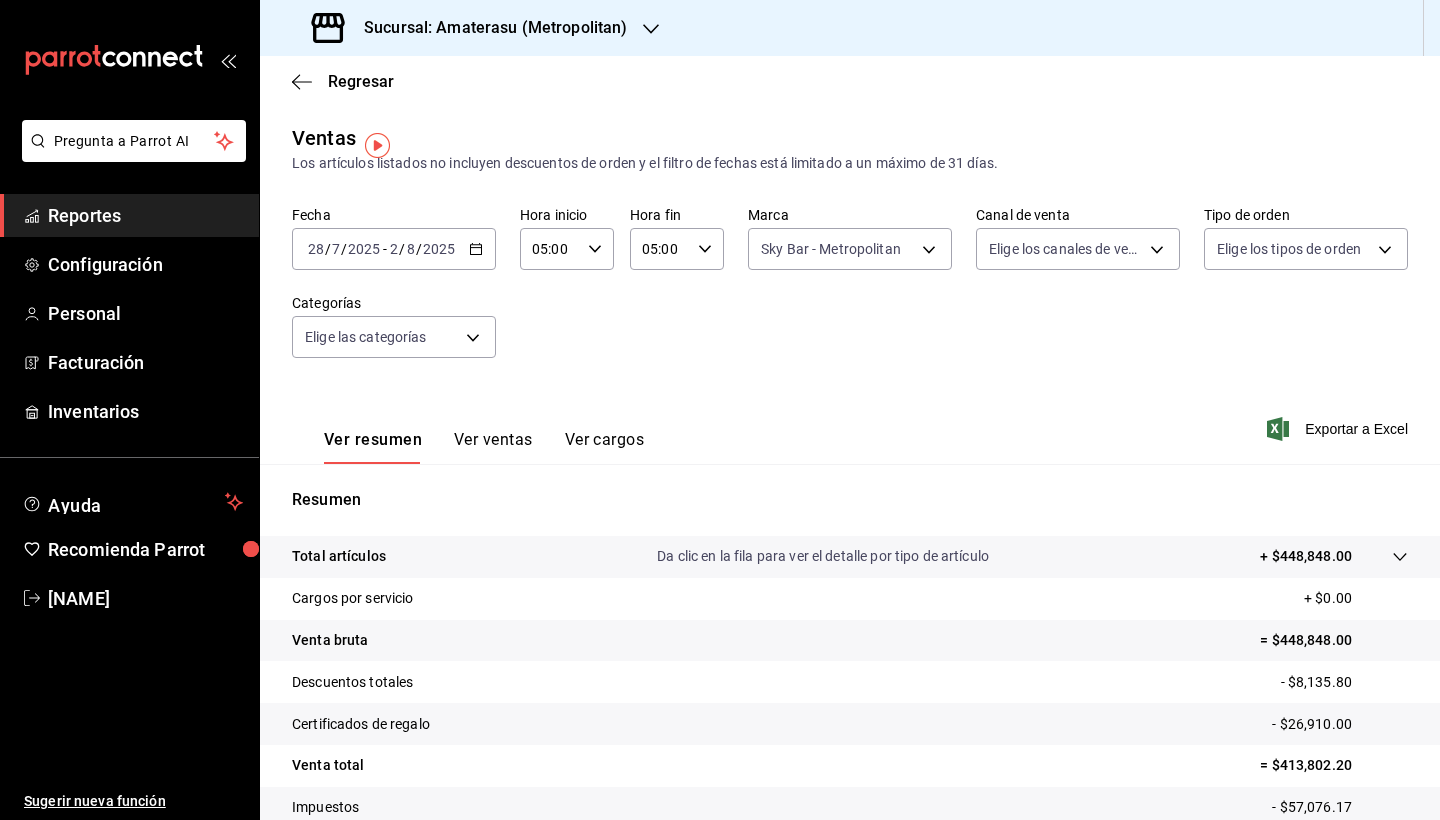scroll, scrollTop: 0, scrollLeft: 0, axis: both 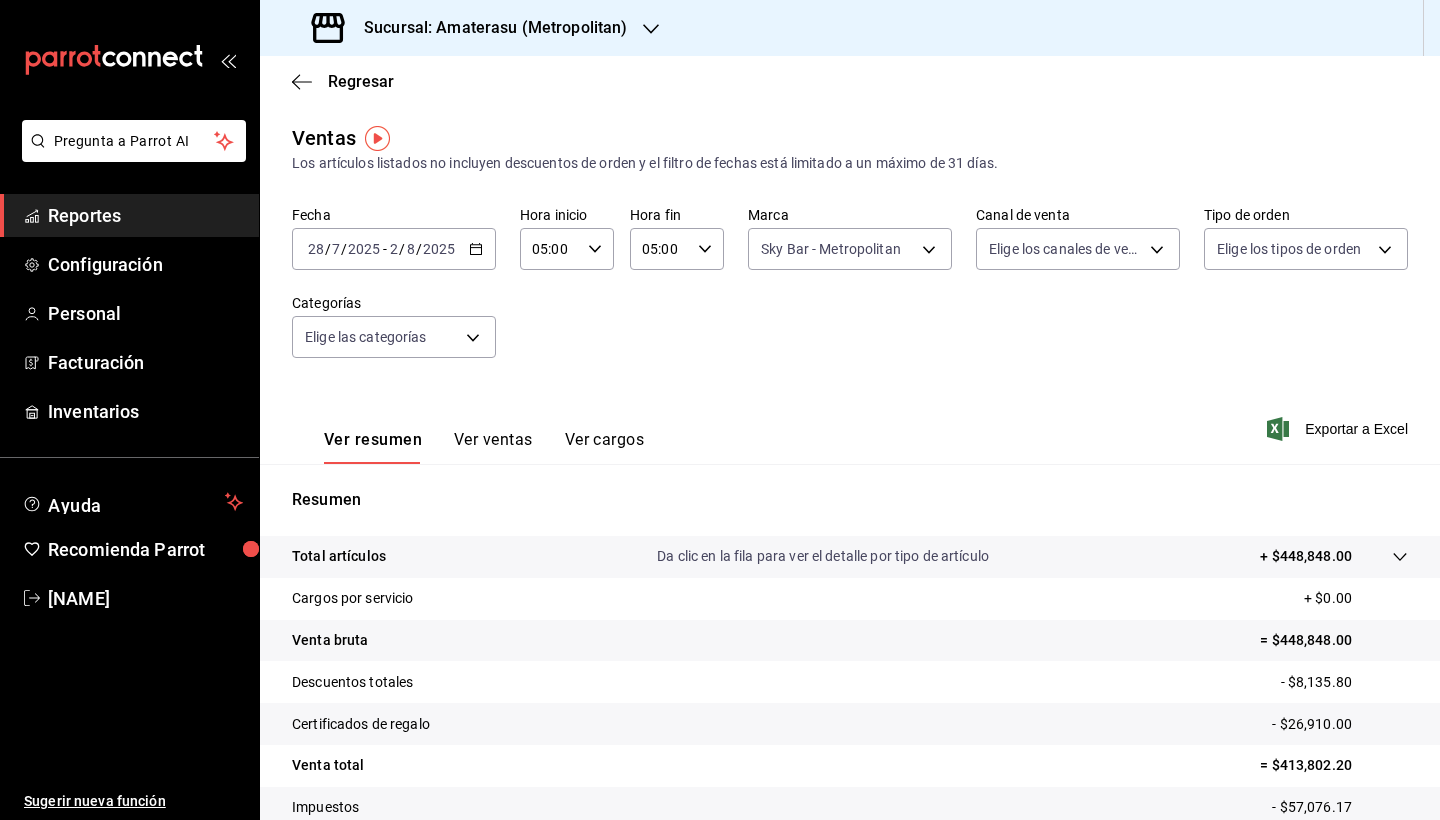 click on "[DATE] [DATE] / [DATE] / [DATE] - [DATE] [DATE] / [DATE] / [DATE]" at bounding box center (394, 249) 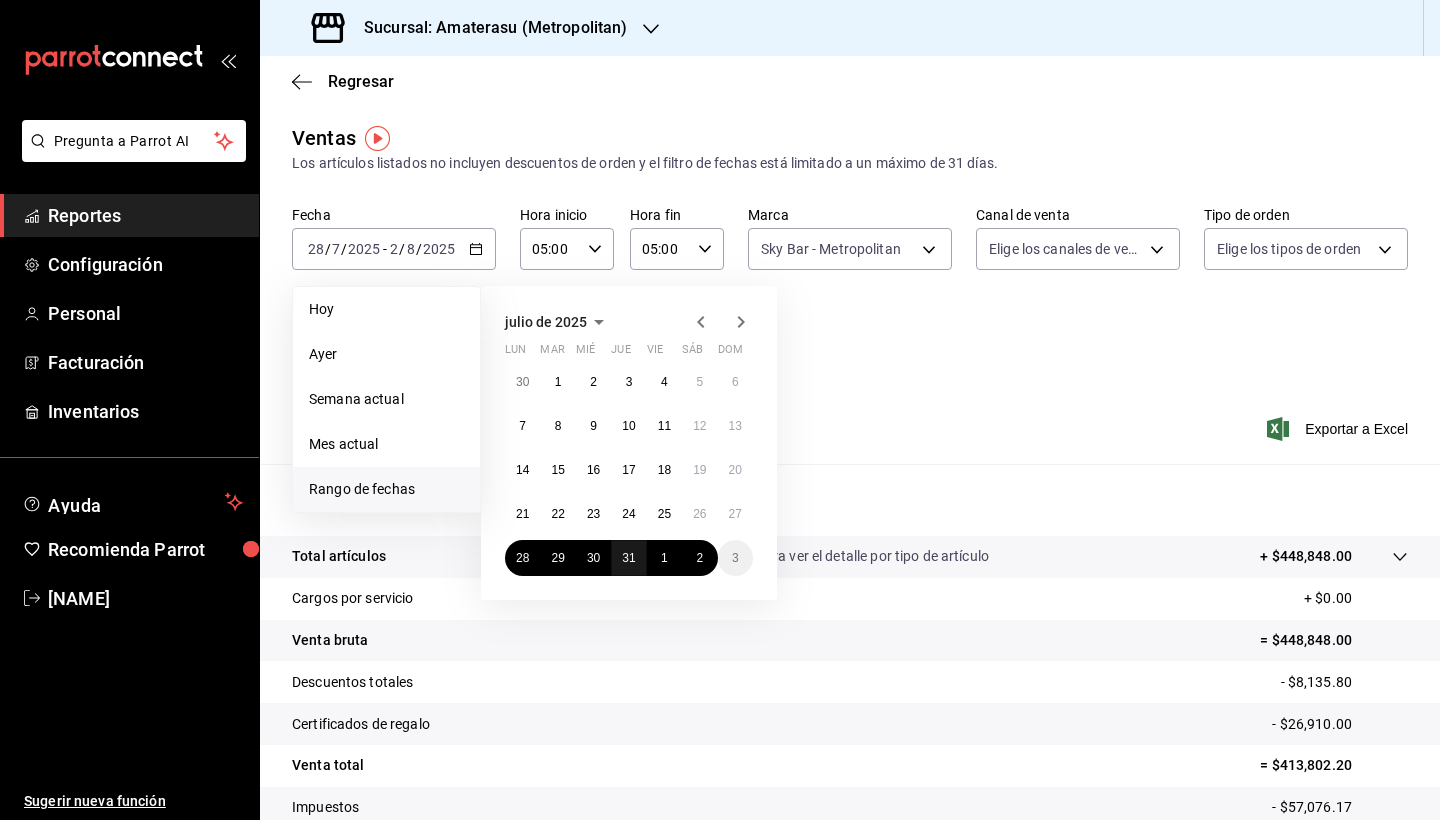 click on "31" at bounding box center (628, 558) 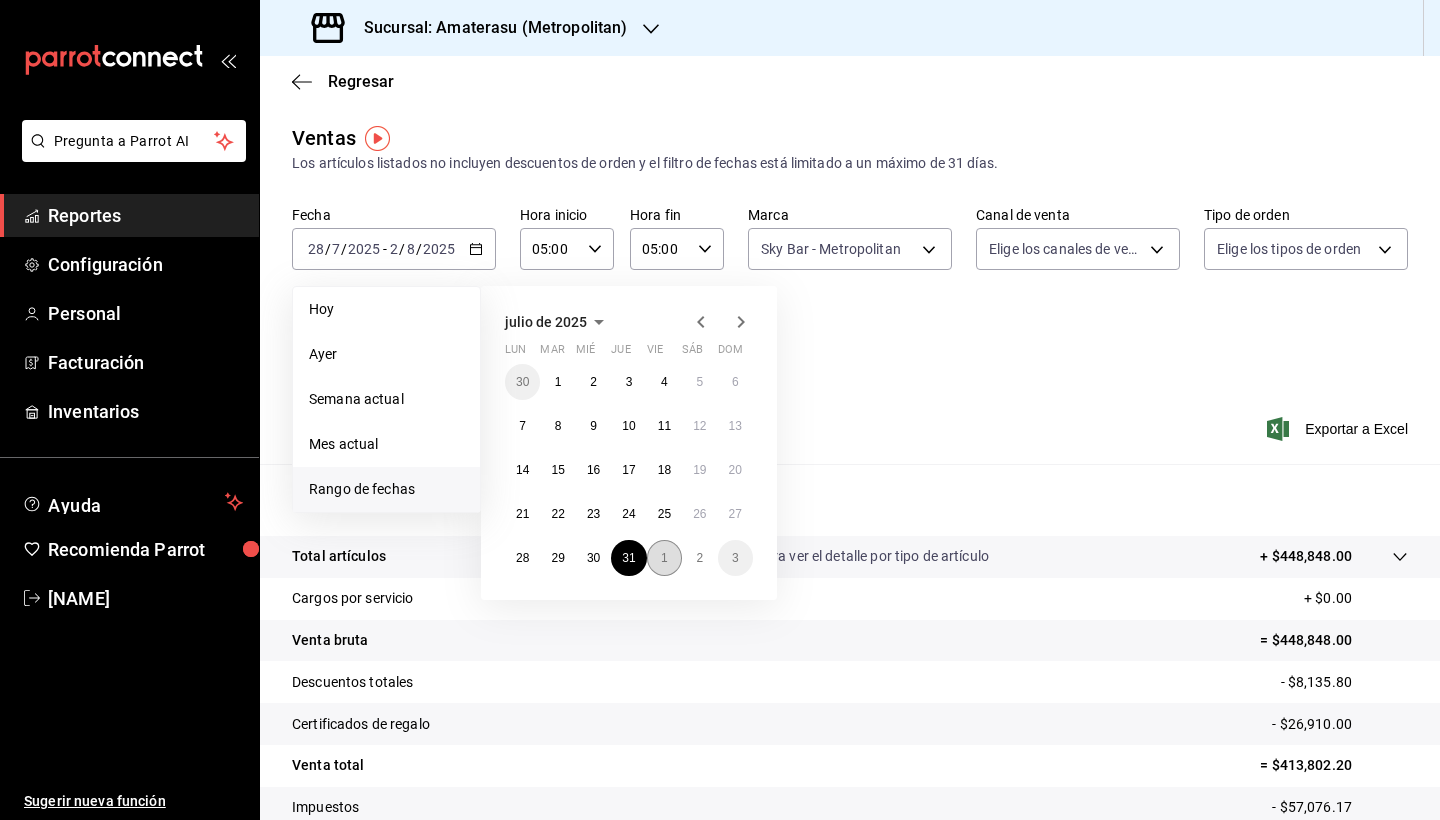 click on "1" at bounding box center [664, 558] 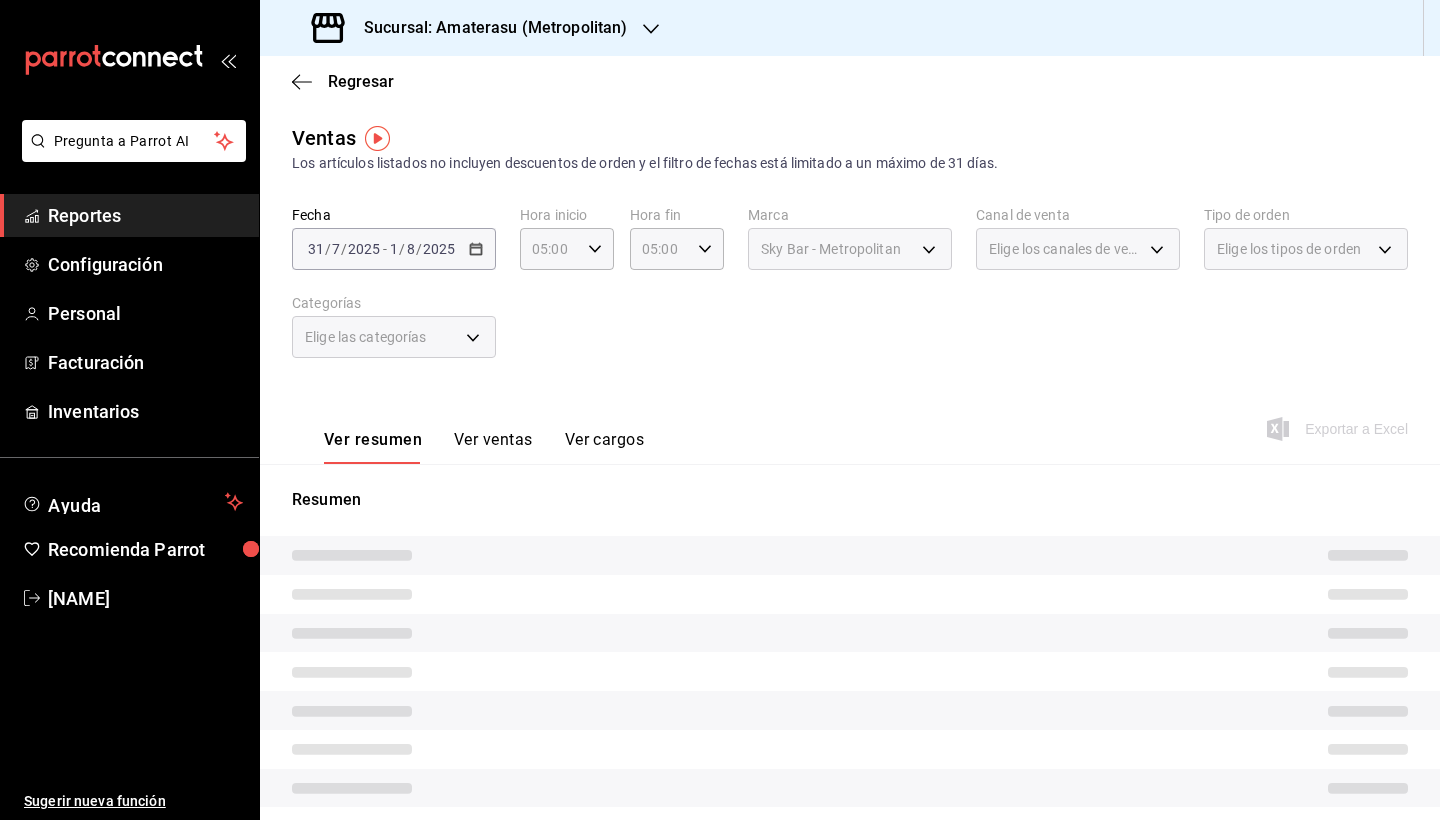 click on "Fecha [DATE] [DATE] / [DATE] / [DATE] - [DATE] [DATE] / [DATE] / [DATE] Hora inicio 05:00 Hora inicio Hora fin 05:00 Hora fin Marca Sky Bar - ([LOCATION]) [UUID] Canal de venta Elige los canales de venta Tipo de orden Elige los tipos de orden Categorías Elige las categorías" at bounding box center [850, 294] 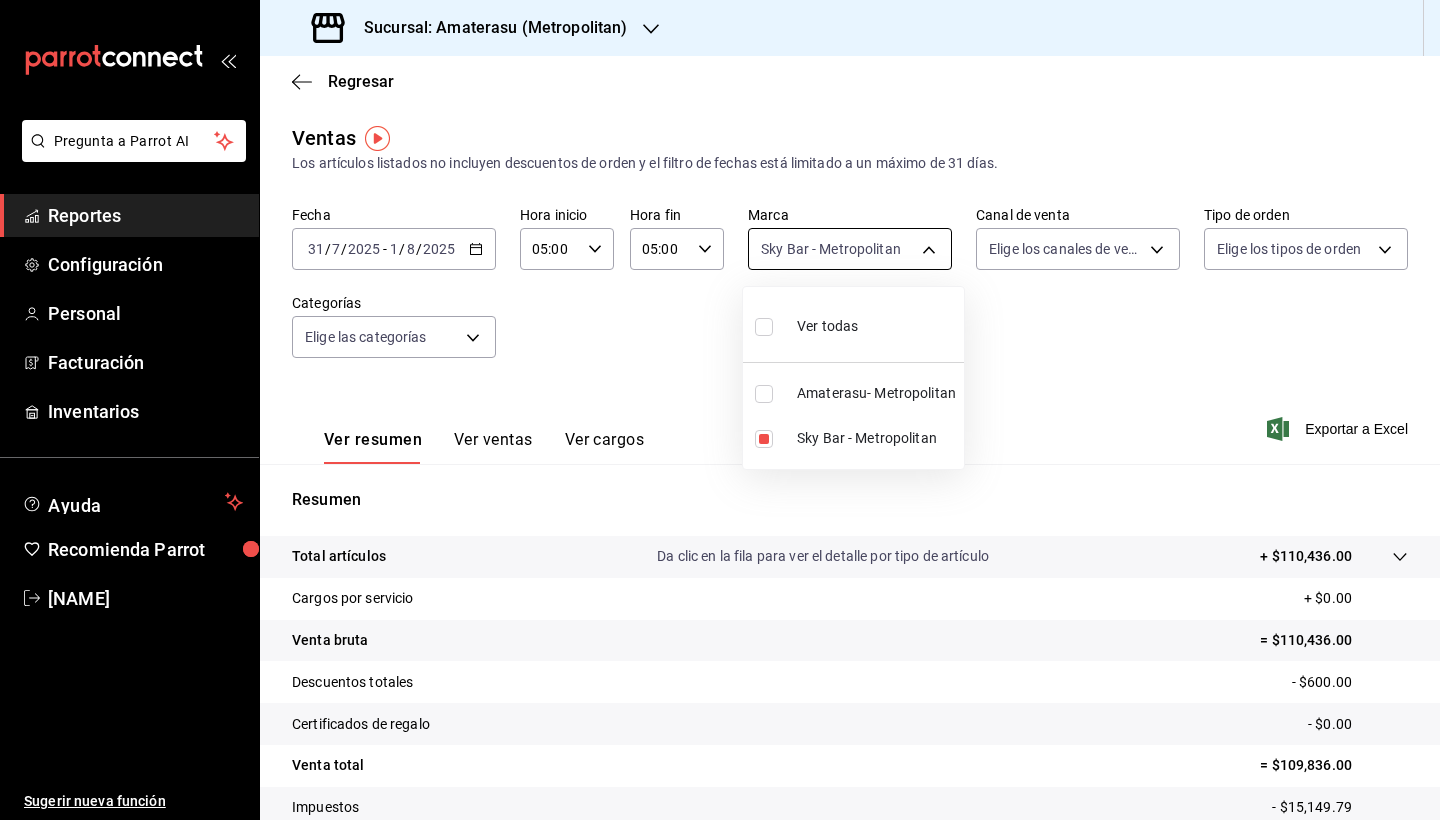 click on "Pregunta a Parrot AI Reportes   Configuración   Personal   Facturación   Inventarios   Ayuda Recomienda Parrot   [NAME]   Sugerir nueva función   Sucursal: Sky Bar - ([LOCATION]) [UUID] Canal de venta Elige los canales de venta Tipo de orden Elige los tipos de orden Categorías Elige las categorías Ver resumen Ver ventas Ver cargos Exportar a Excel Resumen Total artículos Da clic en la fila para ver el detalle por tipo de artículo + $110,436.00 Cargos por servicio + $0.00 Venta bruta = $110,436.00 Descuentos totales - $600.00 Certificados de regalo - $0.00 Venta total = $109,836.00 Impuestos - $15,149.79 Venta neta = $94,686.21 GANA 1 MES GRATIS EN TU SUSCRIPCIÓN AQUÍ Ver video tutorial Reportes" at bounding box center (720, 410) 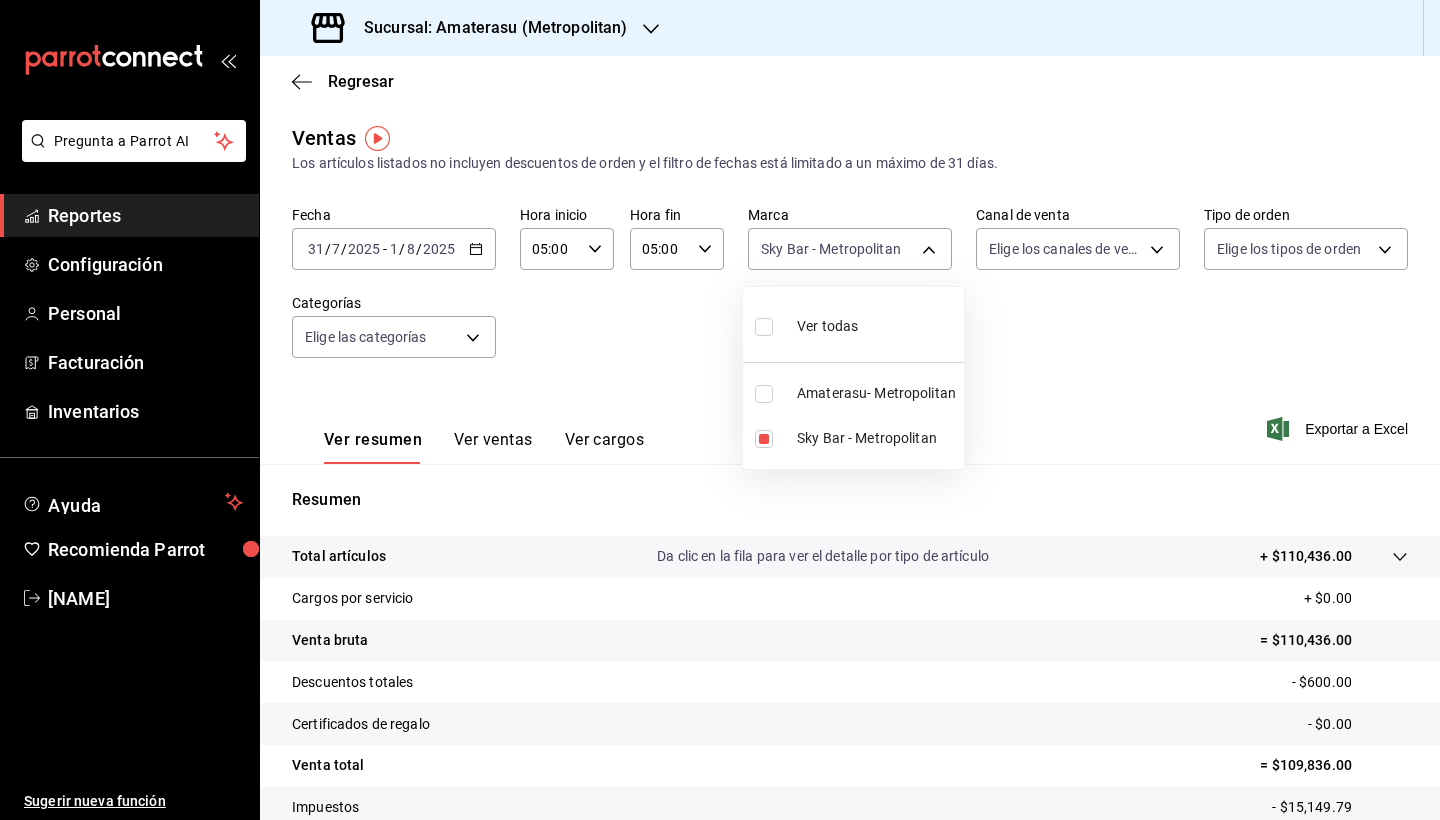 click at bounding box center [720, 410] 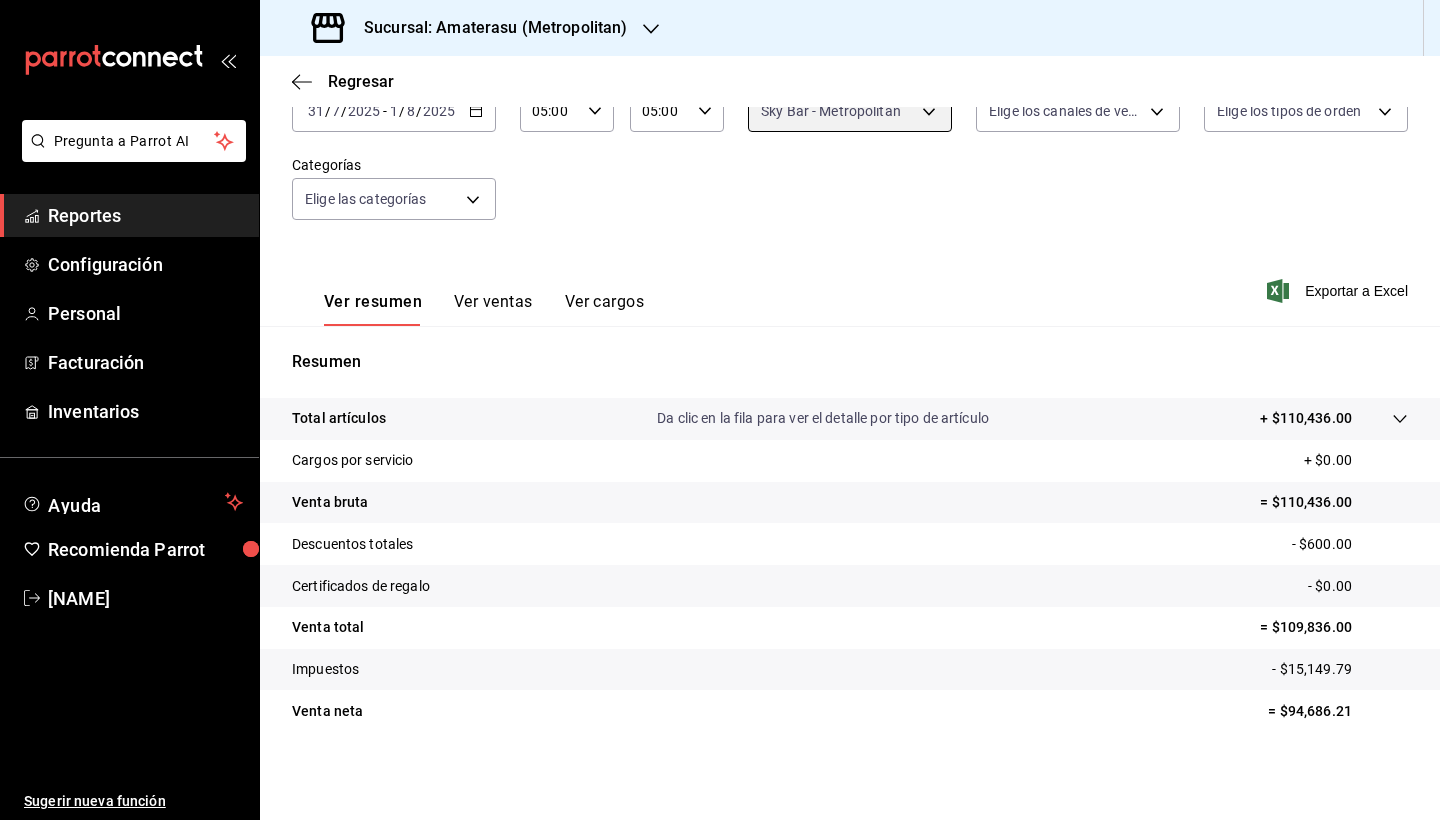 scroll, scrollTop: 138, scrollLeft: 0, axis: vertical 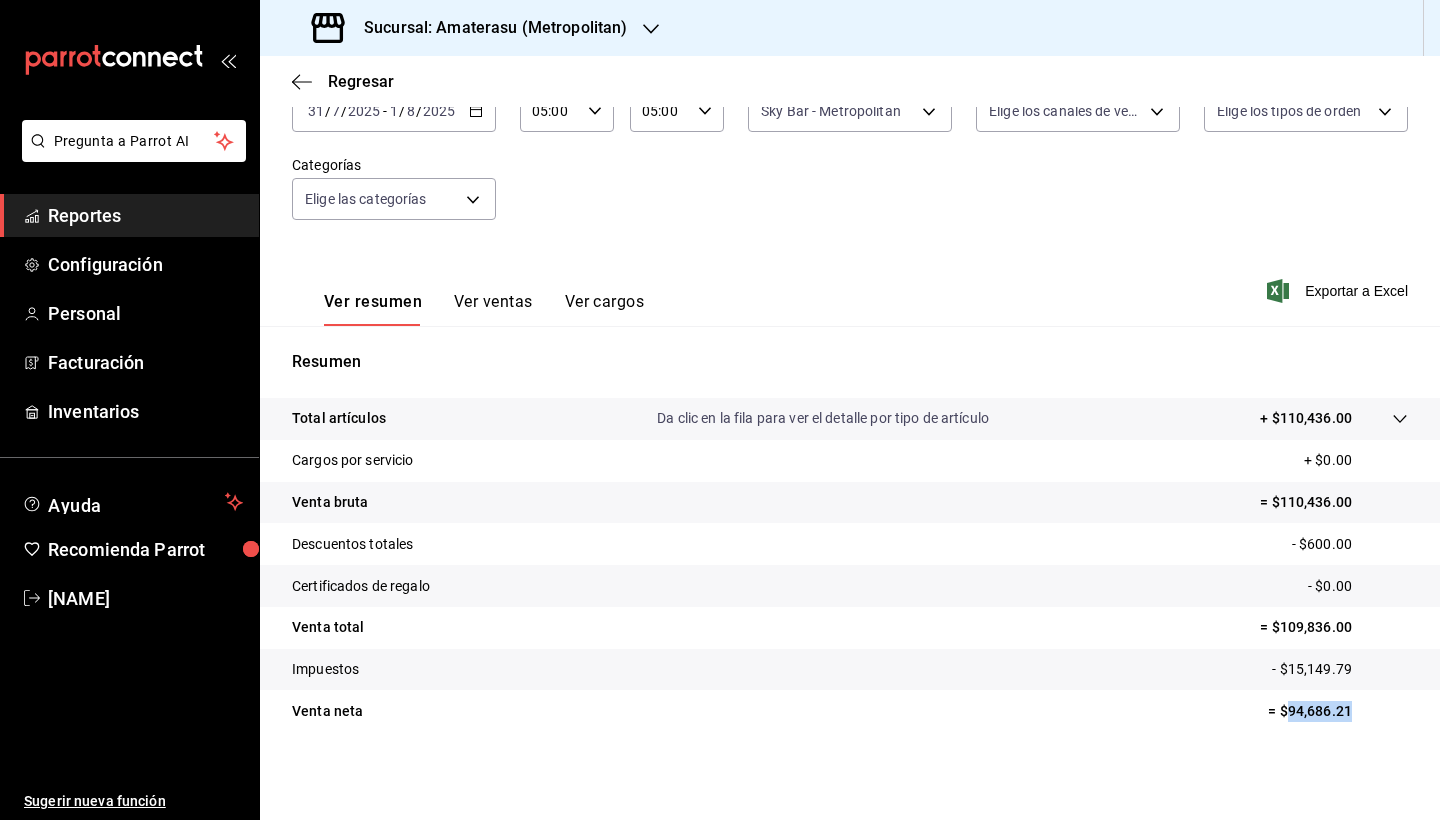 drag, startPoint x: 1273, startPoint y: 712, endPoint x: 1349, endPoint y: 715, distance: 76.05919 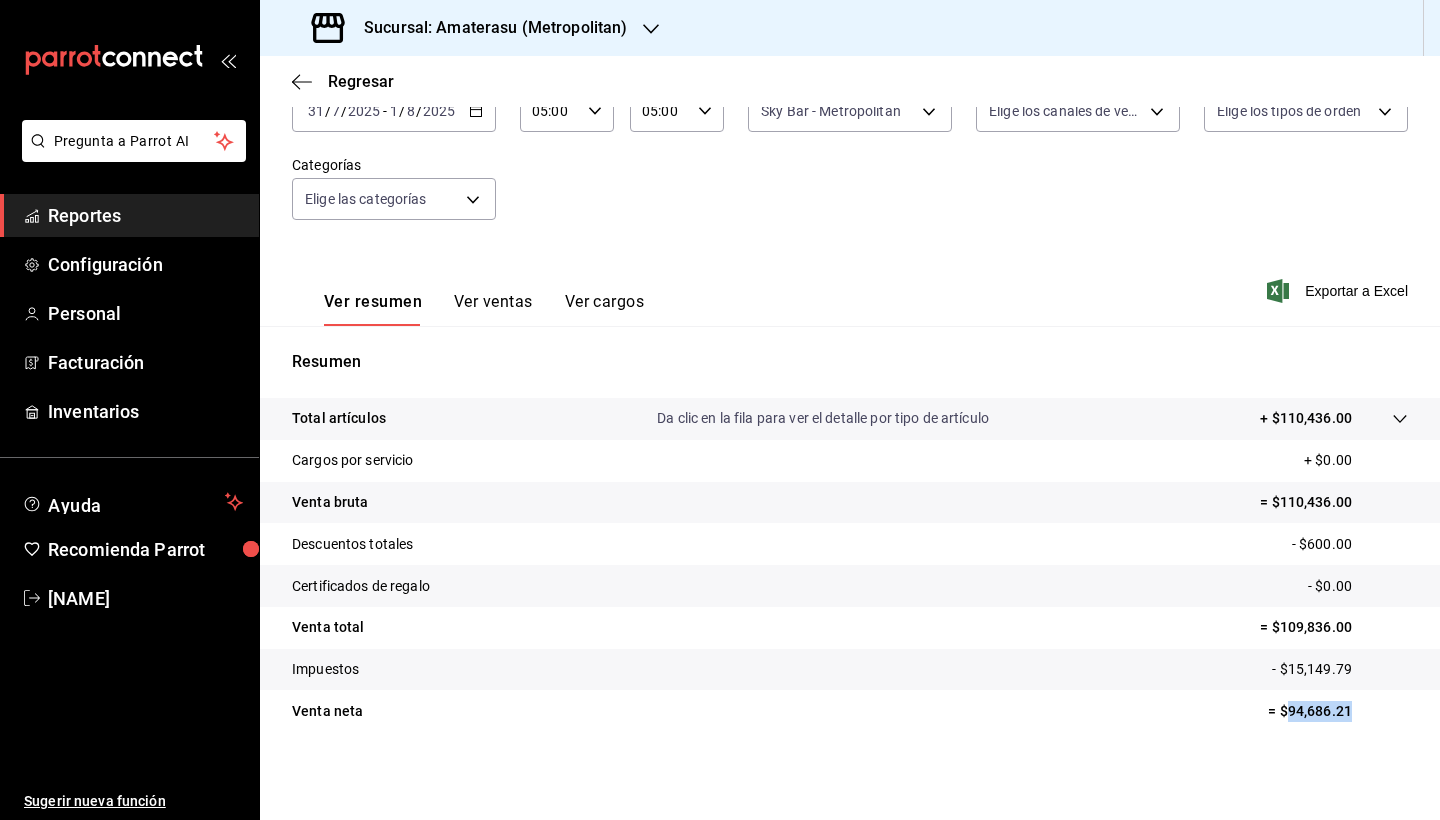 copy on "94,686.21" 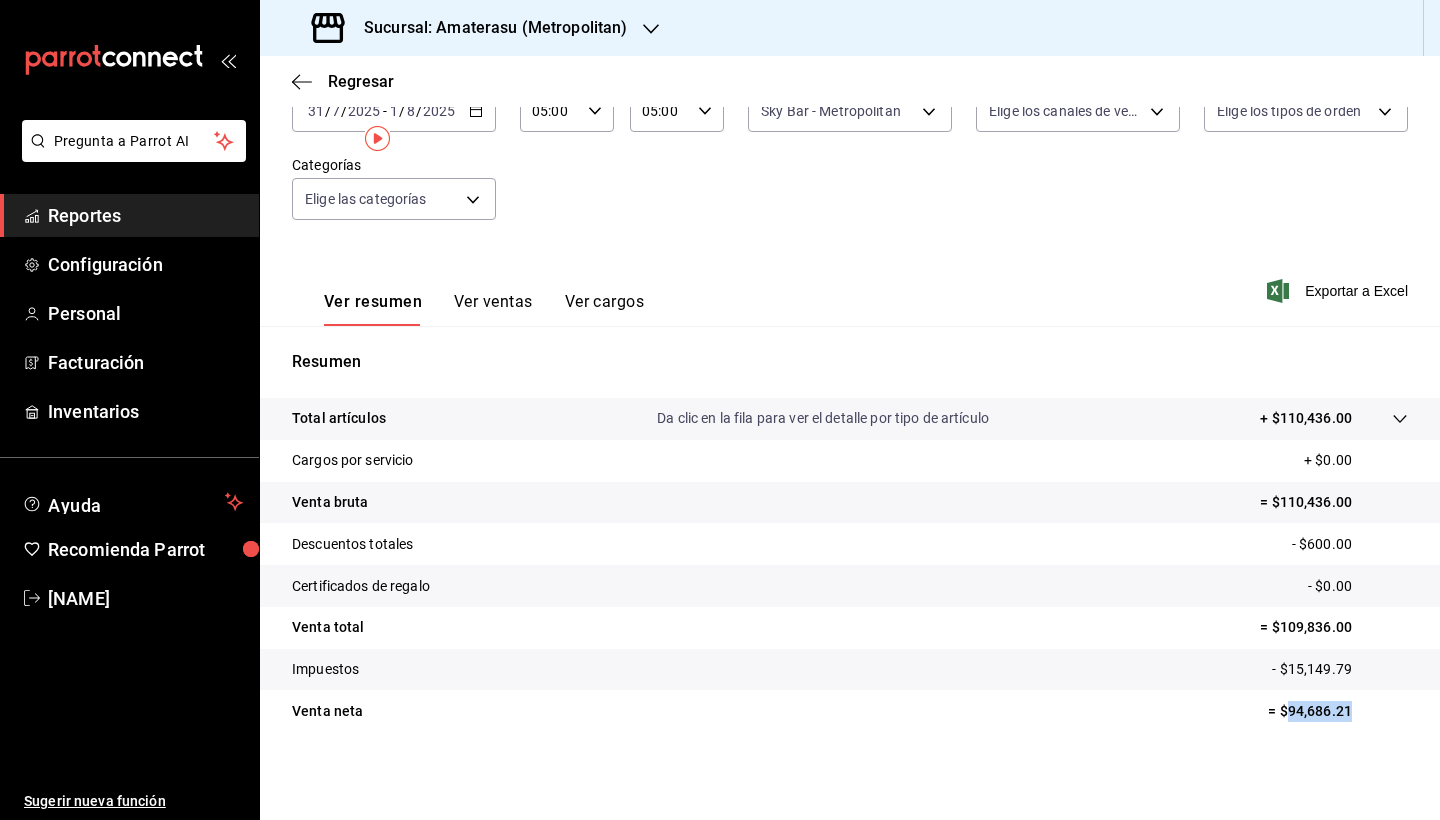 scroll, scrollTop: 0, scrollLeft: 0, axis: both 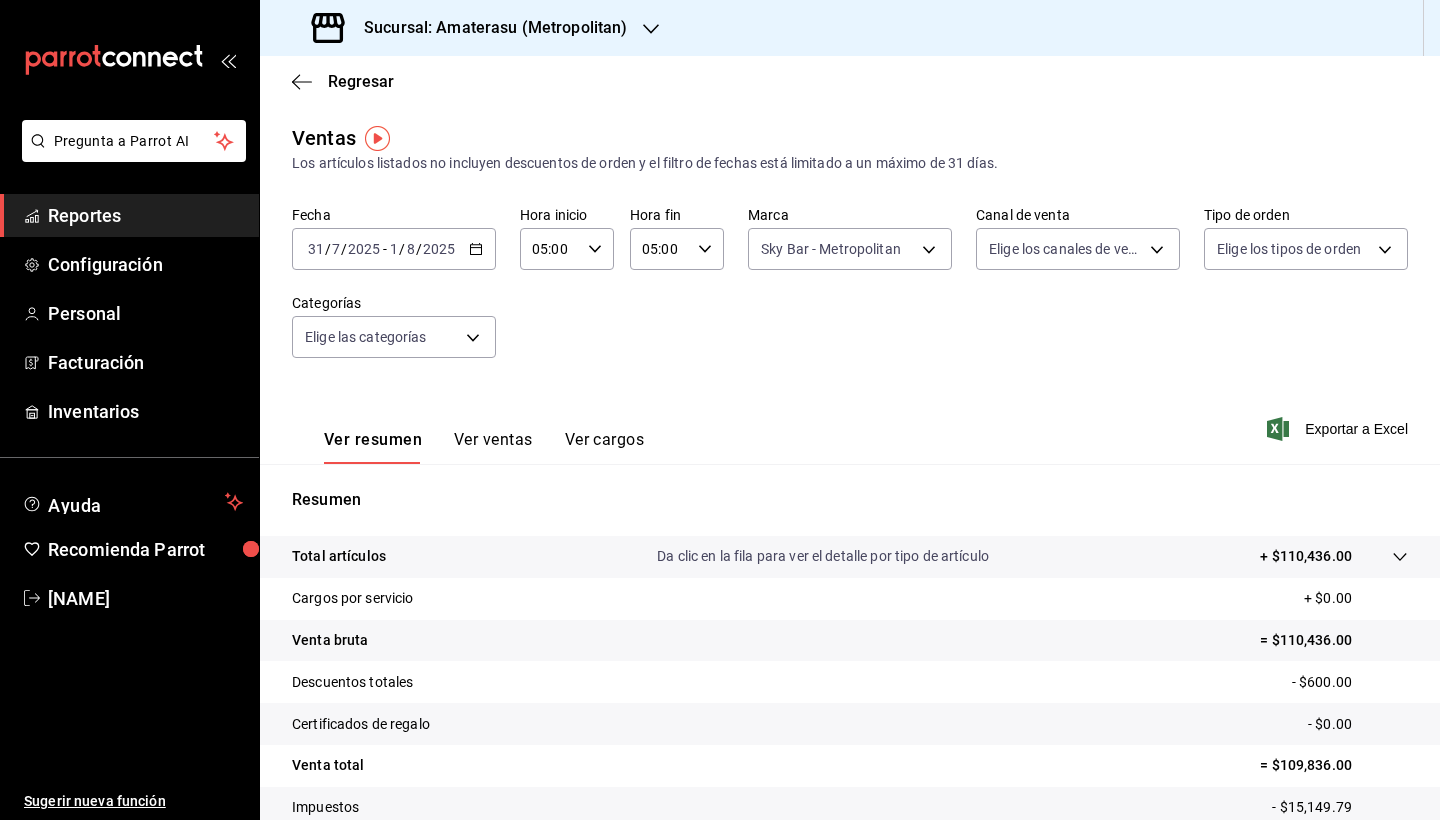 click 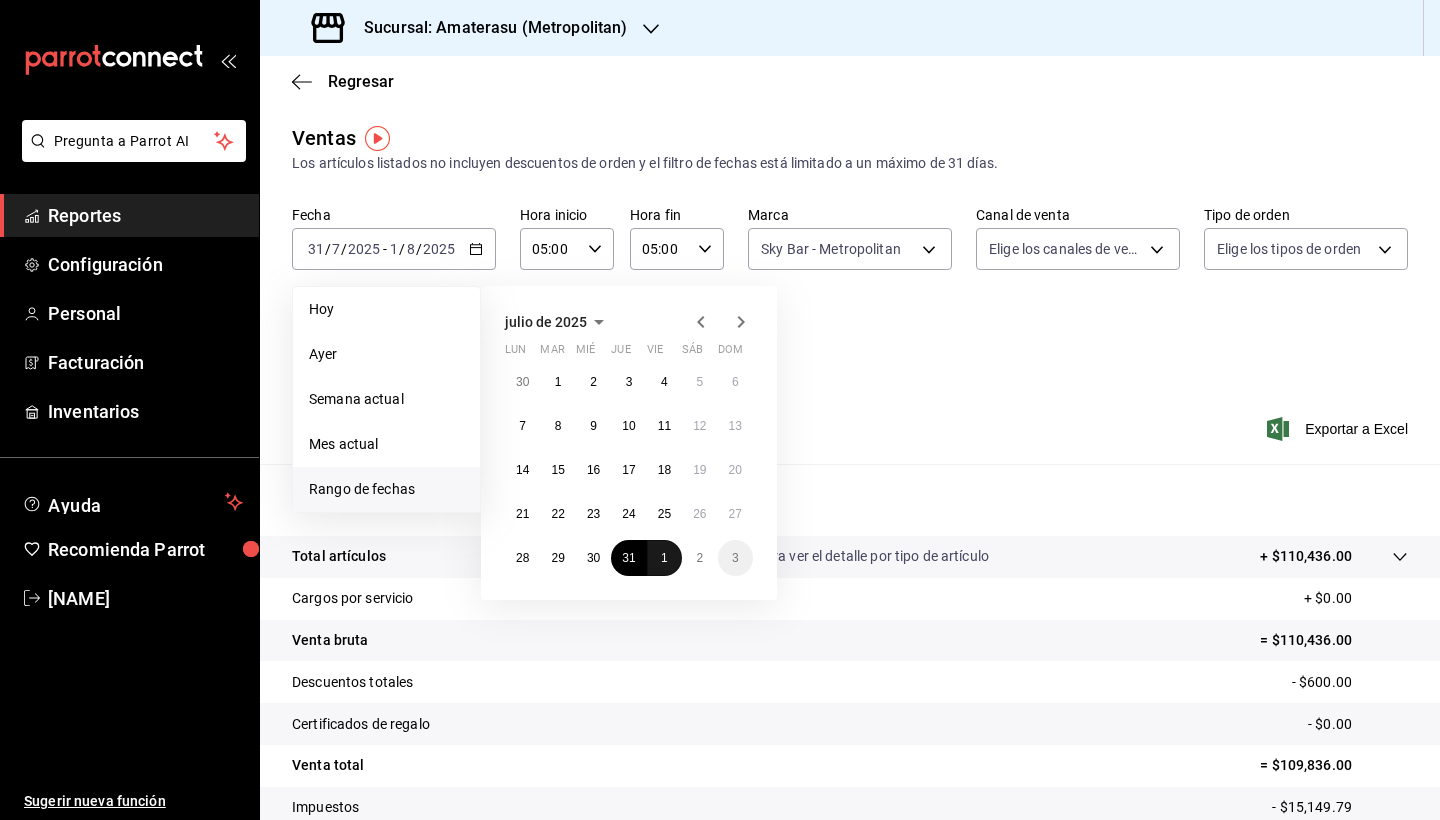 click on "1" at bounding box center [664, 558] 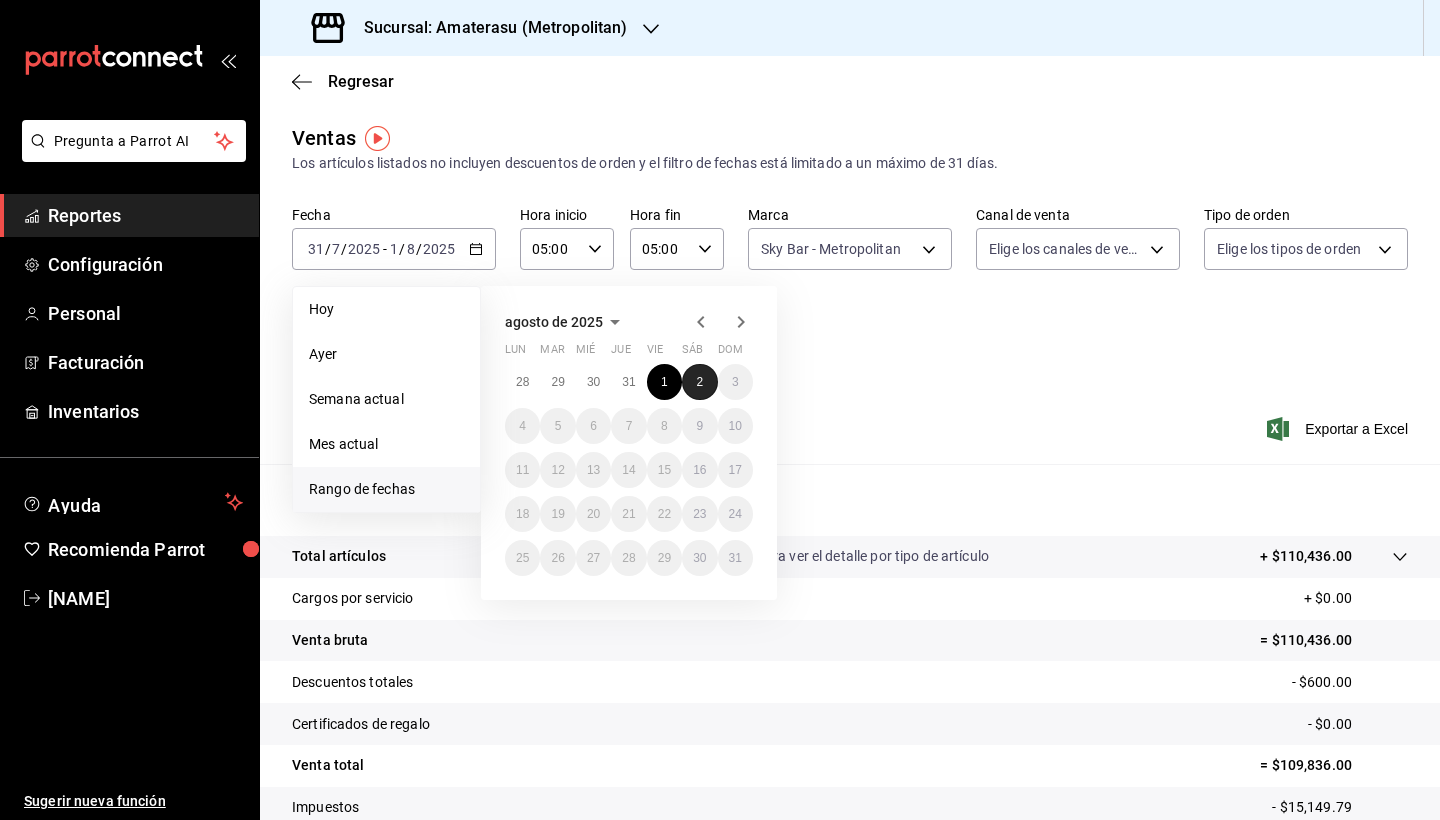 click on "2" at bounding box center (699, 382) 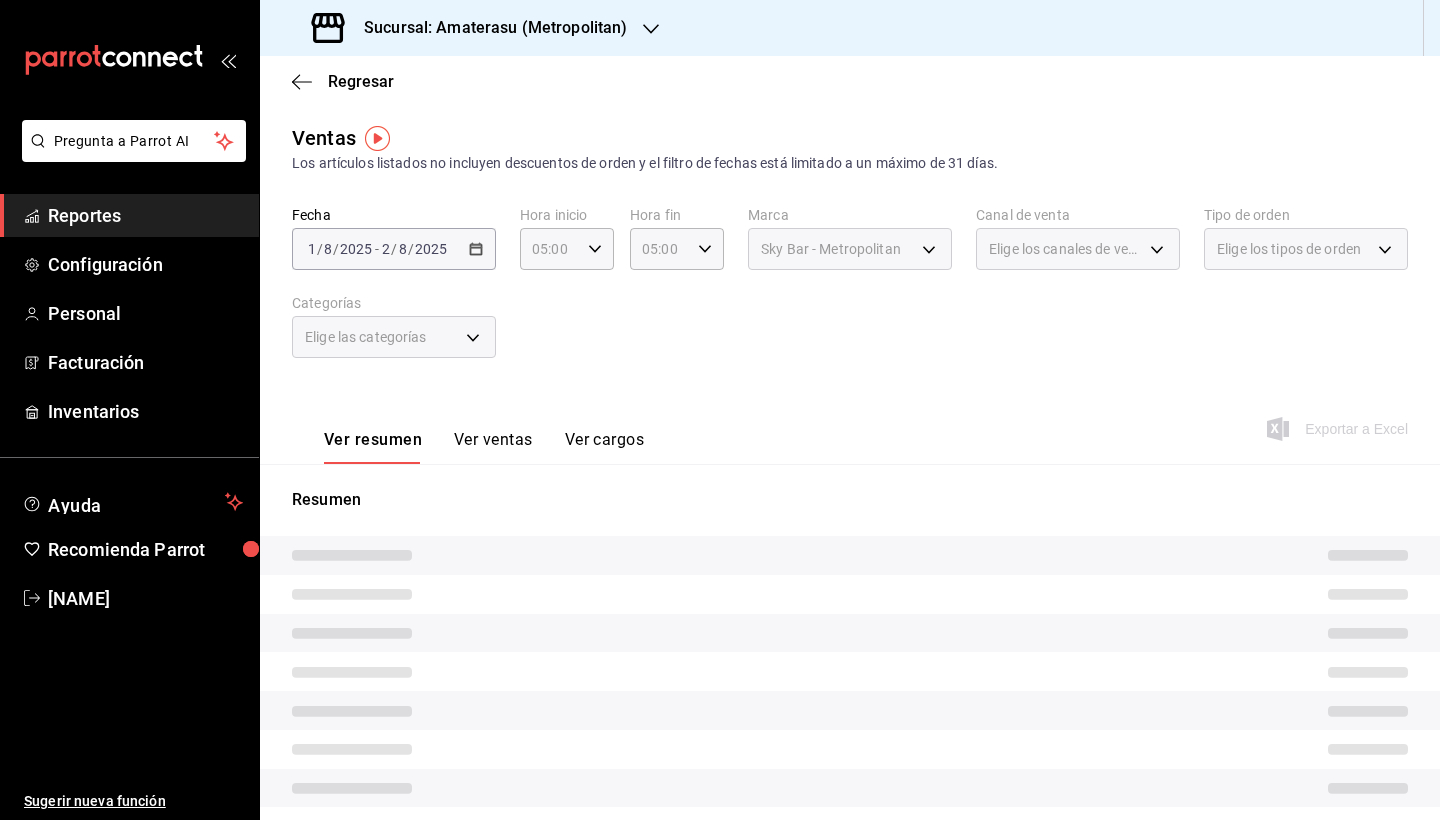 click at bounding box center (850, 555) 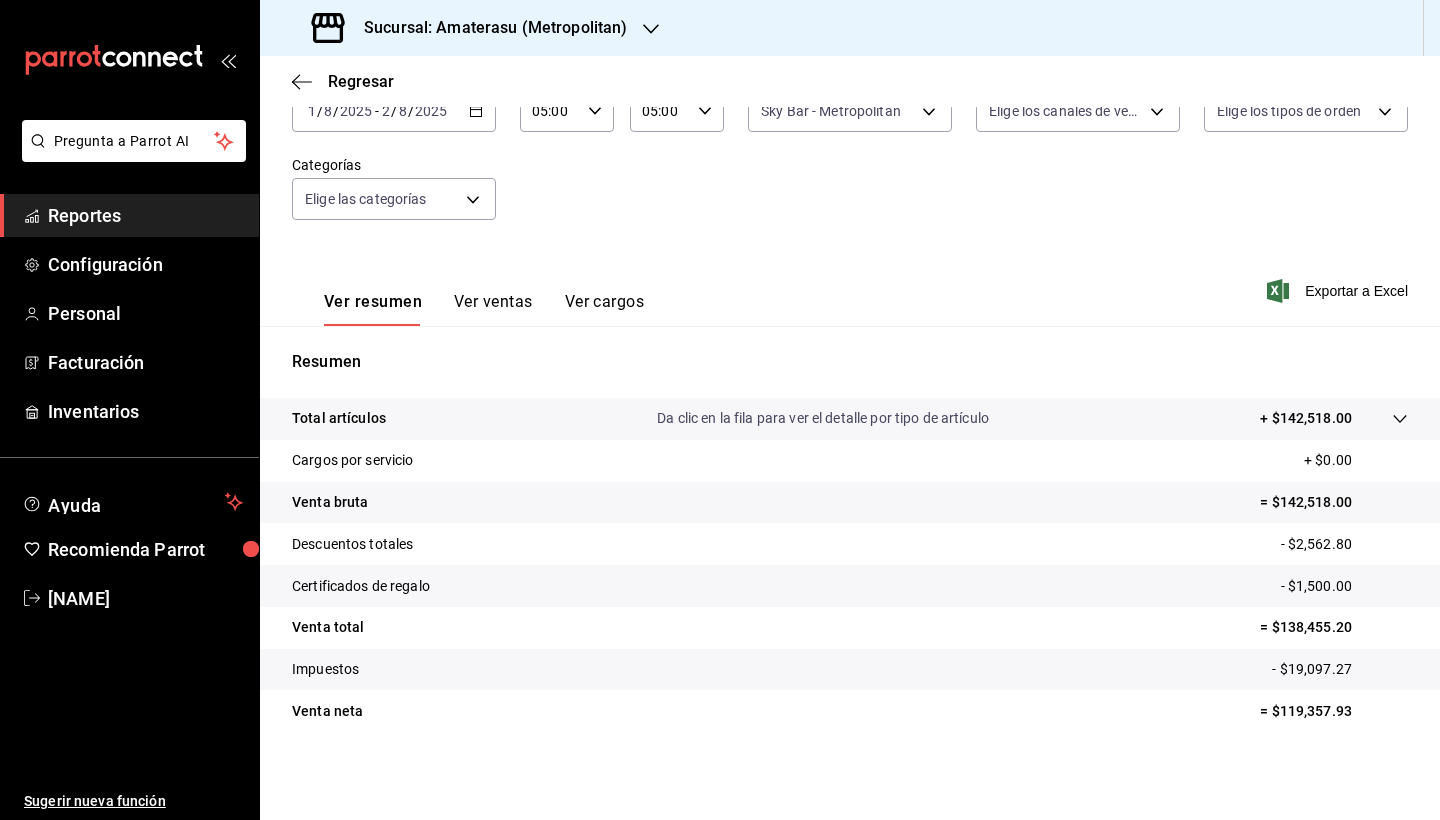scroll, scrollTop: 138, scrollLeft: 0, axis: vertical 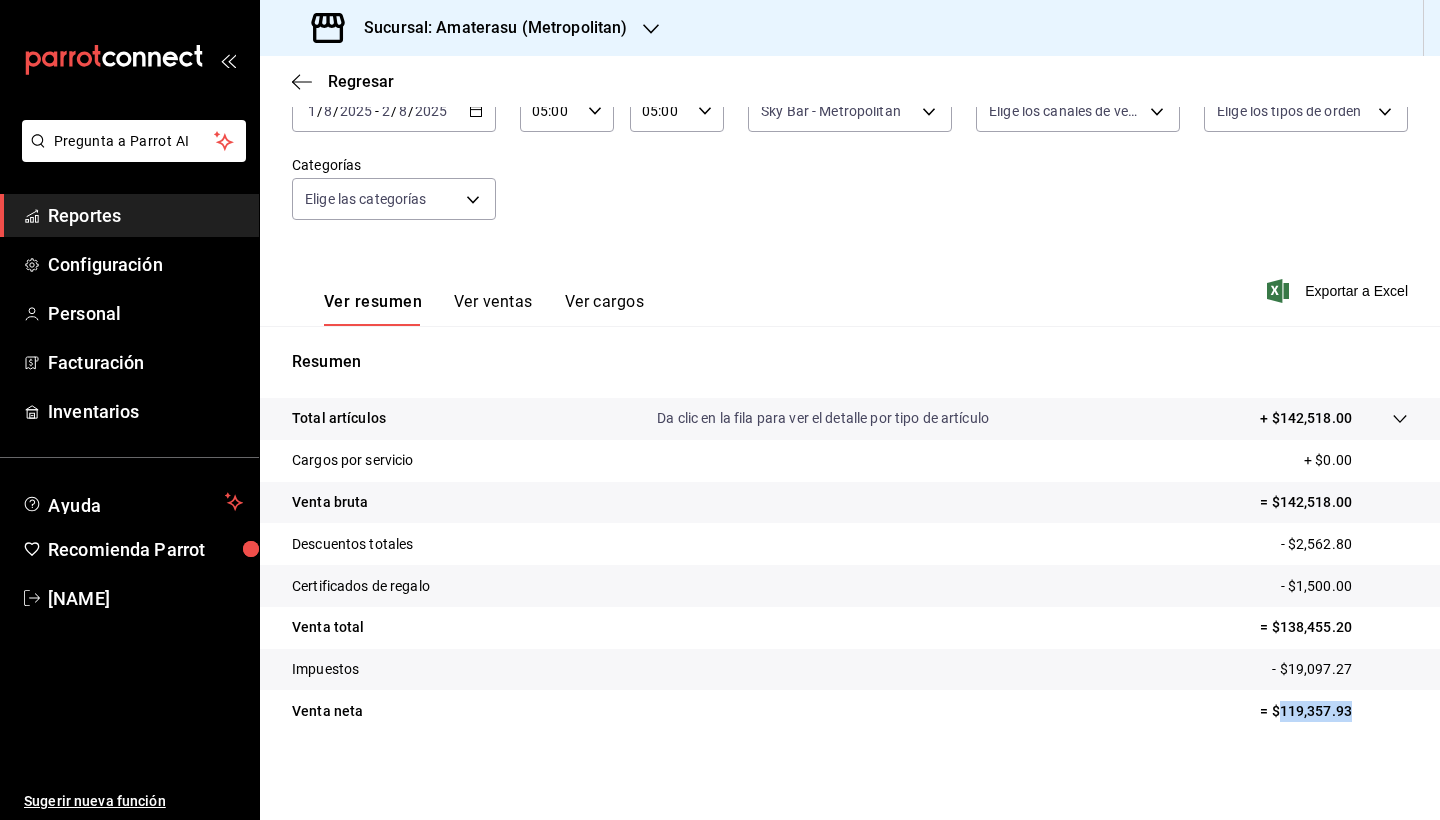 drag, startPoint x: 1265, startPoint y: 712, endPoint x: 1362, endPoint y: 709, distance: 97.04638 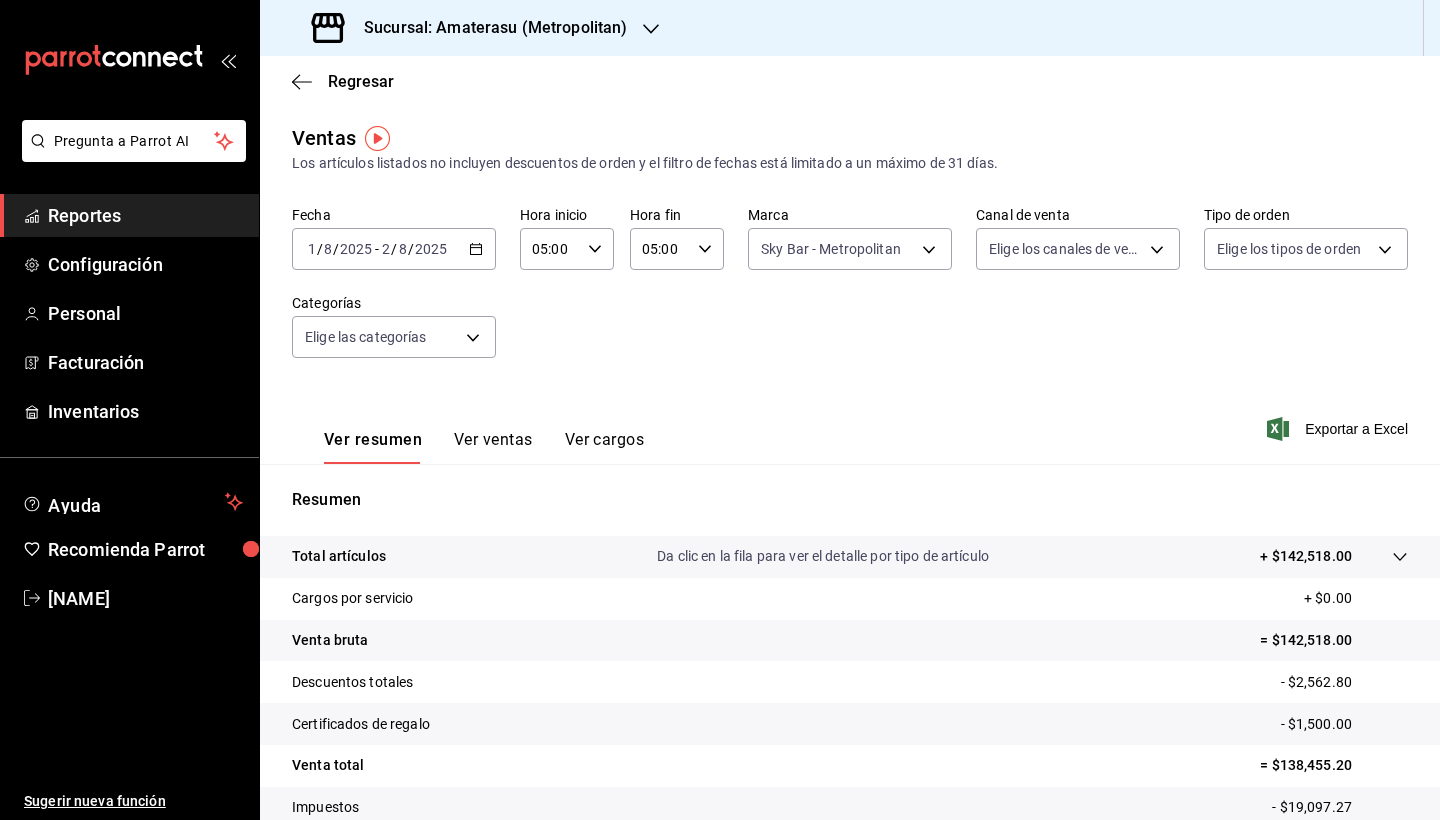 scroll, scrollTop: 0, scrollLeft: 0, axis: both 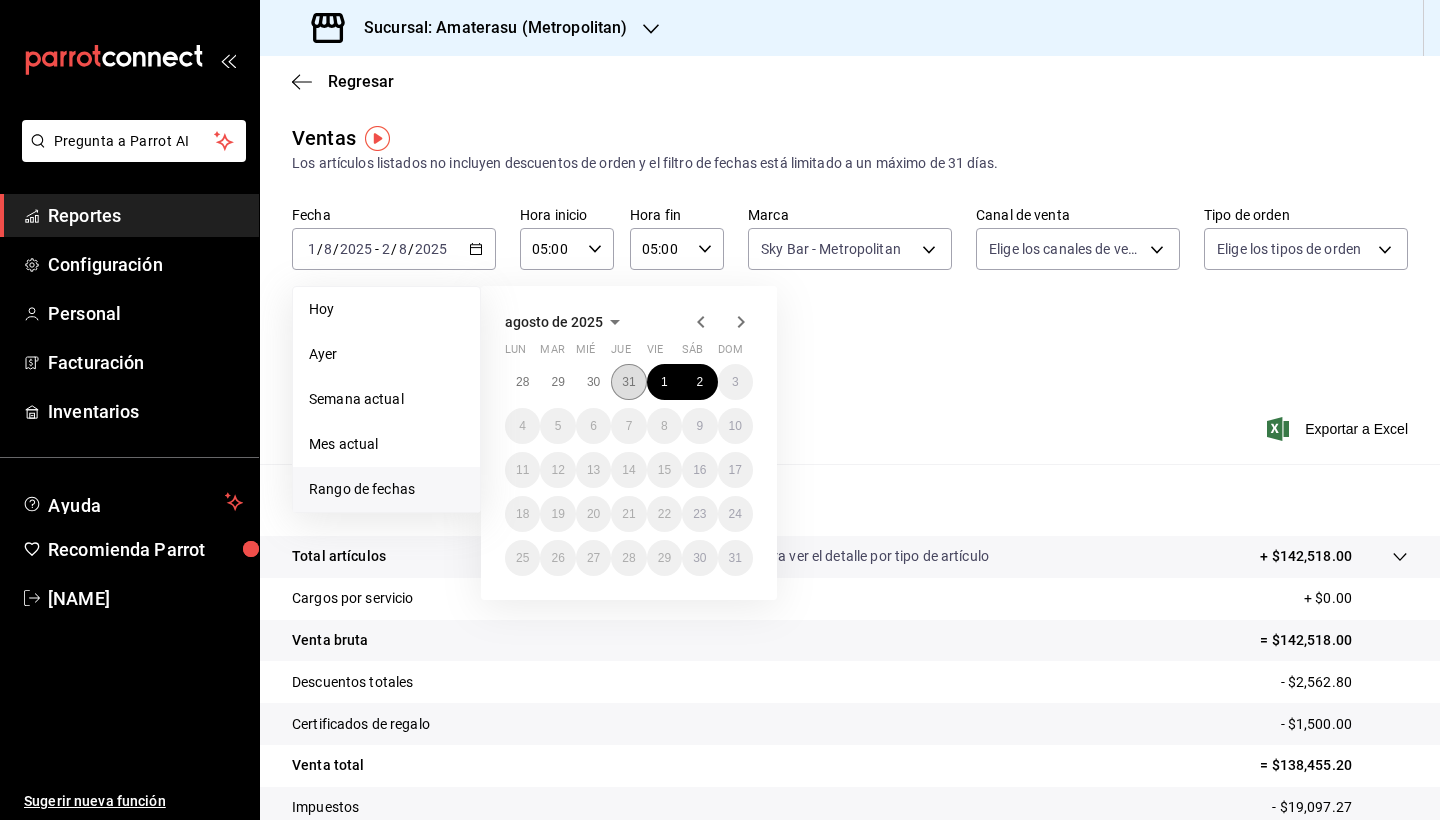 click on "31" at bounding box center [628, 382] 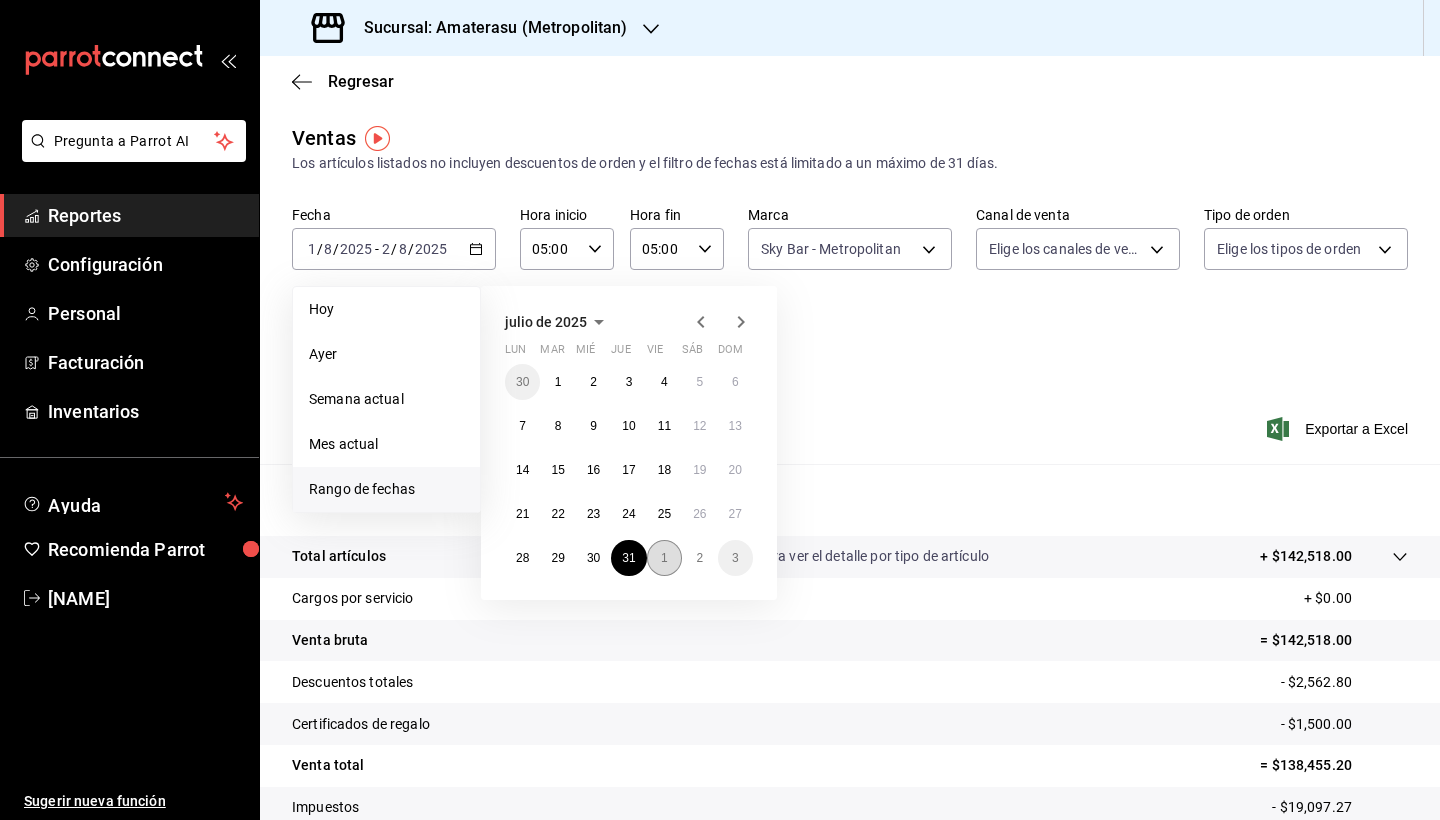 click on "1" at bounding box center [664, 558] 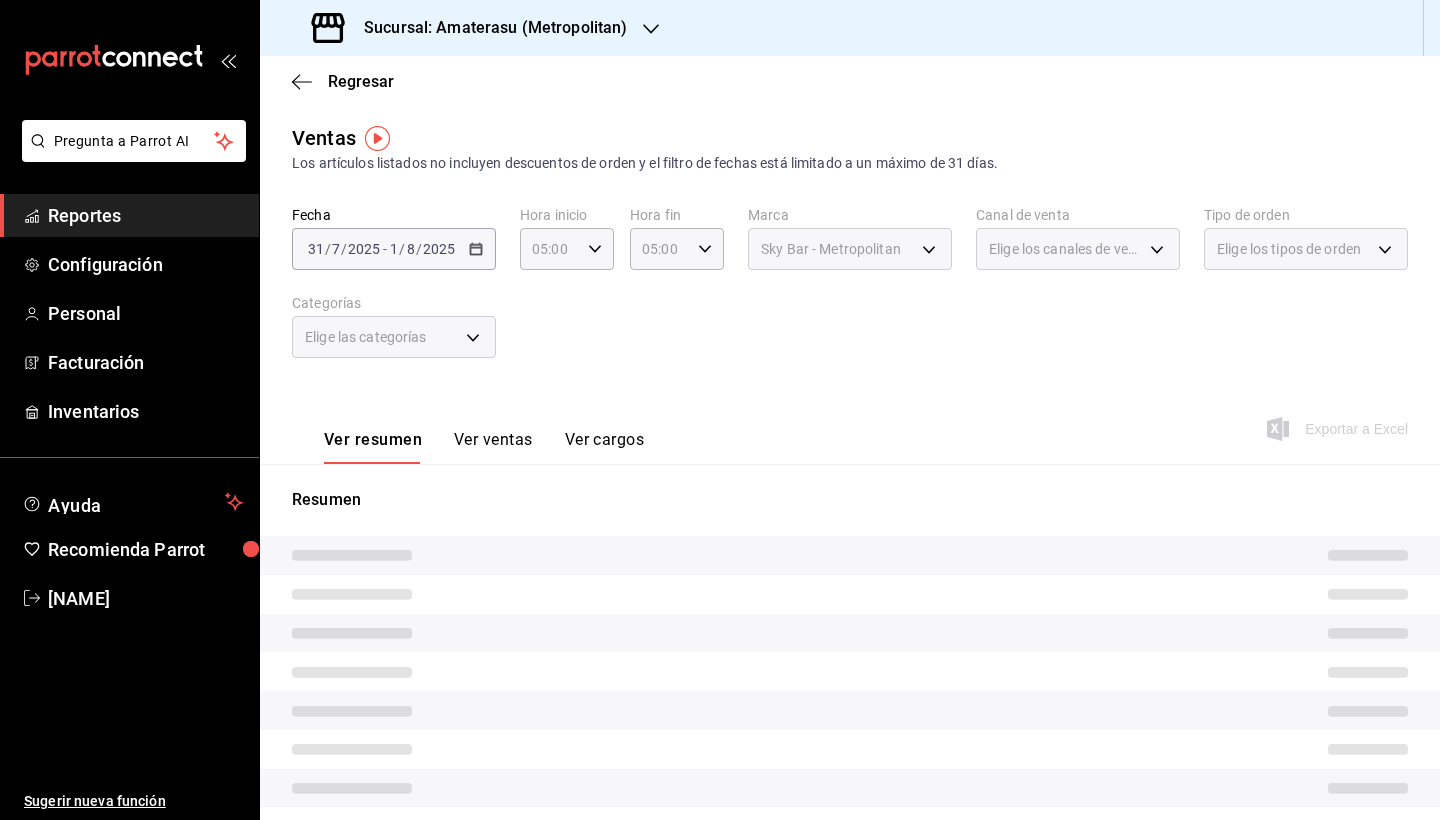 click on "Sky Bar - Metropolitan" at bounding box center (850, 249) 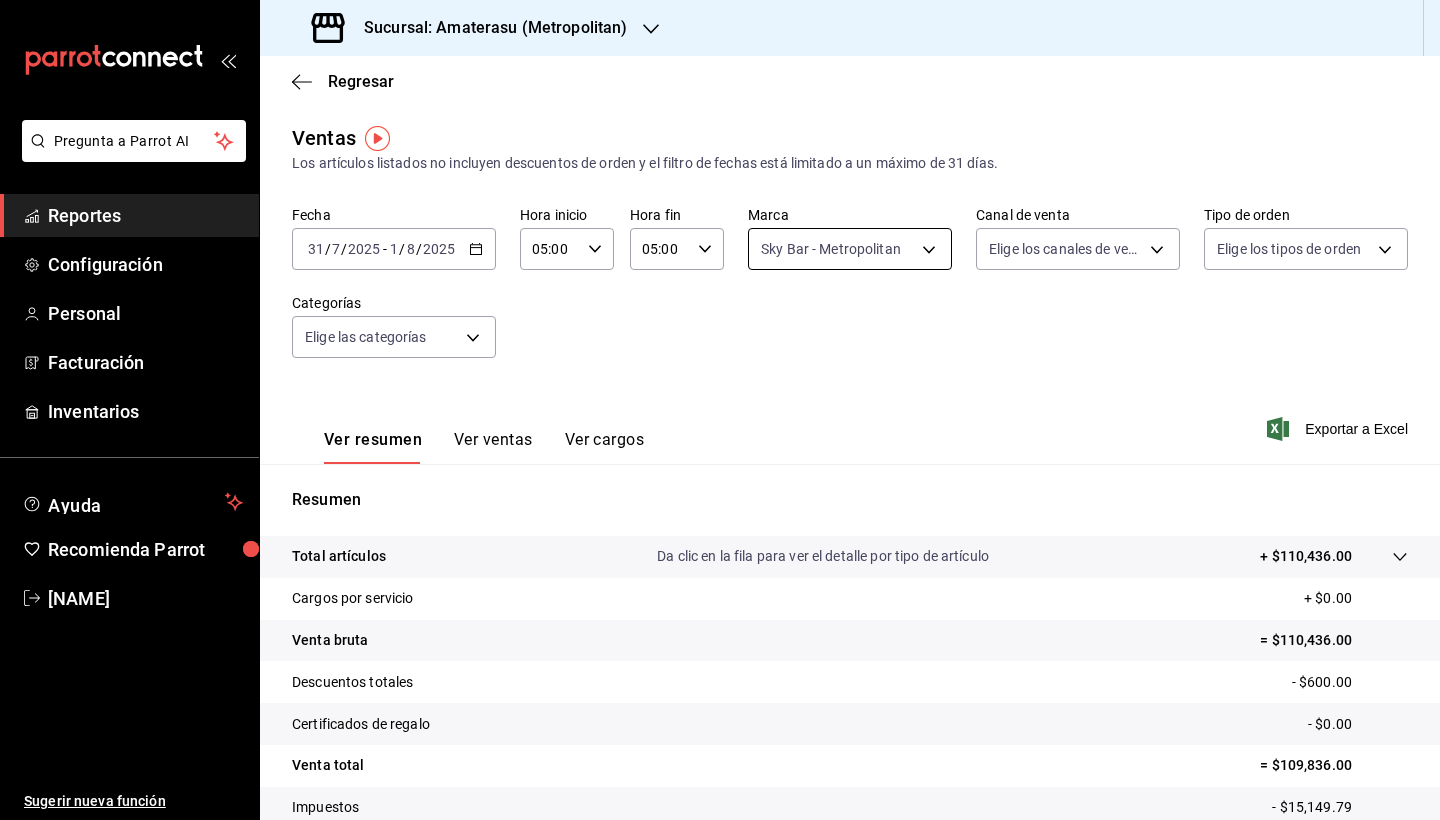 click on "Pregunta a Parrot AI Reportes   Configuración   Personal   Facturación   Inventarios   Ayuda Recomienda Parrot   [NAME]   Sugerir nueva función   Sucursal: Sky Bar - ([LOCATION]) [UUID] Canal de venta Elige los canales de venta Tipo de orden Elige los tipos de orden Categorías Elige las categorías Ver resumen Ver ventas Ver cargos Exportar a Excel Resumen Total artículos Da clic en la fila para ver el detalle por tipo de artículo + $110,436.00 Cargos por servicio + $0.00 Venta bruta = $110,436.00 Descuentos totales - $600.00 Certificados de regalo - $0.00 Venta total = $109,836.00 Impuestos - $15,149.79 Venta neta = $94,686.21 GANA 1 MES GRATIS EN TU SUSCRIPCIÓN AQUÍ Ver video tutorial Reportes" at bounding box center (720, 410) 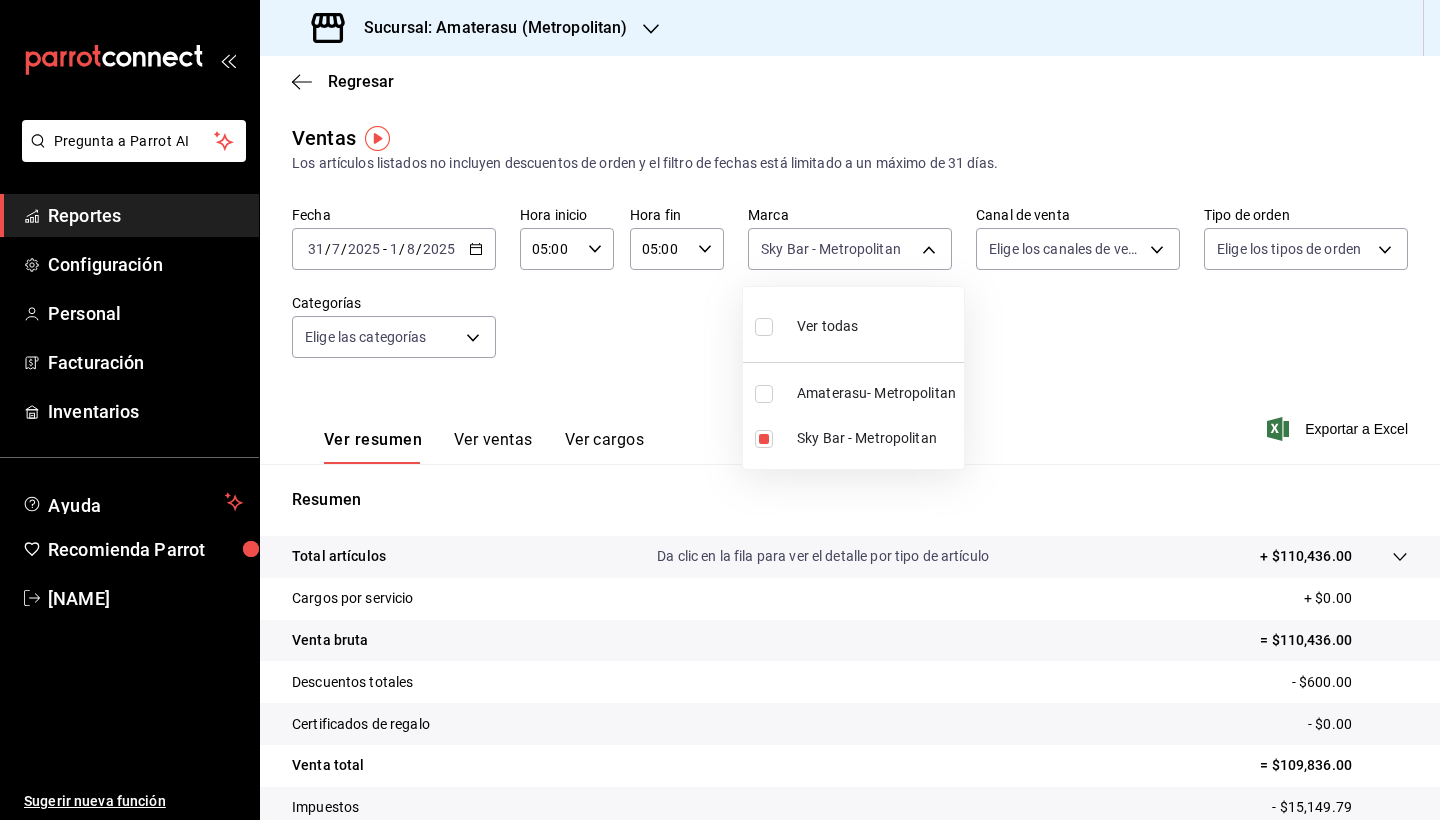 click at bounding box center (764, 327) 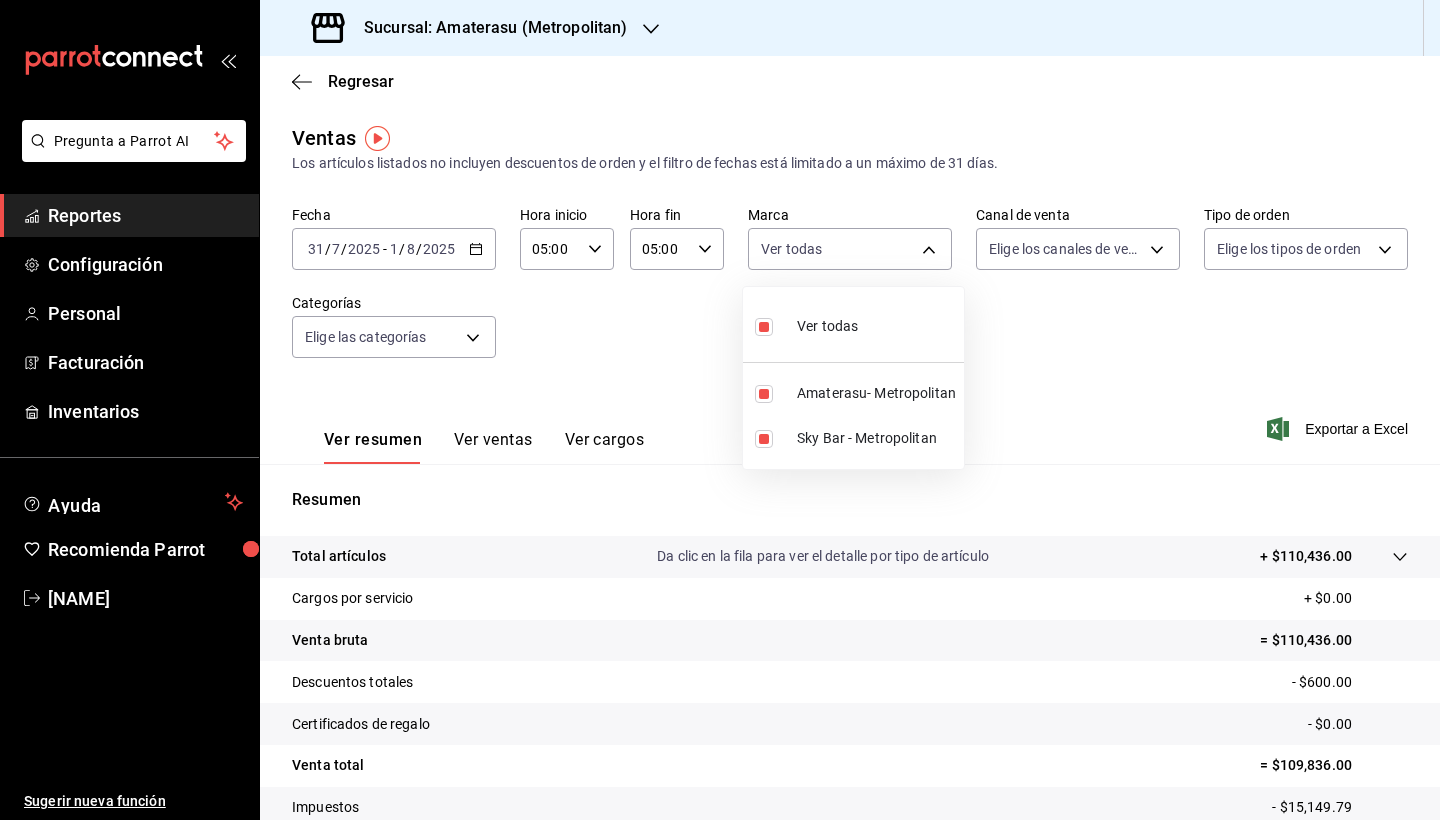 type on "e4cd7fcb-d45b-43ae-a99f-ad4ccfcd9032,f3afaab8-8c3d-4e49-a299-af9bdf6027b2" 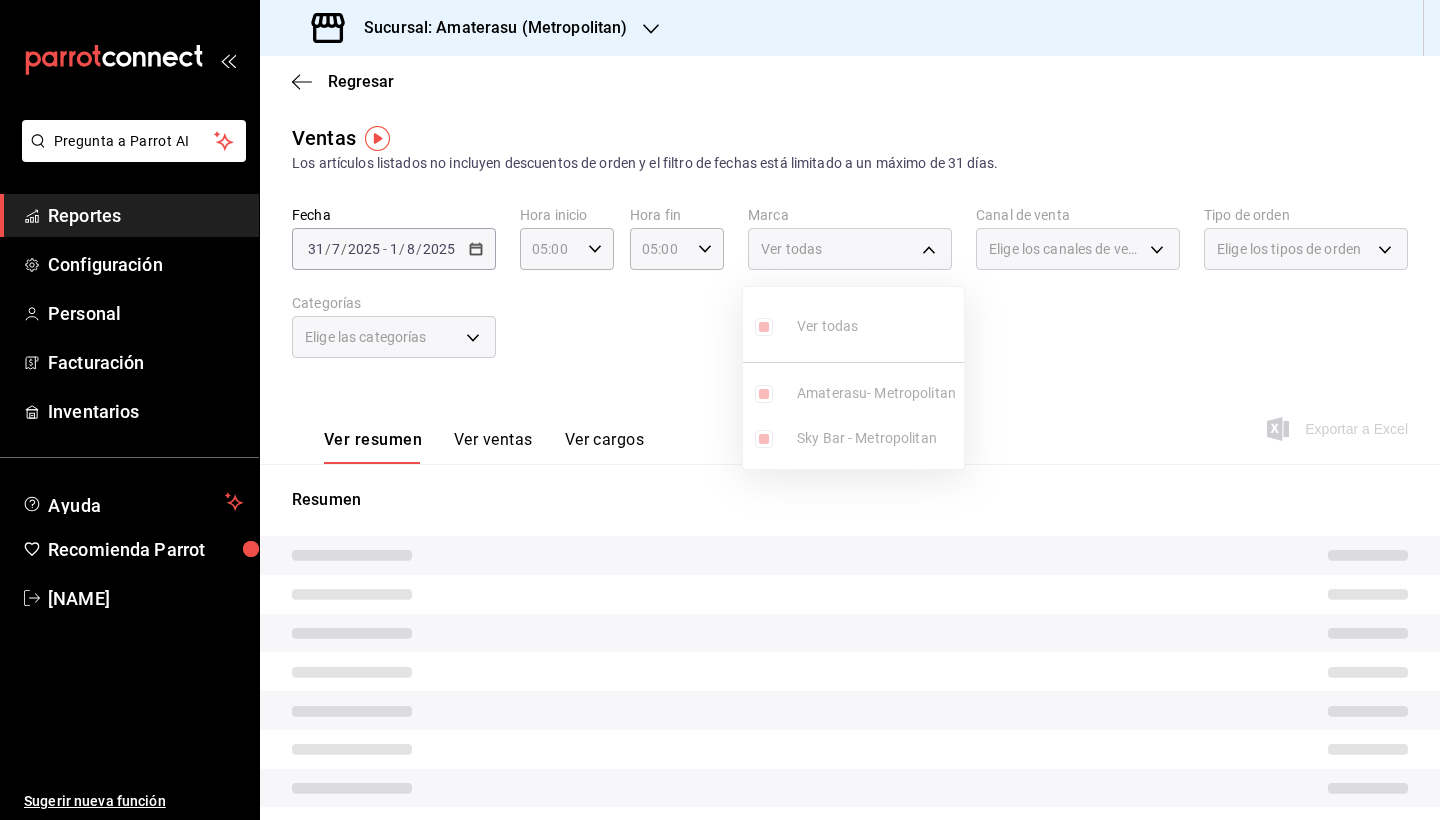 click on "Ver todas Amaterasu- Metropolitan Sky Bar - Metropolitan" at bounding box center [853, 378] 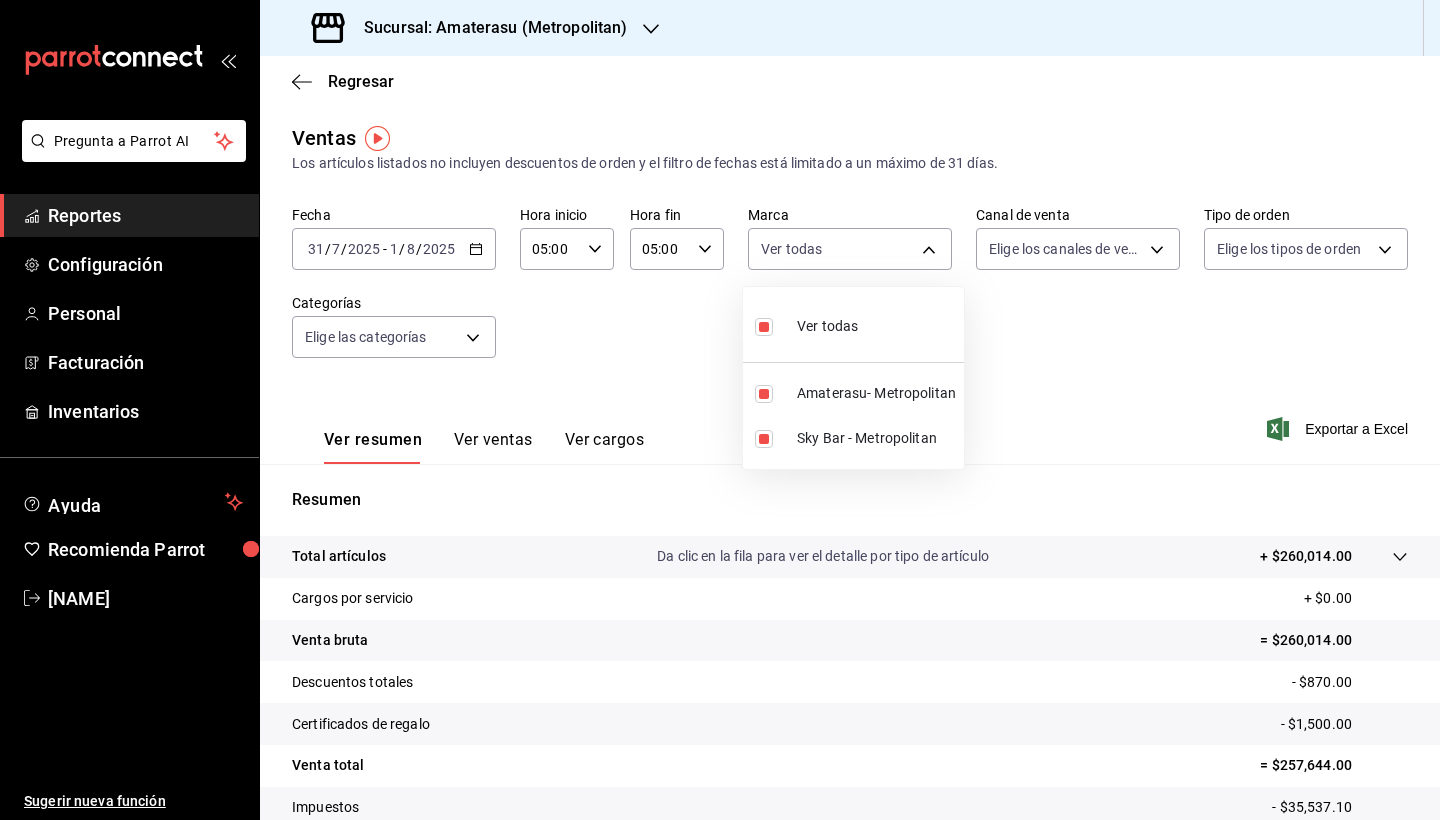 click at bounding box center (764, 327) 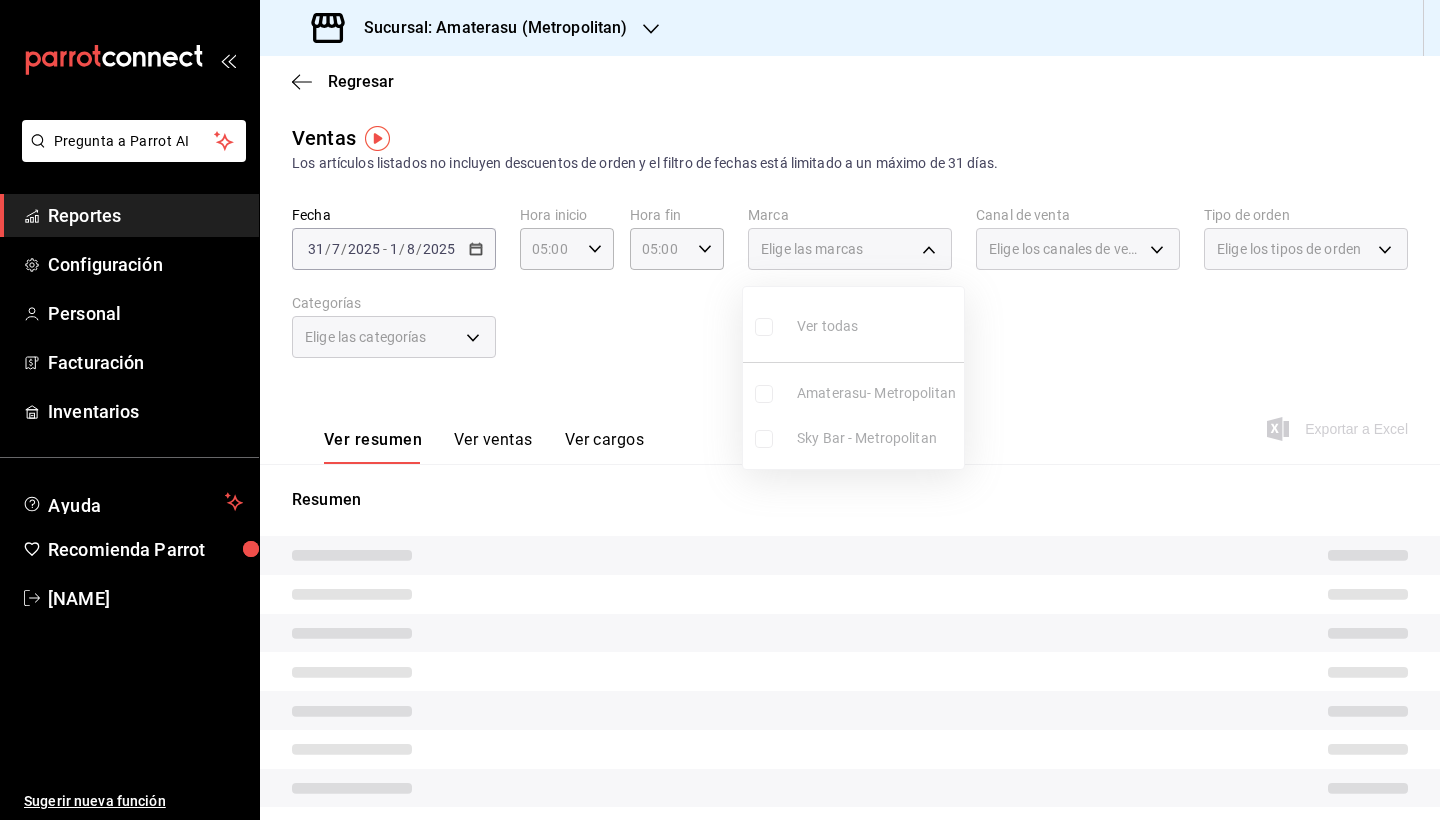 click on "Ver todas Amaterasu- Metropolitan Sky Bar - Metropolitan" at bounding box center (853, 378) 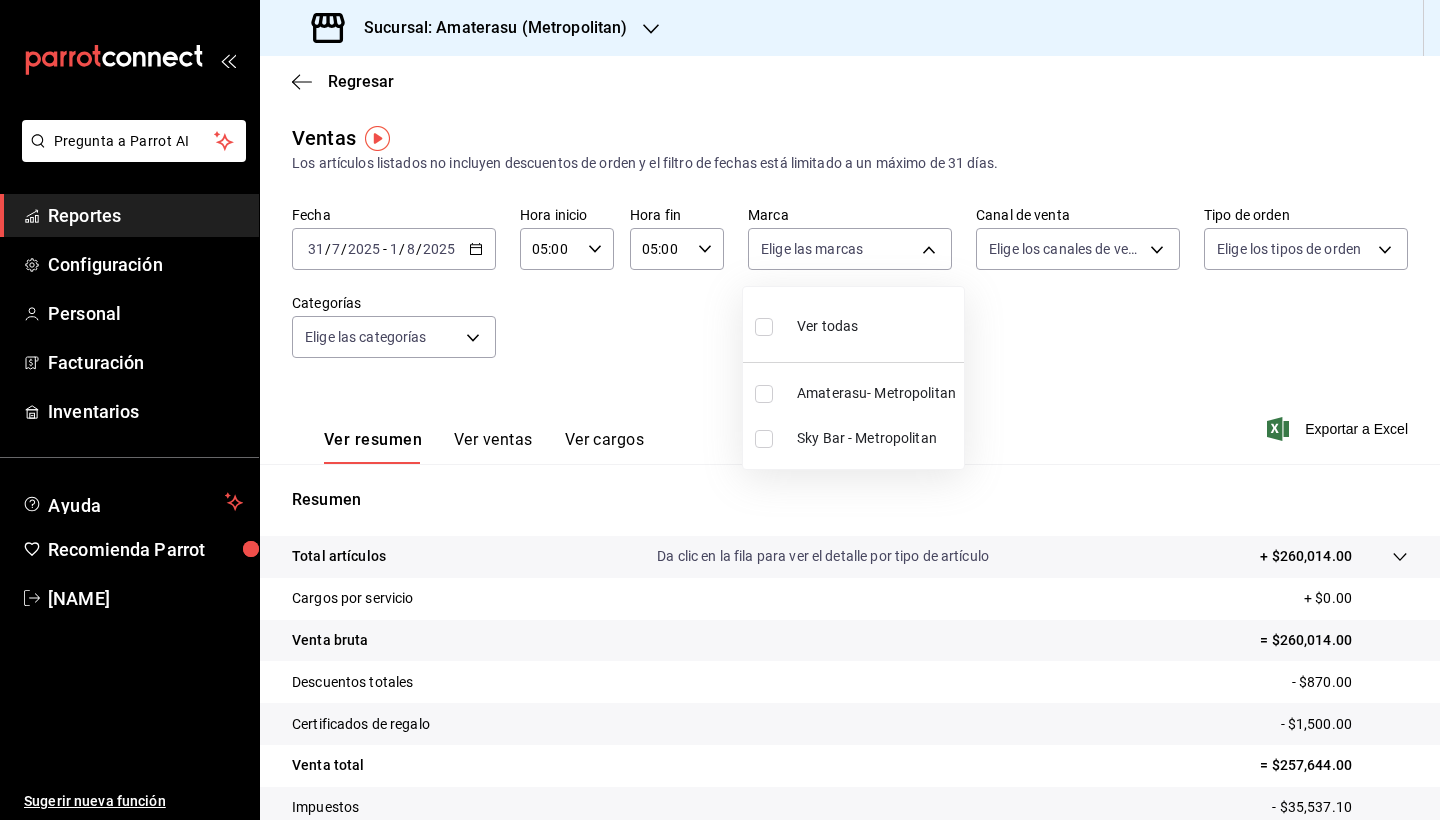 click at bounding box center (764, 394) 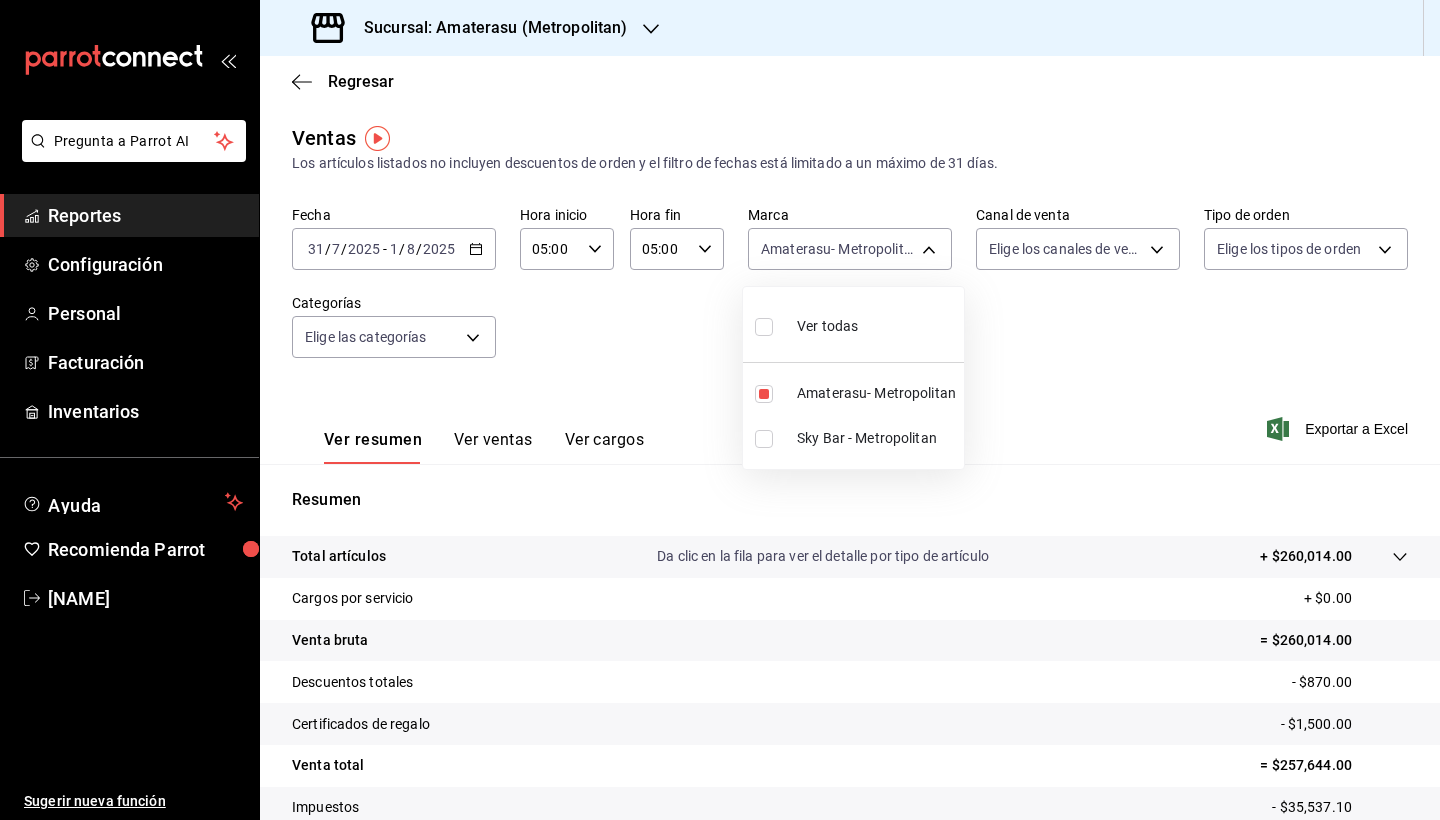type on "e4cd7fcb-d45b-43ae-a99f-ad4ccfcd9032" 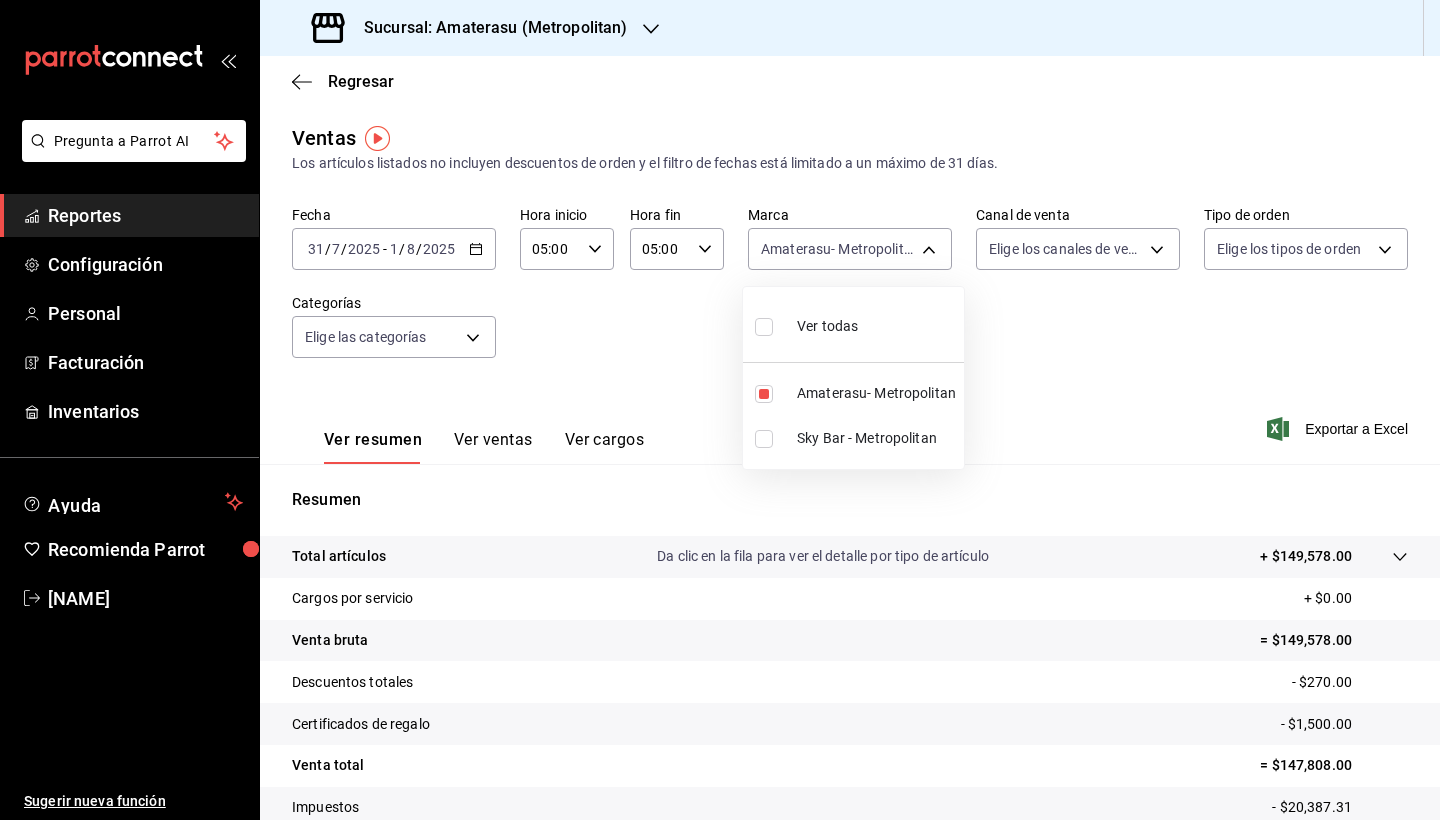 click at bounding box center [720, 410] 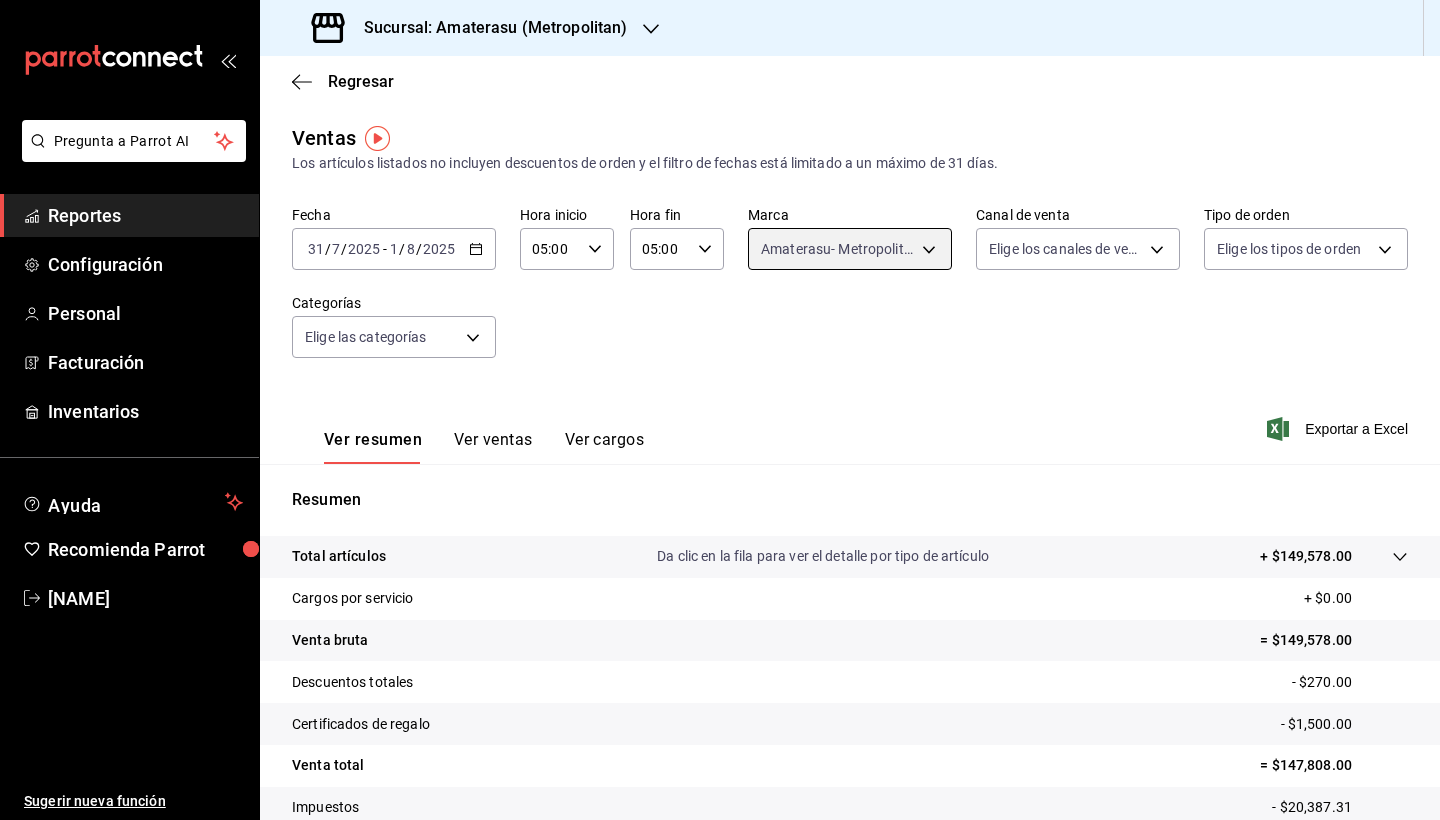 scroll, scrollTop: 0, scrollLeft: 0, axis: both 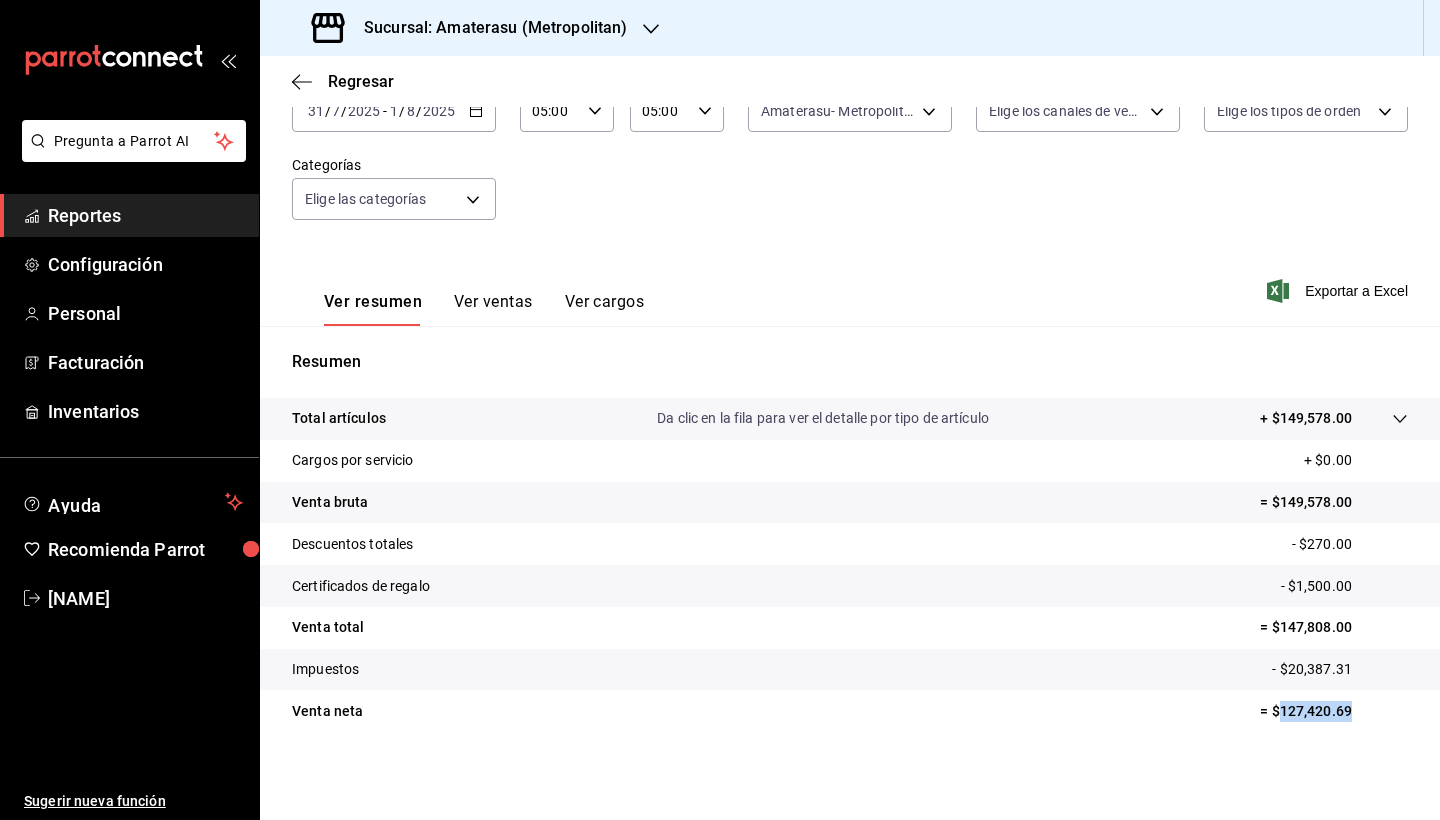 drag, startPoint x: 1264, startPoint y: 709, endPoint x: 1358, endPoint y: 711, distance: 94.02127 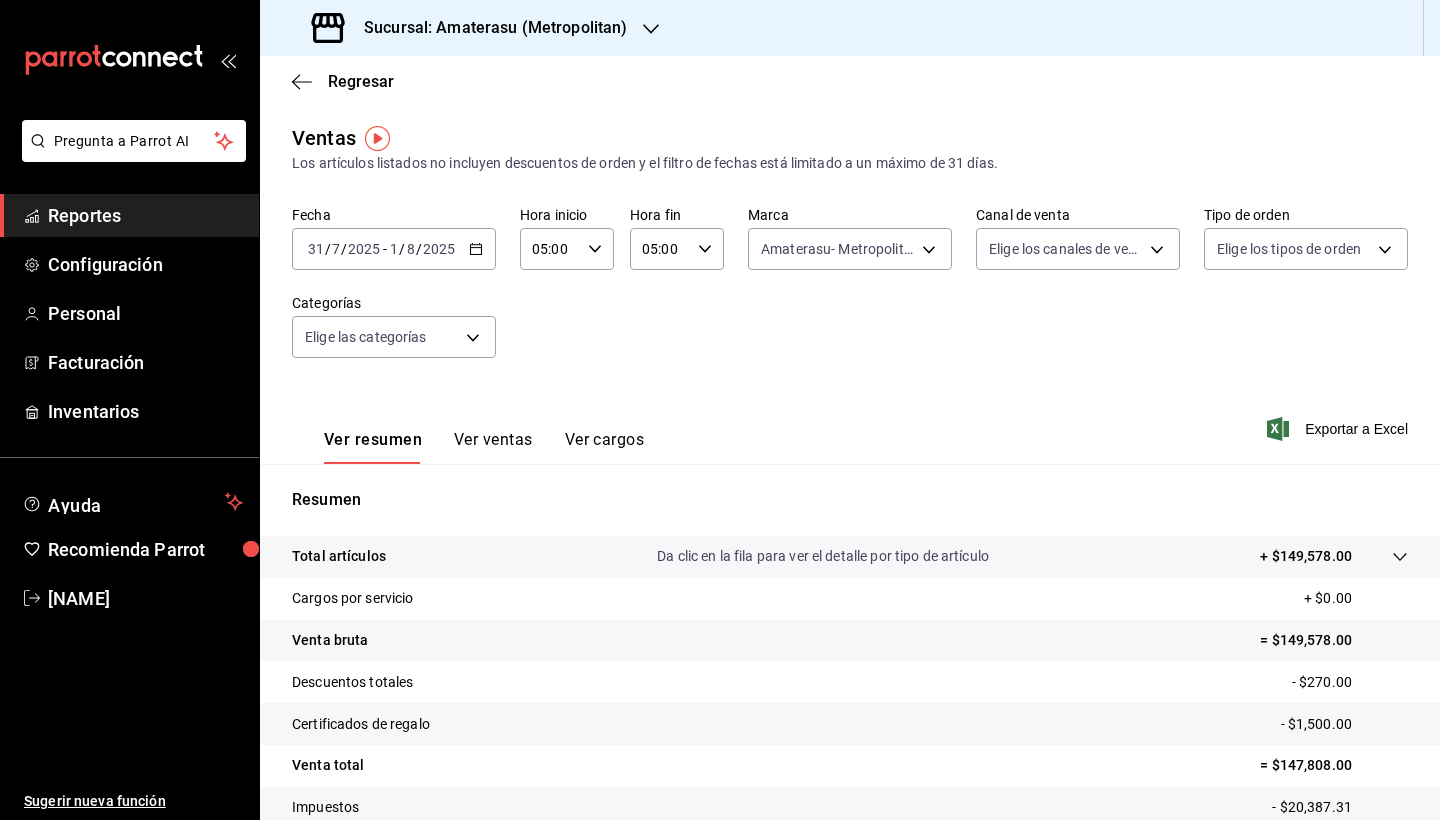 click on "[DATE] [DATE] / [DATE] / [DATE] - [DATE] [DATE] / [DATE] / [DATE]" at bounding box center (394, 249) 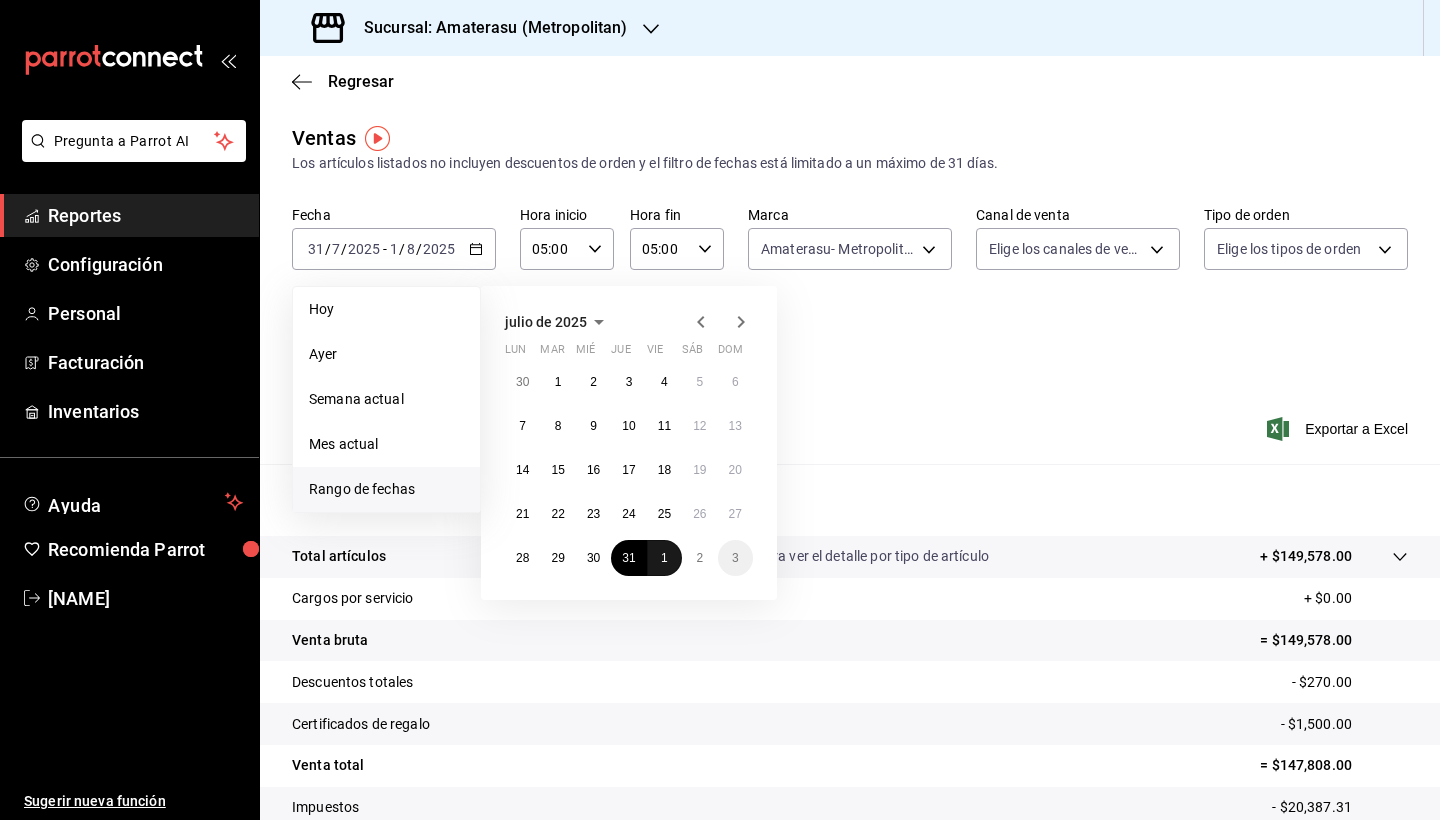 click on "1" at bounding box center [664, 558] 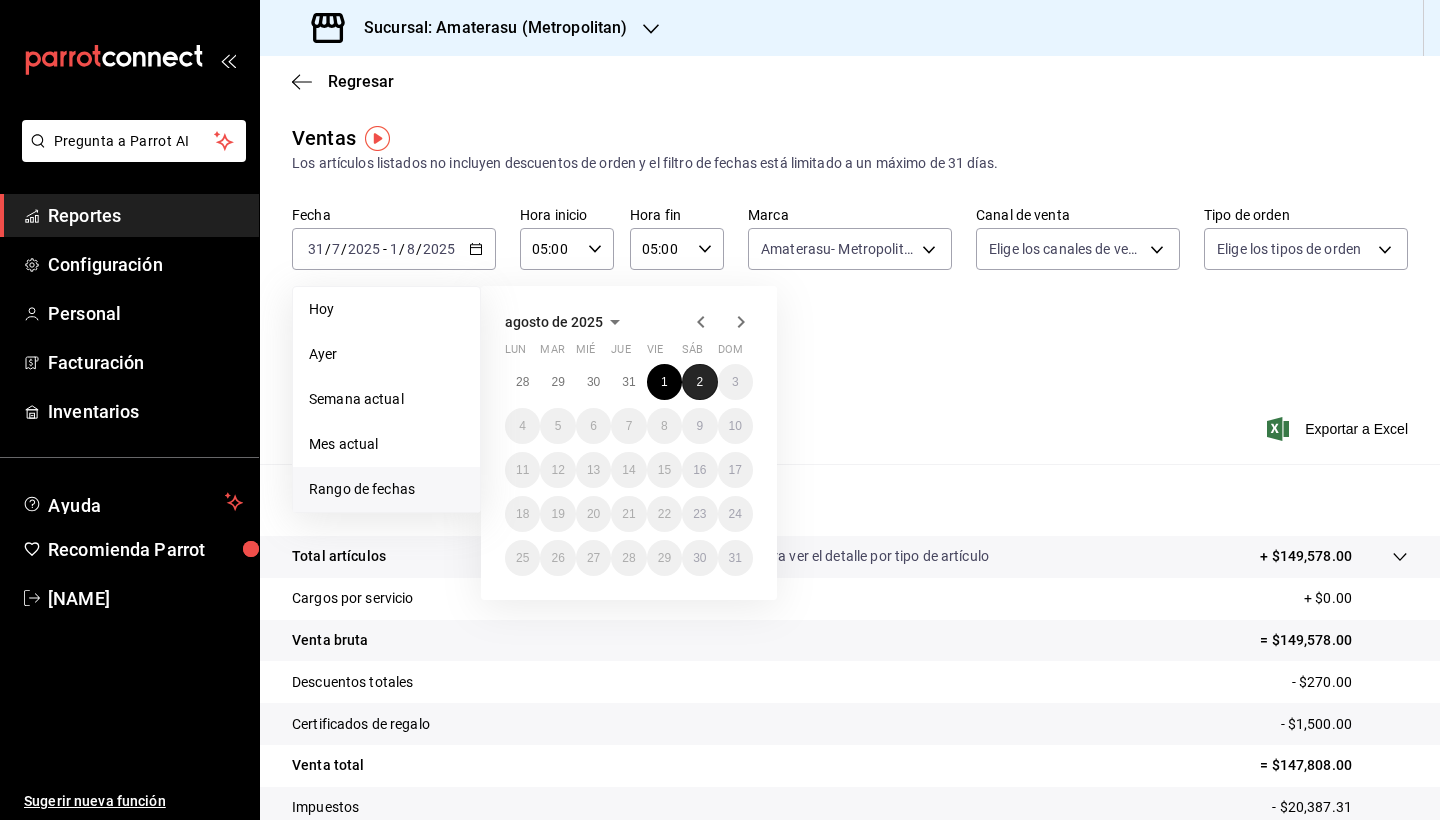 click on "2" at bounding box center [699, 382] 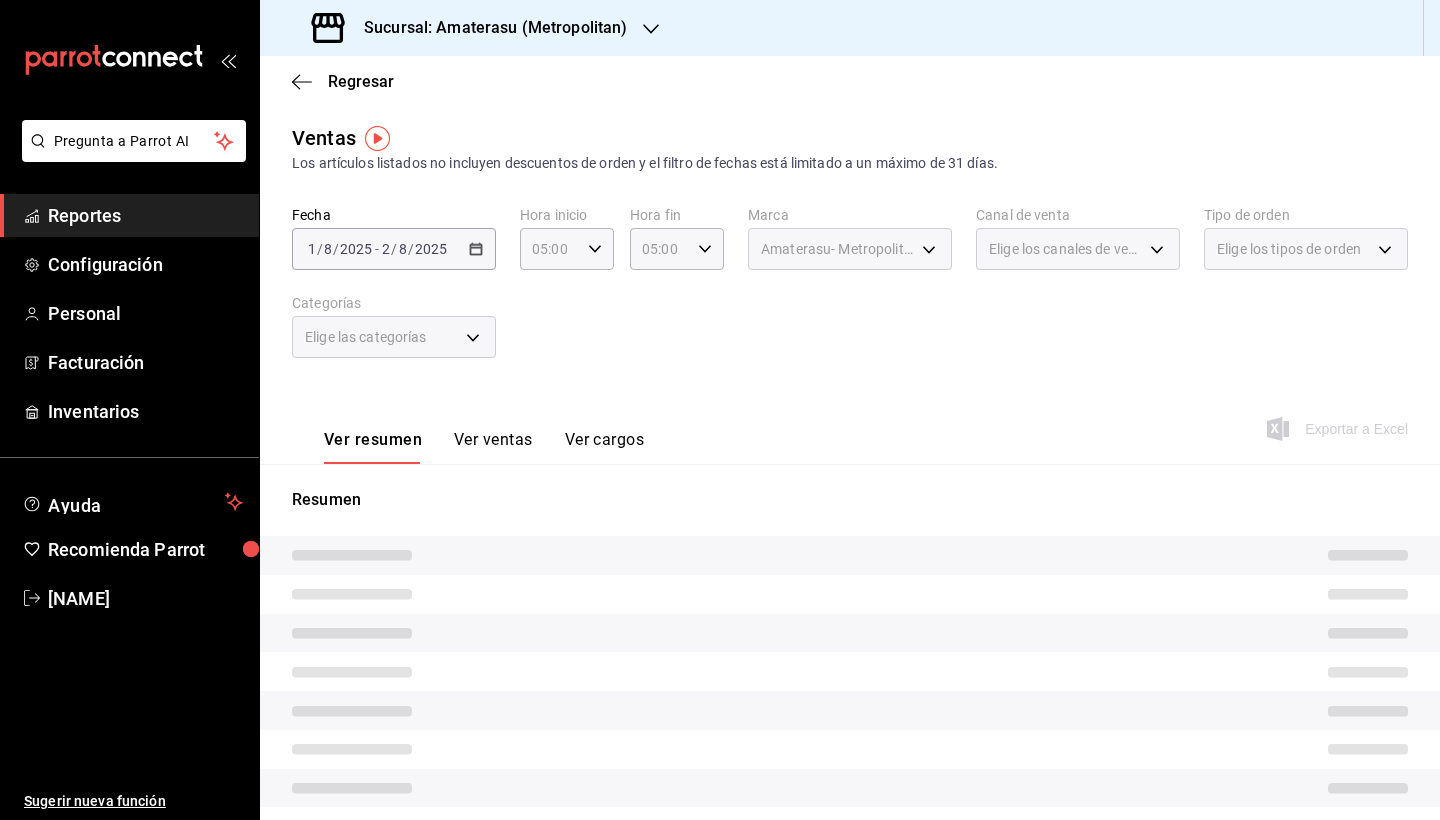 click at bounding box center (850, 594) 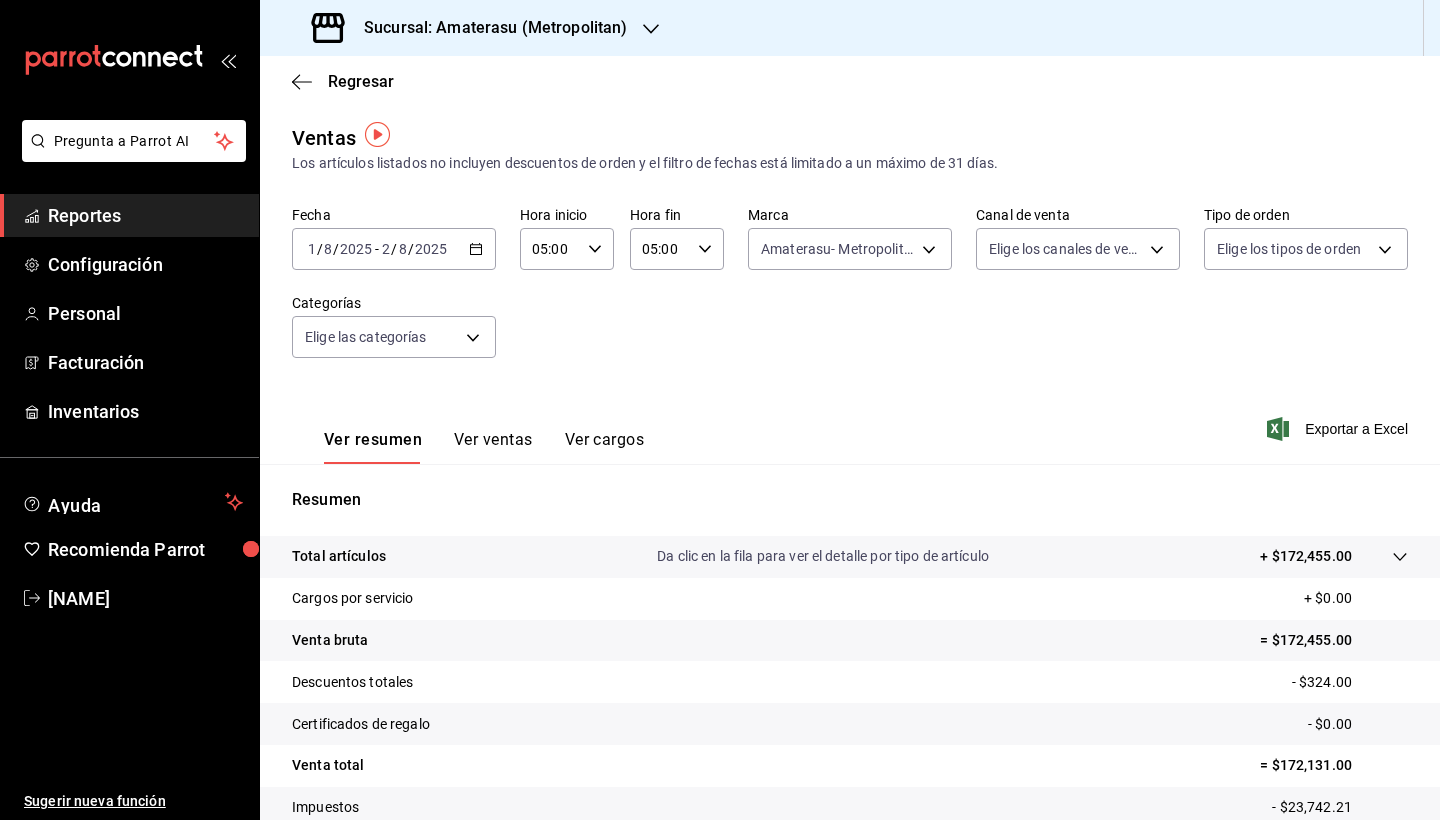 scroll, scrollTop: 138, scrollLeft: 0, axis: vertical 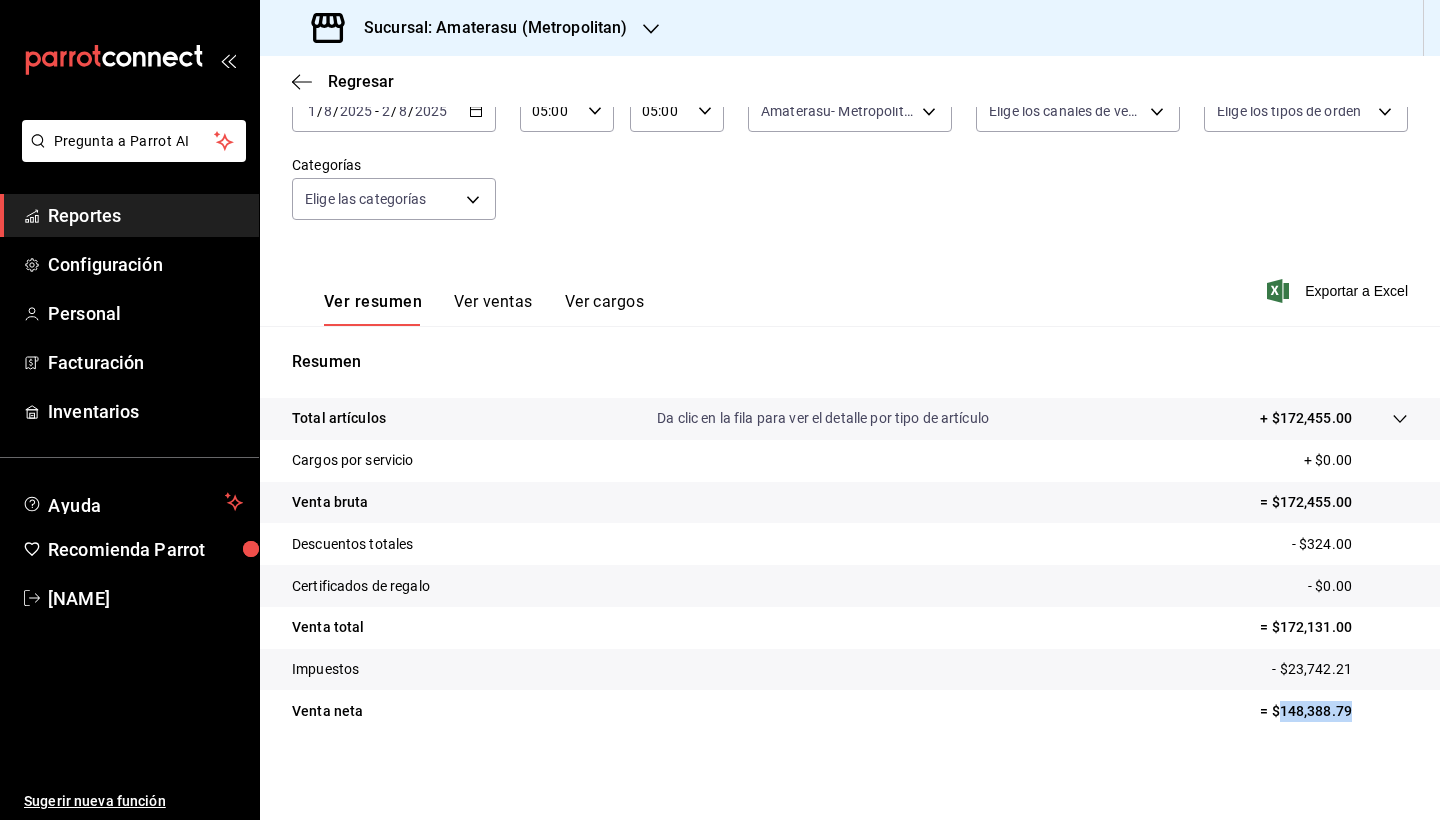 drag, startPoint x: 1265, startPoint y: 710, endPoint x: 1342, endPoint y: 714, distance: 77.10383 